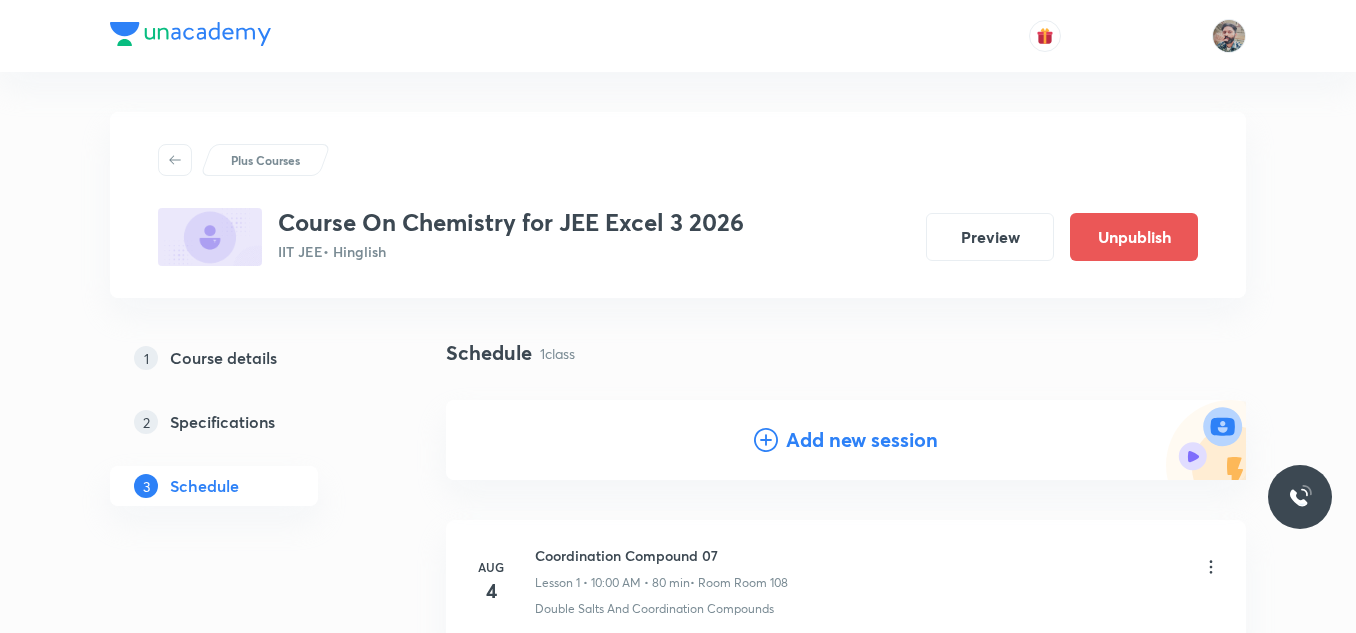 scroll, scrollTop: 0, scrollLeft: 0, axis: both 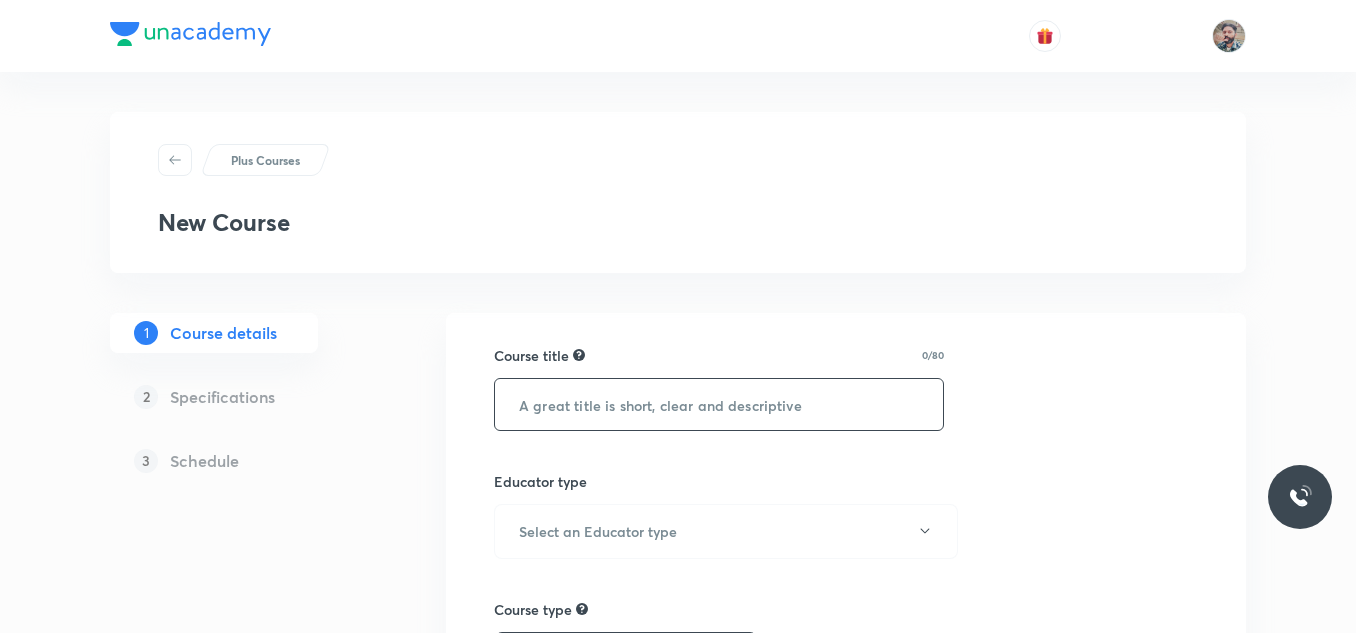 click at bounding box center (719, 404) 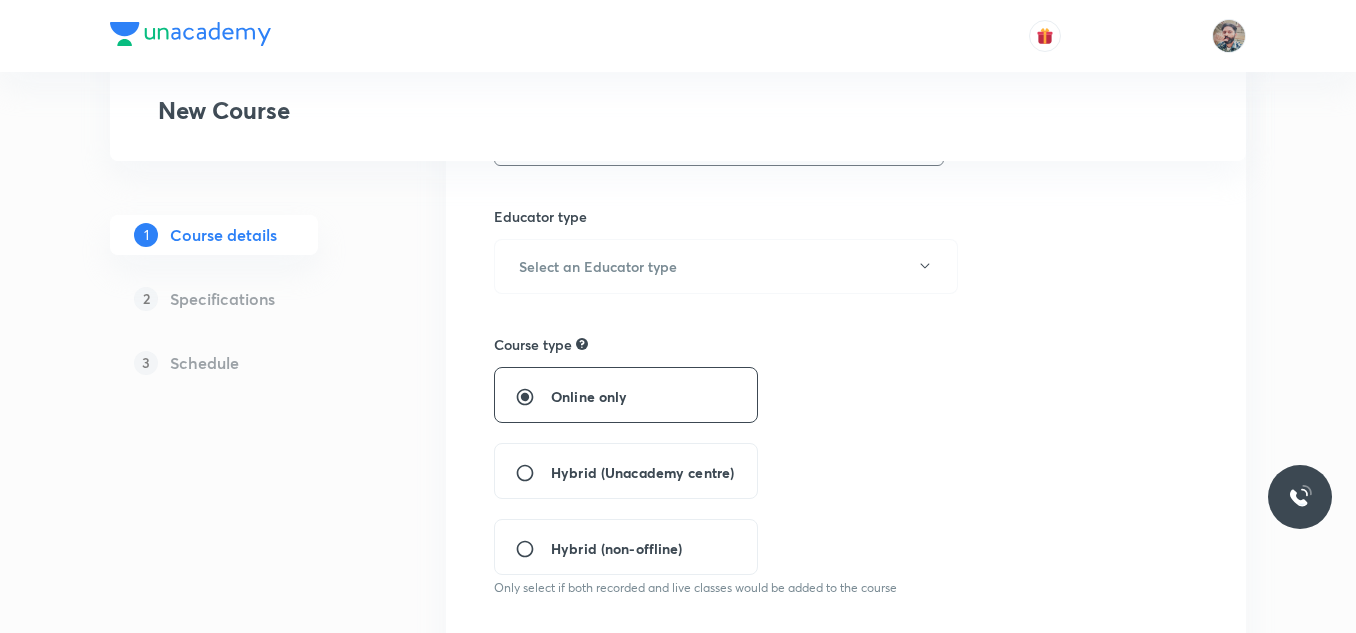 scroll, scrollTop: 300, scrollLeft: 0, axis: vertical 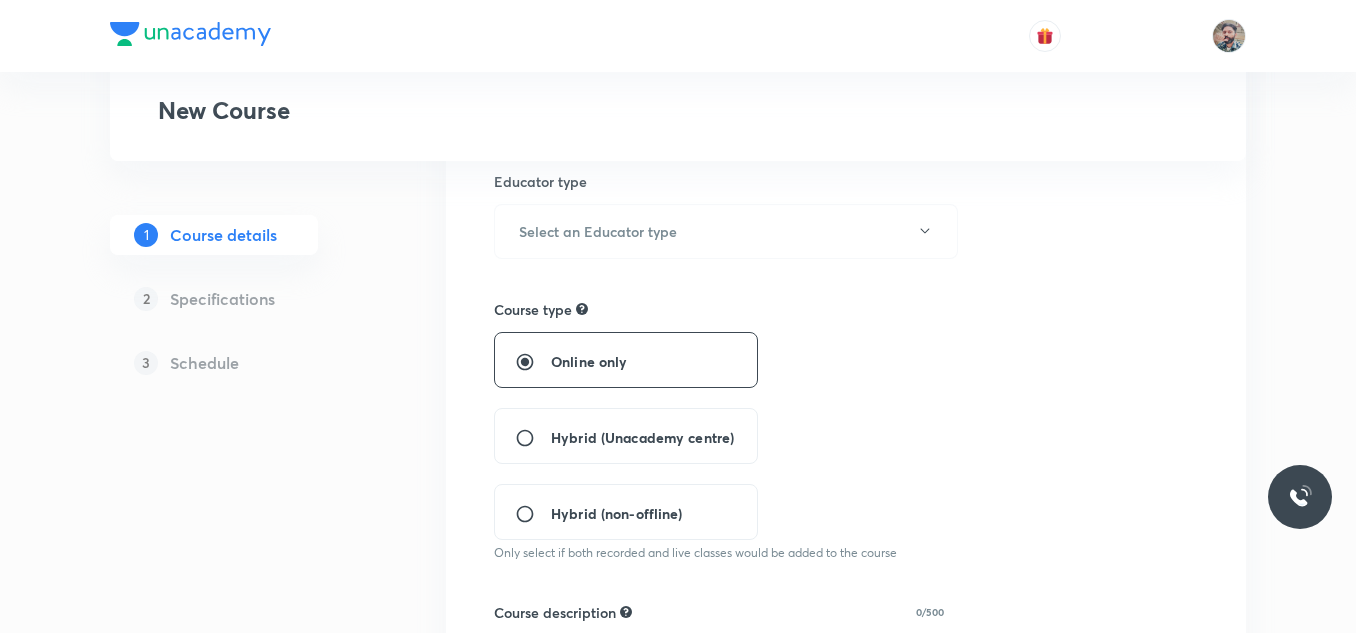 type on "Course On Chemistry for JEE Excel 2 2026" 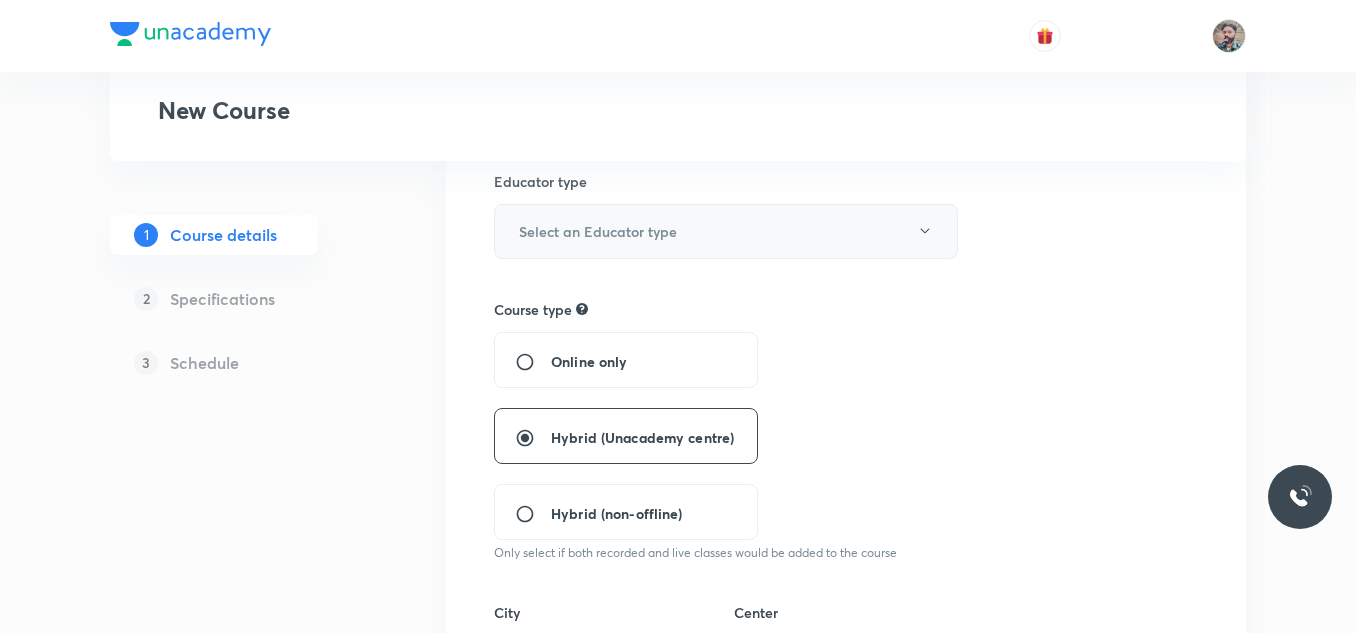 click on "Select an Educator type" at bounding box center (726, 231) 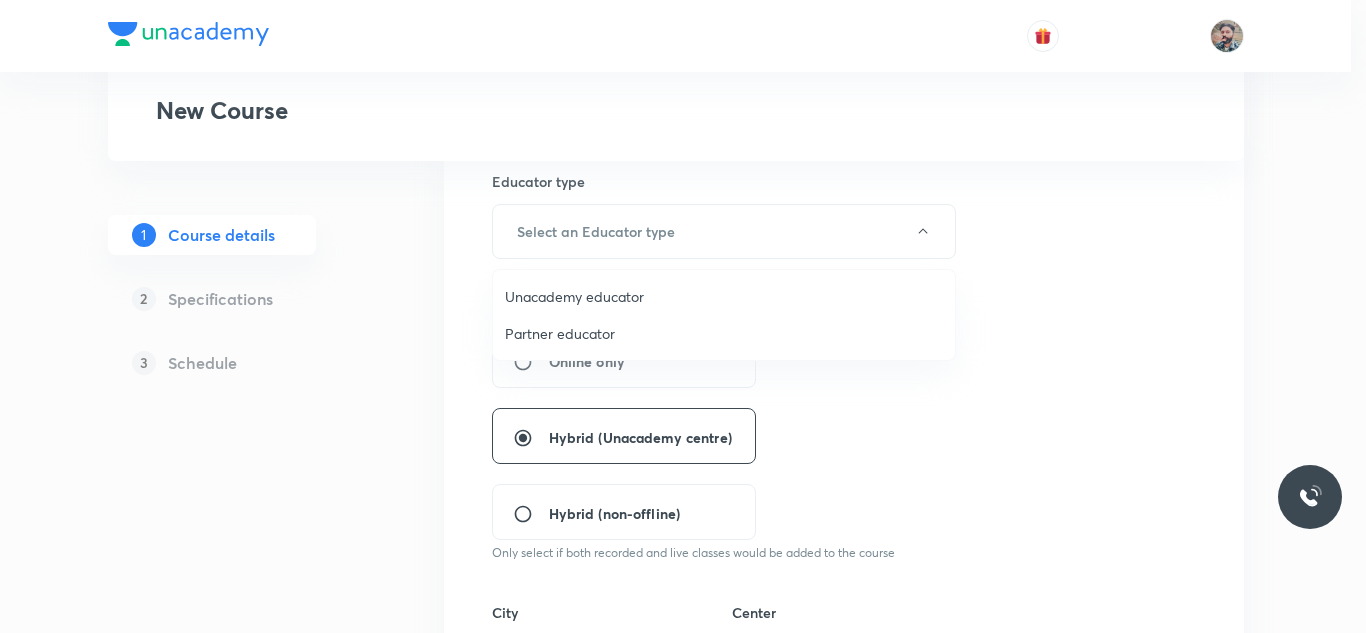 click on "Unacademy educator" at bounding box center [724, 296] 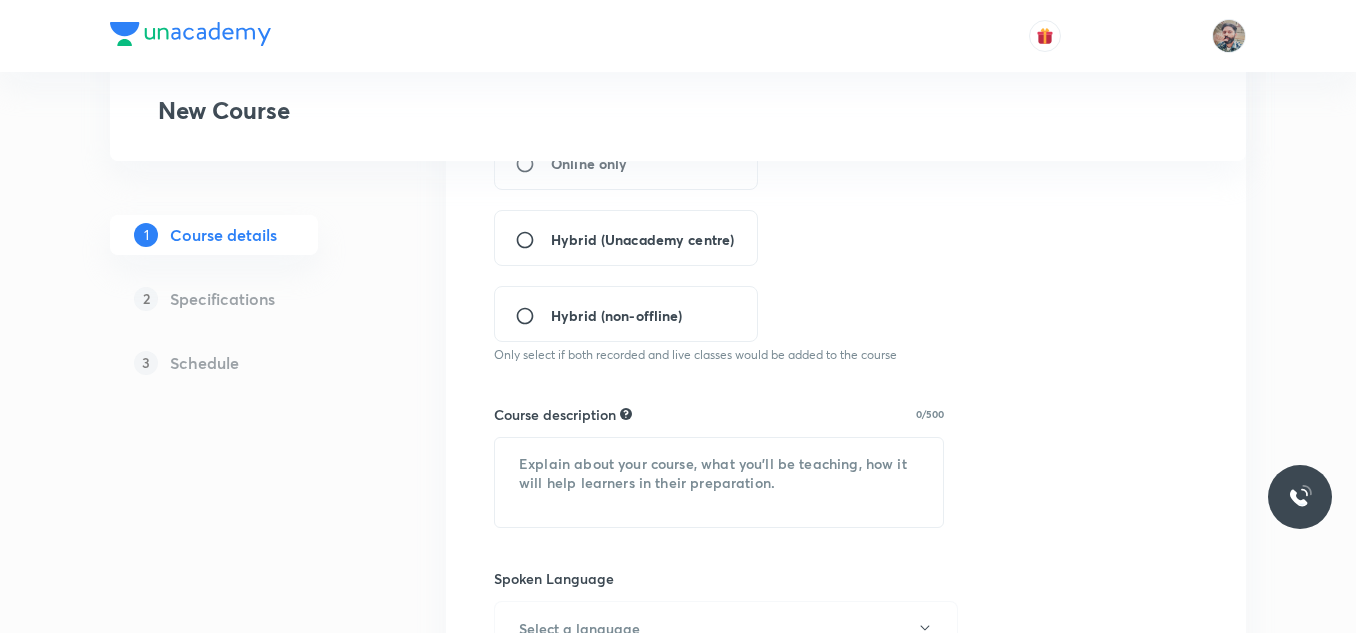 scroll, scrollTop: 500, scrollLeft: 0, axis: vertical 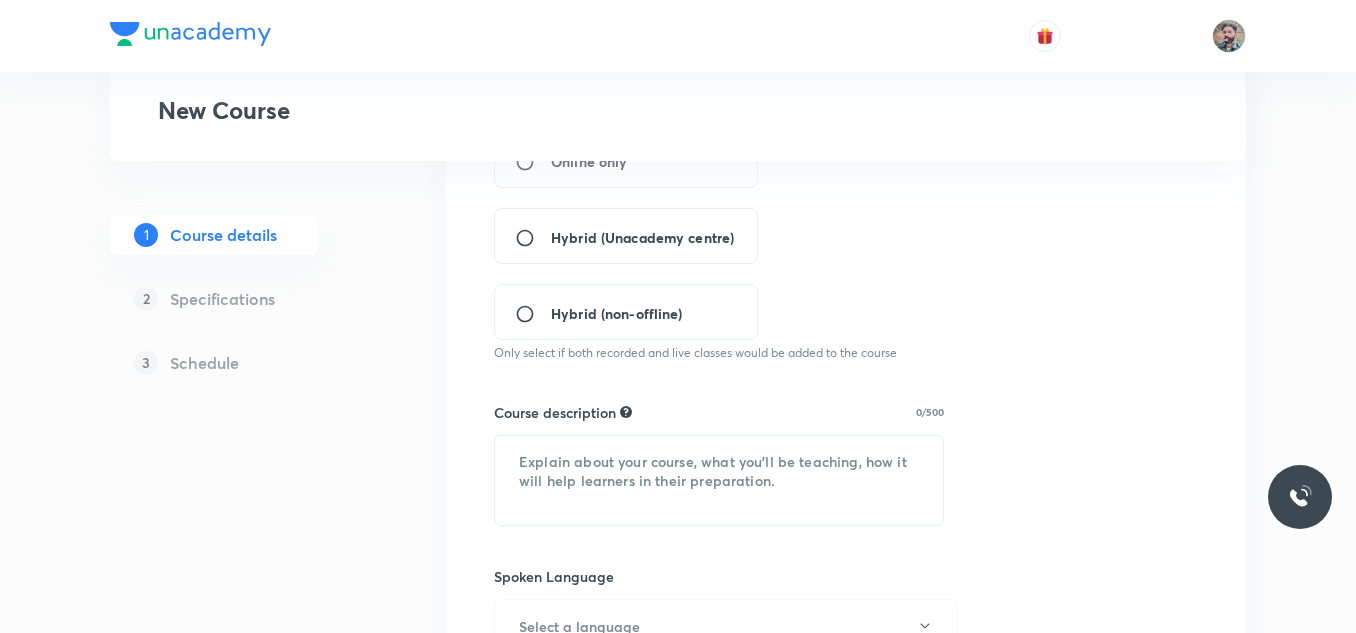 click on "Hybrid (Unacademy centre)" at bounding box center [642, 237] 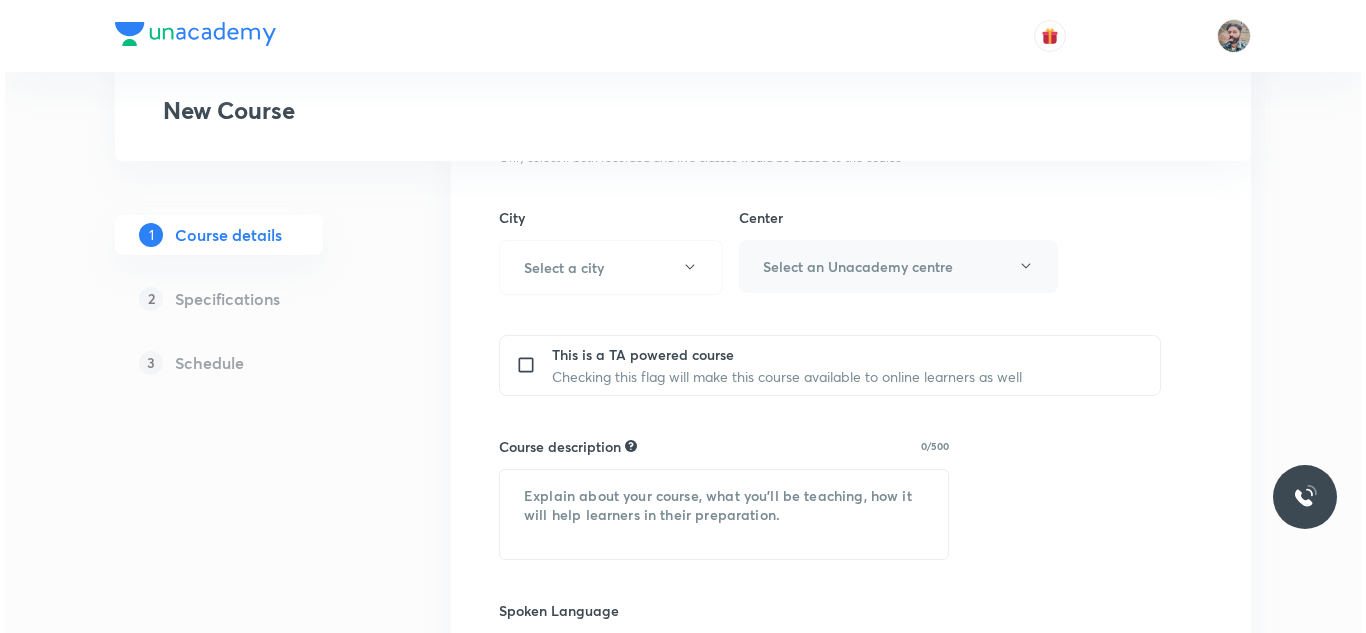 scroll, scrollTop: 700, scrollLeft: 0, axis: vertical 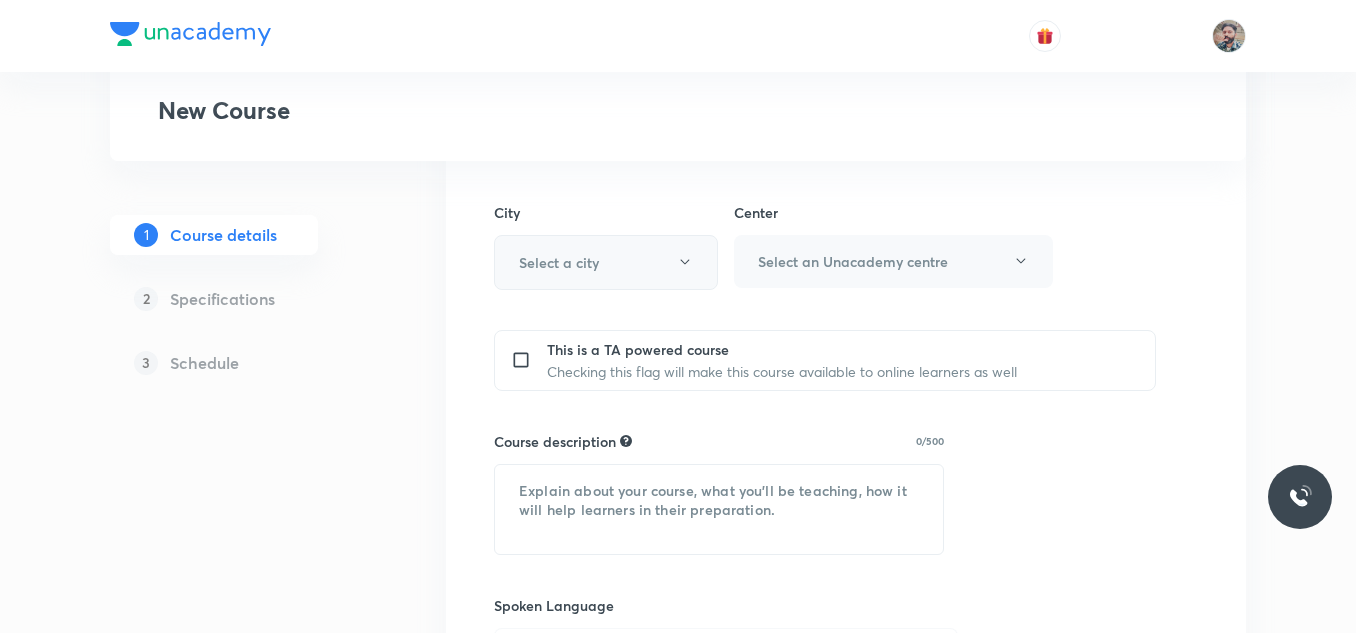 click on "Select a city" at bounding box center [606, 262] 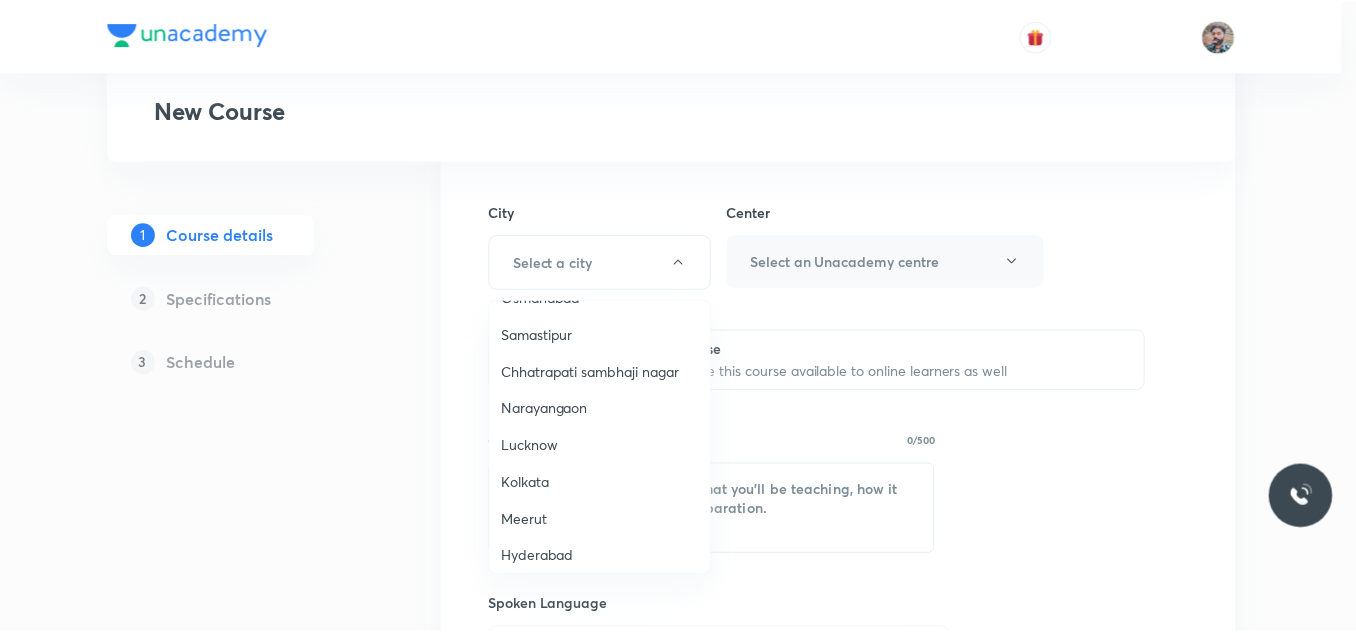 scroll, scrollTop: 1100, scrollLeft: 0, axis: vertical 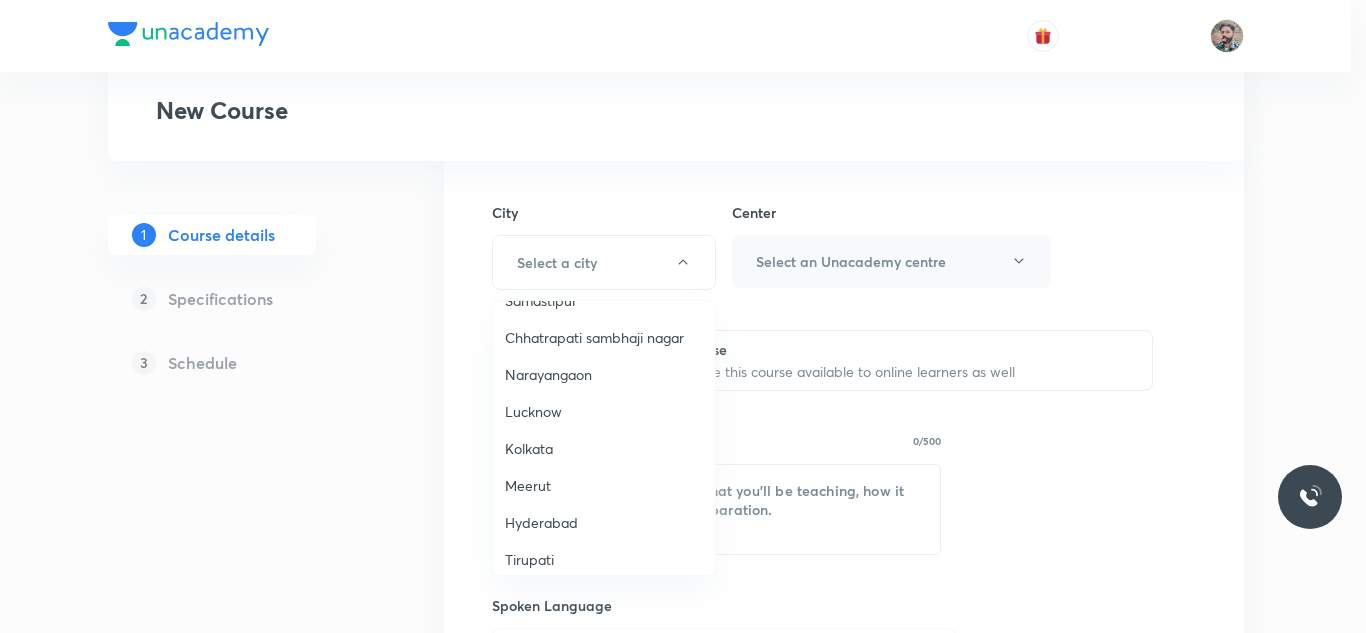 click on "Meerut" at bounding box center [604, 485] 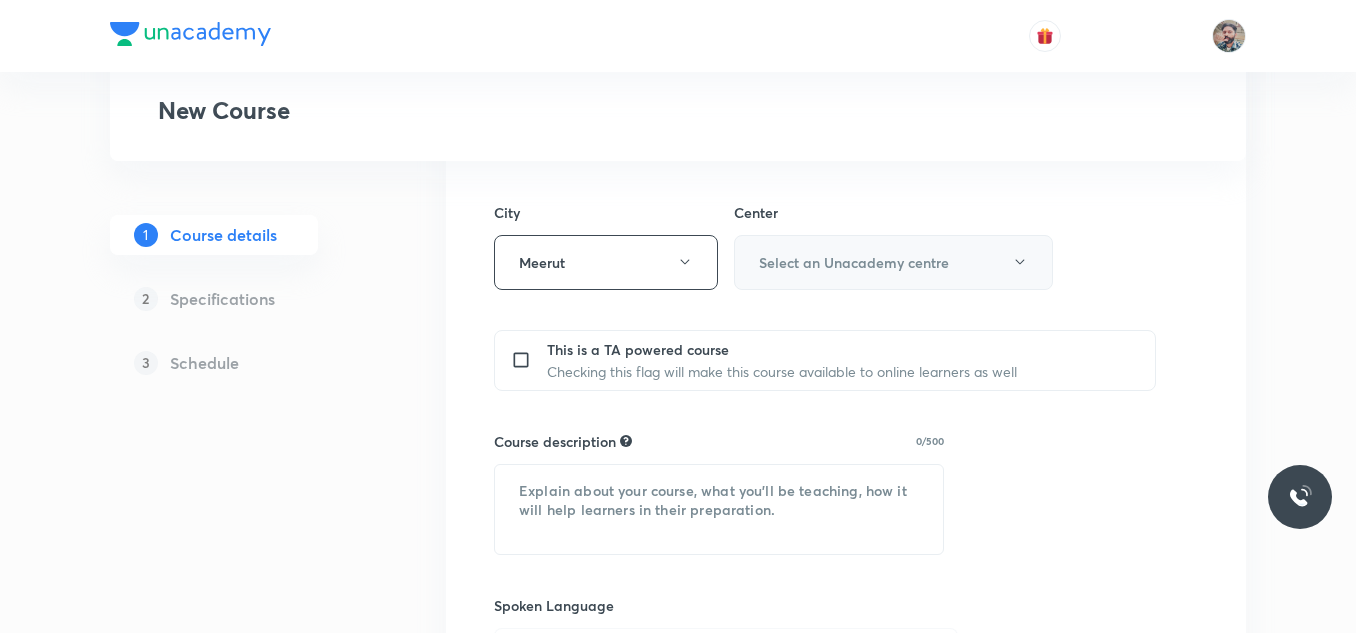 click on "Select an Unacademy centre" at bounding box center [854, 262] 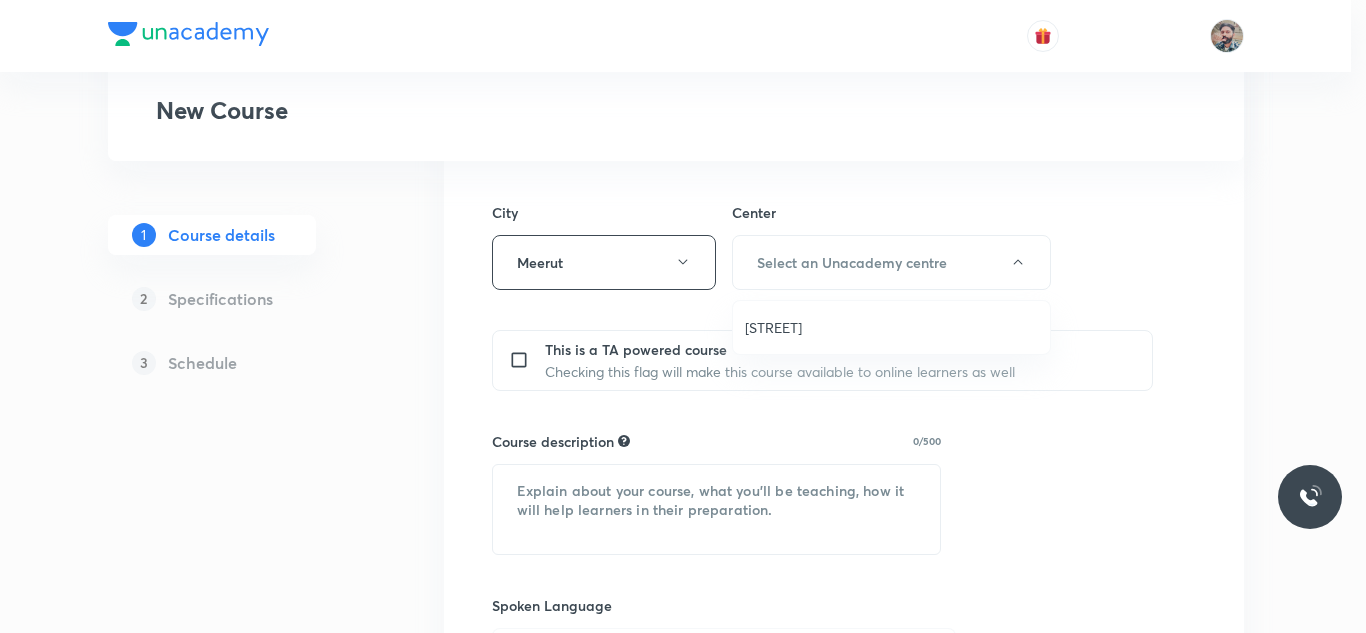 click on "Mangal Pandey Nagar" at bounding box center [891, 327] 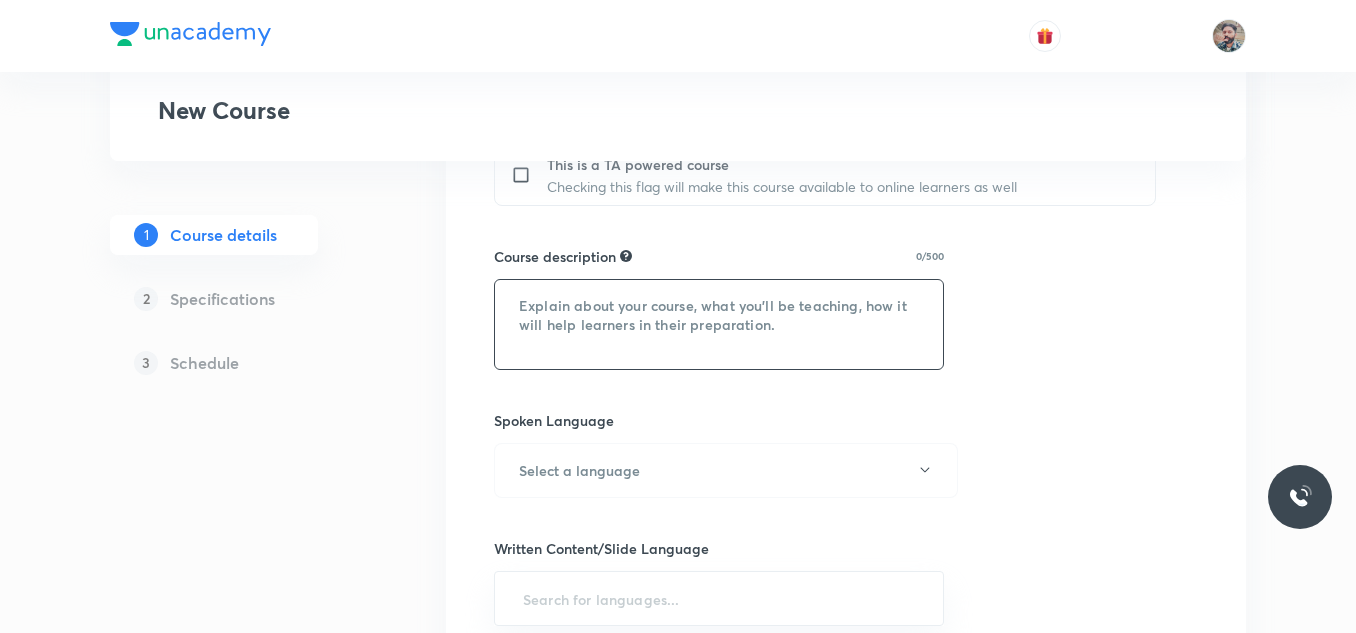 scroll, scrollTop: 900, scrollLeft: 0, axis: vertical 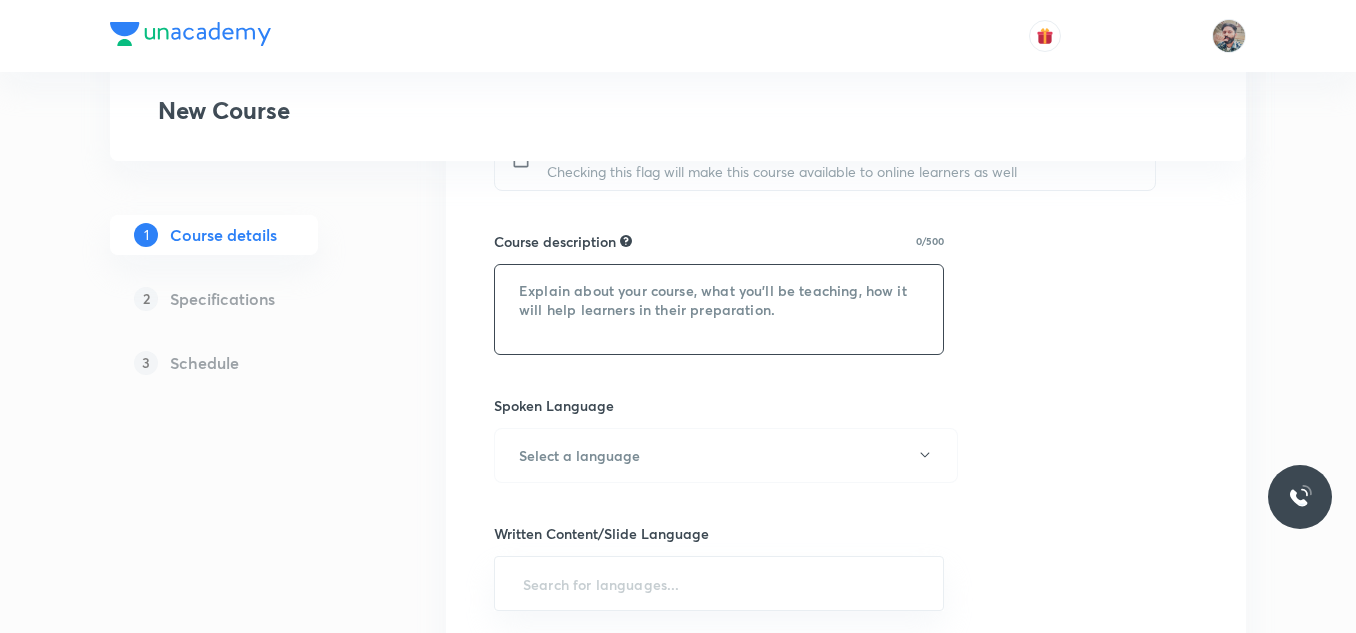 click at bounding box center [719, 309] 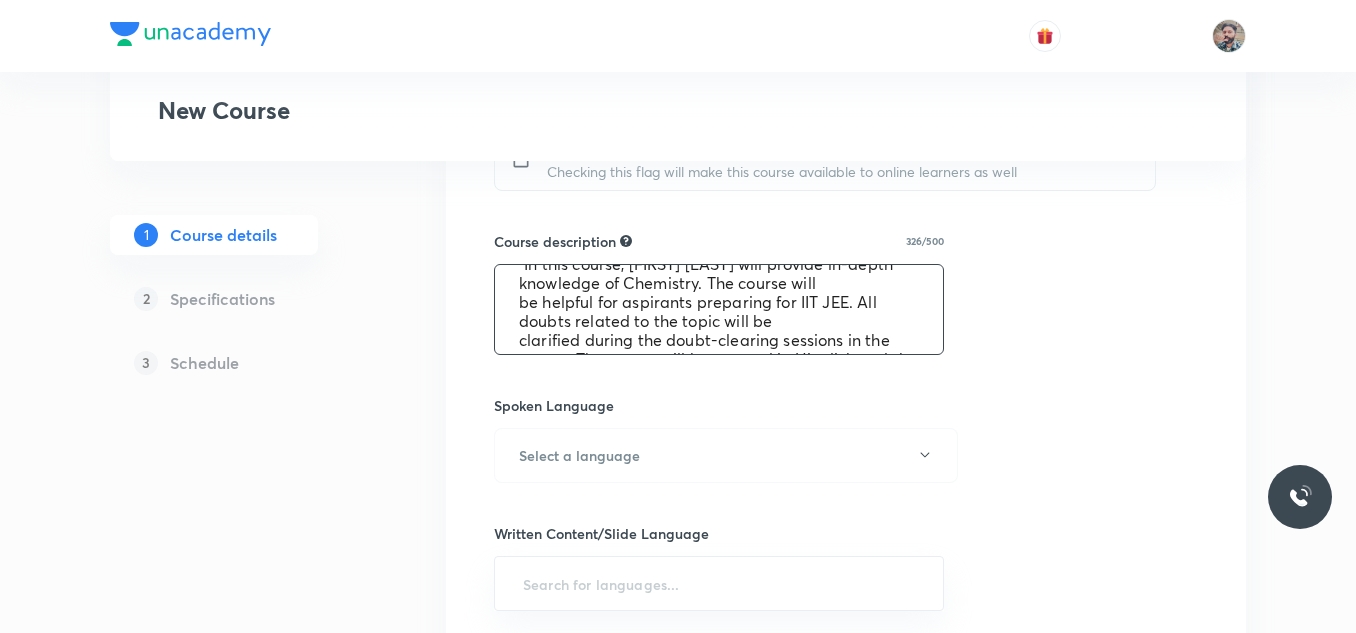 scroll, scrollTop: 0, scrollLeft: 0, axis: both 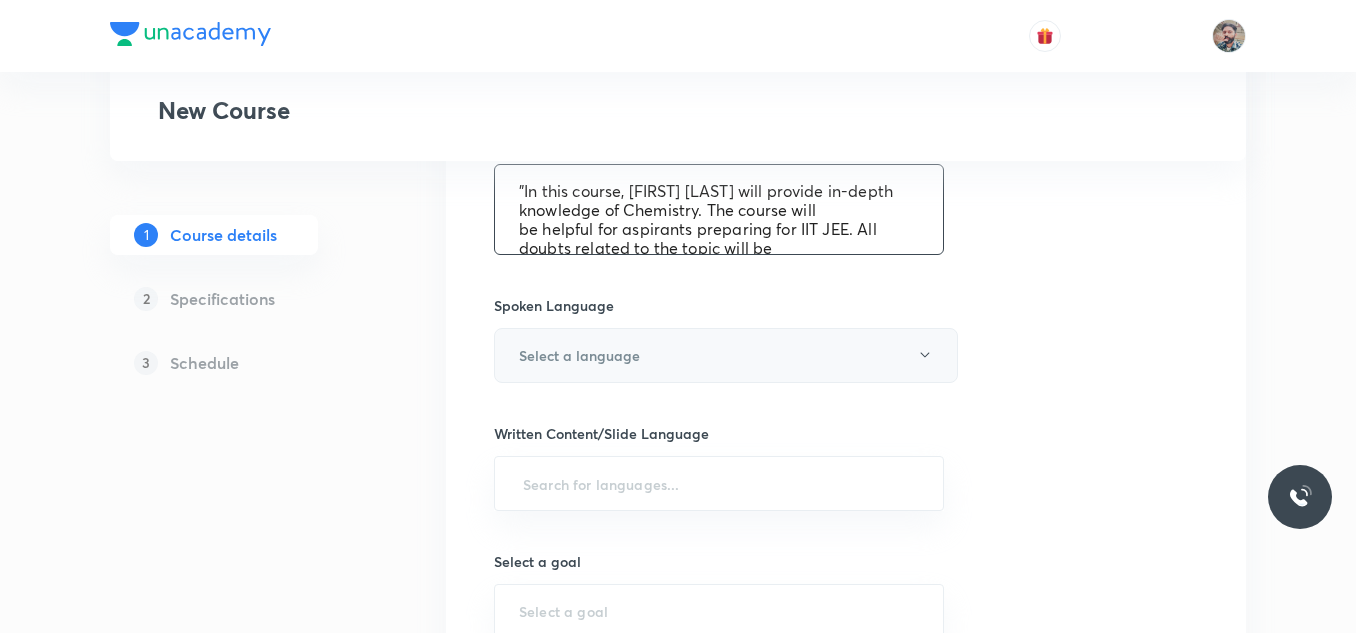 type on ""In this course, Binay Kumar Patel will provide in-depth knowledge of Chemistry. The course will
be helpful for aspirants preparing for IIT JEE. All doubts related to the topic will be
clarified during the doubt-clearing sessions in the course. The course will be covered in Hinglish and the notes will be provided in English"" 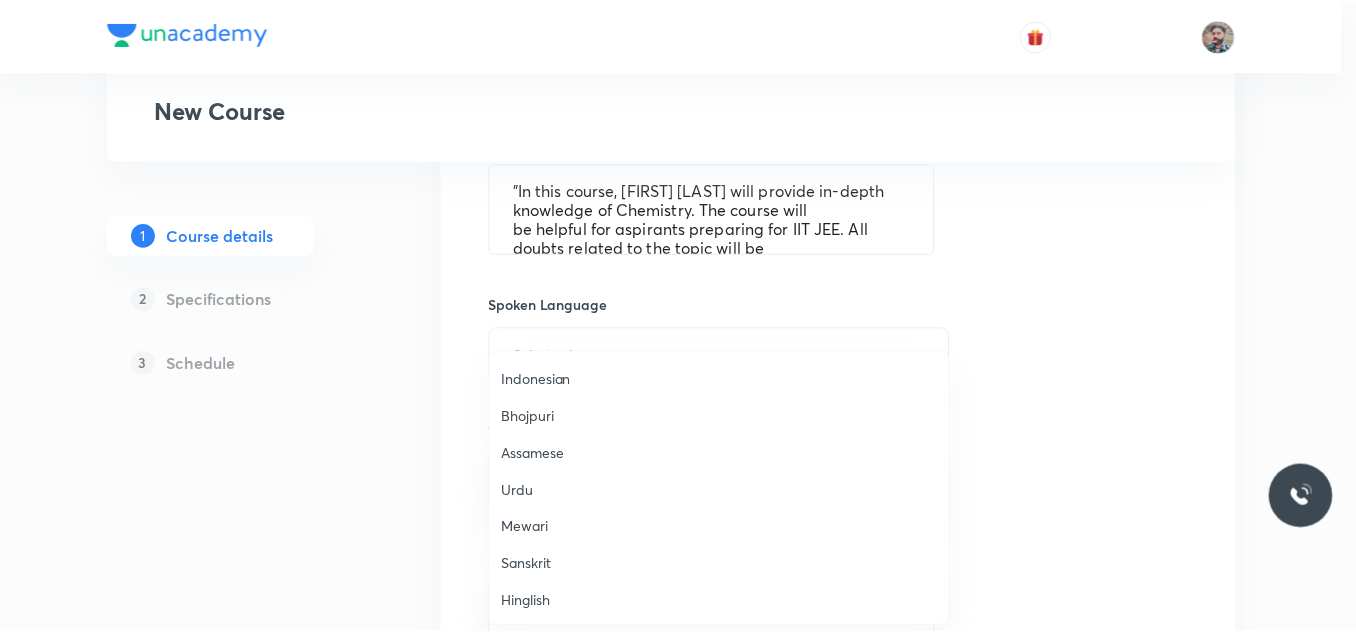 scroll, scrollTop: 593, scrollLeft: 0, axis: vertical 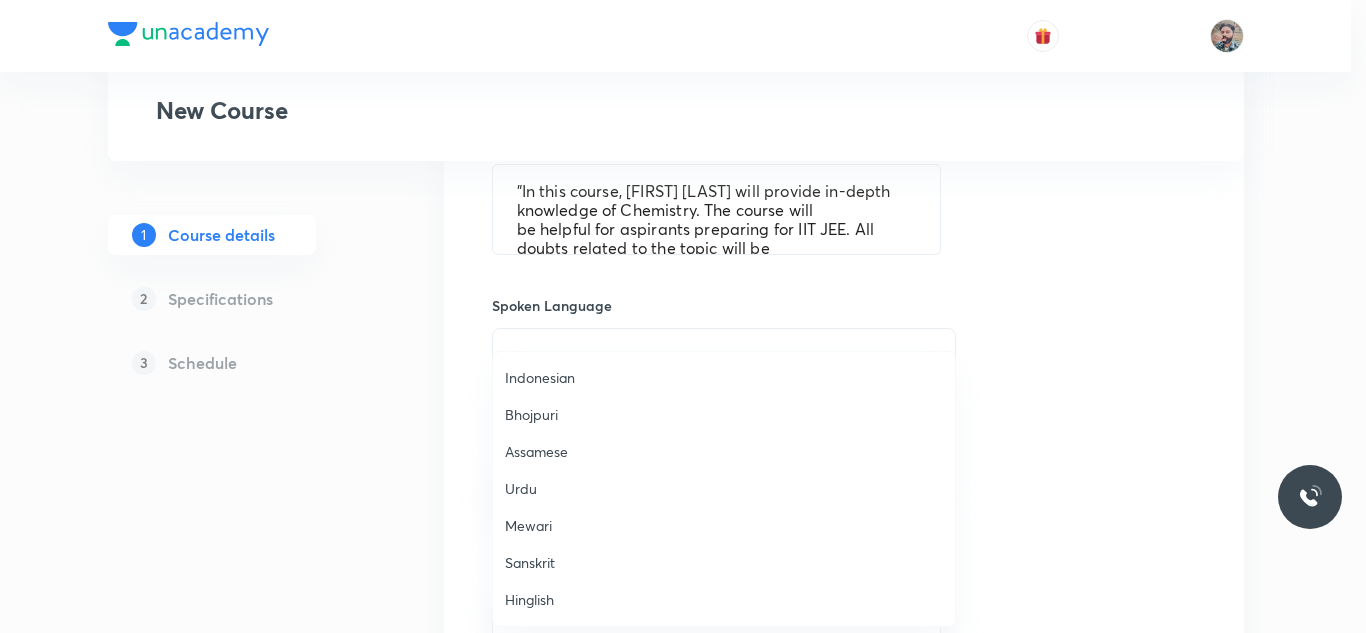 click on "Hinglish" at bounding box center (724, 599) 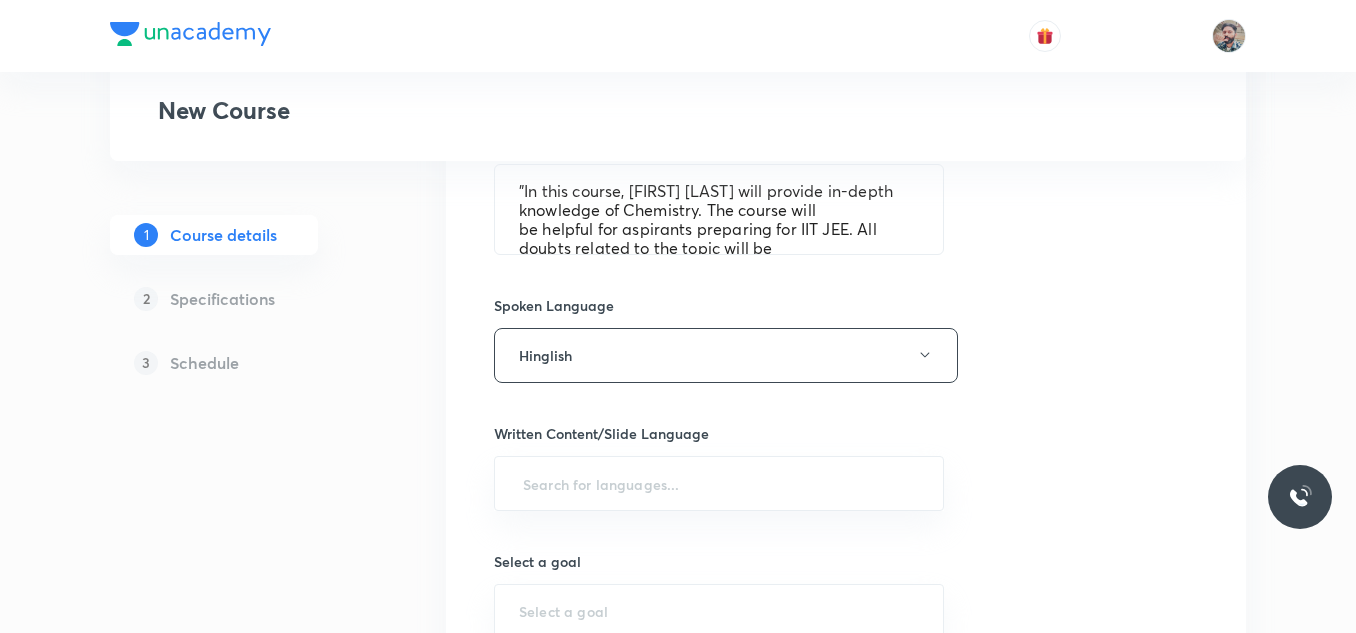 click on "Plus Courses New Course 1 Course details 2 Specifications 3 Schedule Course title 40/80 Course On Chemistry for JEE Excel 2 2026 ​ Educator type Unacademy educator   Course type Online only Hybrid (Unacademy centre) Hybrid (non-offline) Only select if both recorded and live classes would be added to the course City Meerut Center Mangal Pandey Nagar This is a TA powered course Checking this flag will make this course available to online learners as well Course description 326/500 "In this course, Binay Kumar Patel will provide in-depth knowledge of Chemistry. The course will
be helpful for aspirants preparing for IIT JEE. All doubts related to the topic will be
clarified during the doubt-clearing sessions in the course. The course will be covered in Hinglish and the notes will be provided in English" ​ Spoken Language Hinglish Written Content/Slide Language ​ Select a goal ​ Educators ​ Save & continue" at bounding box center [678, -26] 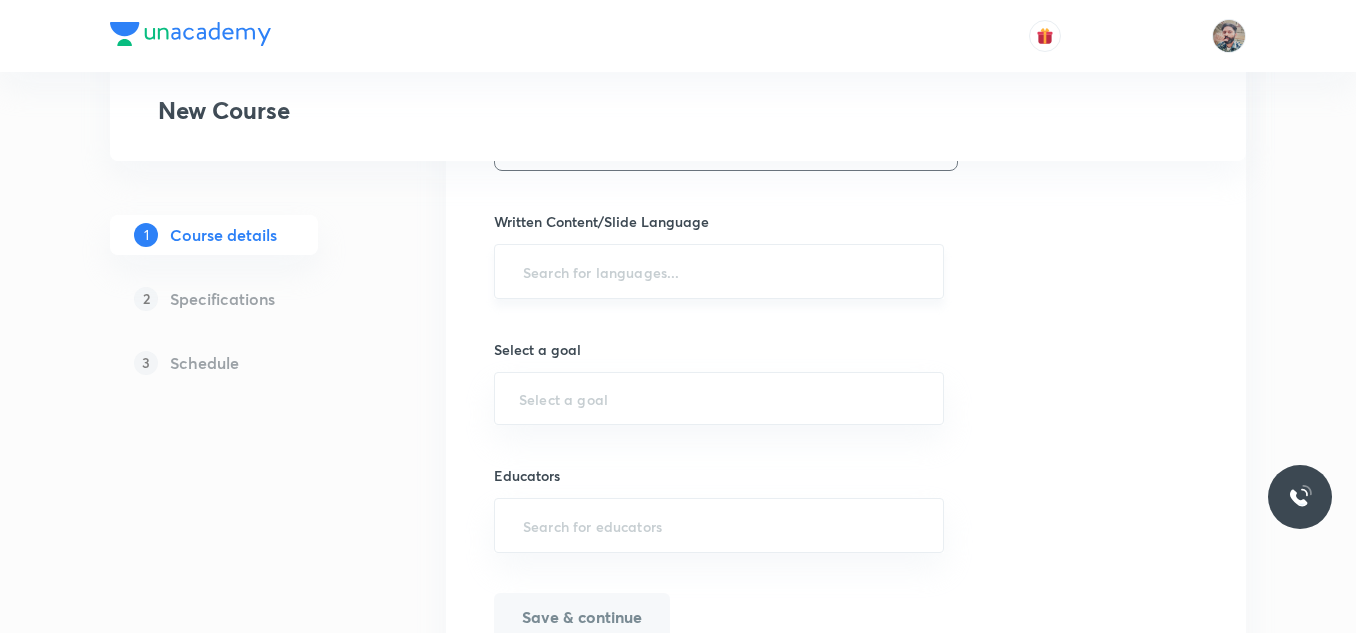 scroll, scrollTop: 1100, scrollLeft: 0, axis: vertical 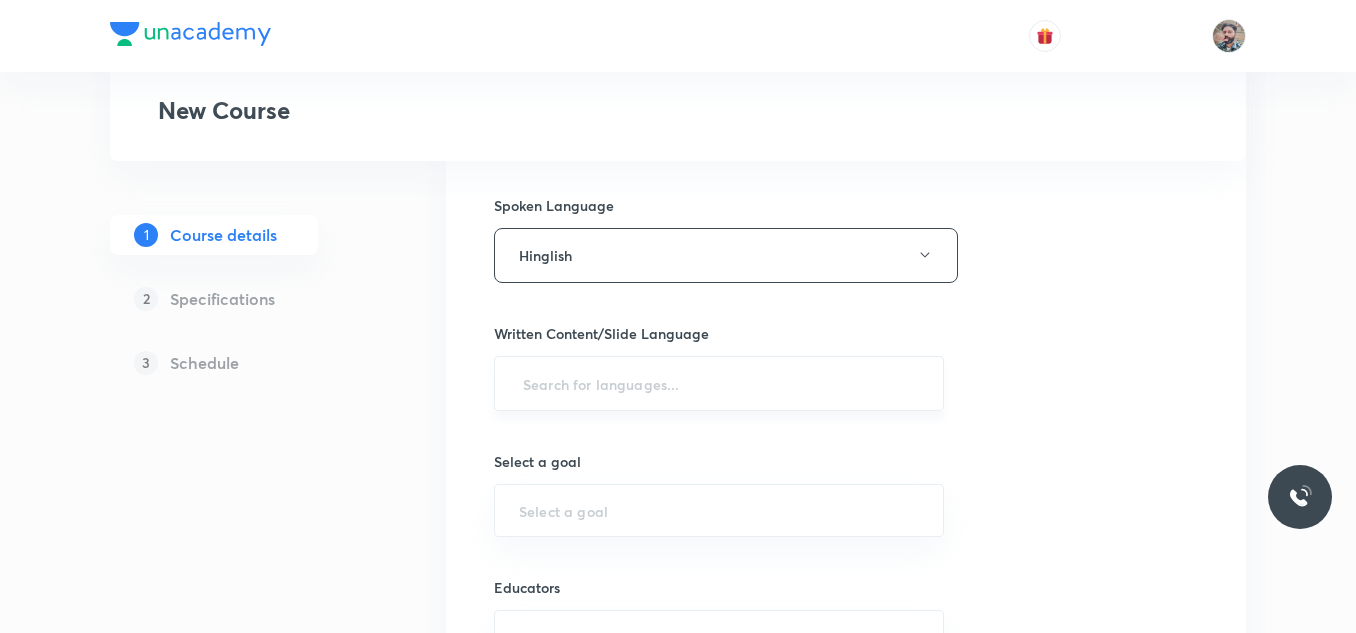 click at bounding box center (719, 383) 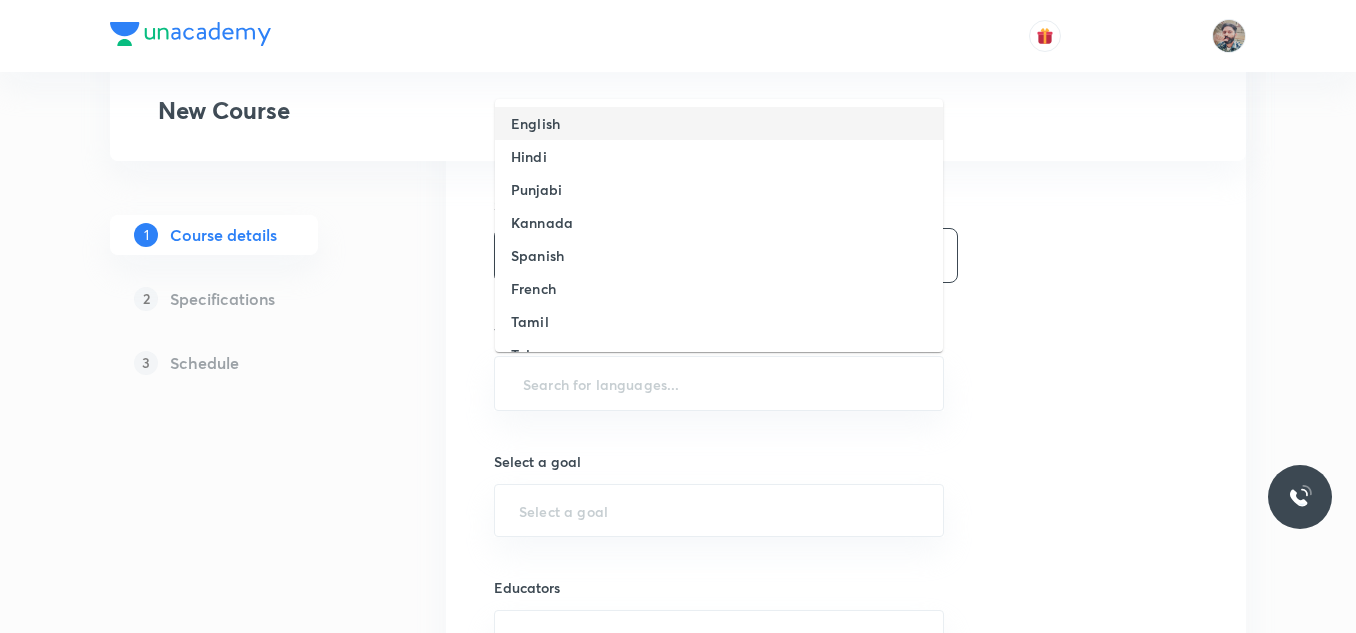 click on "English" at bounding box center (535, 123) 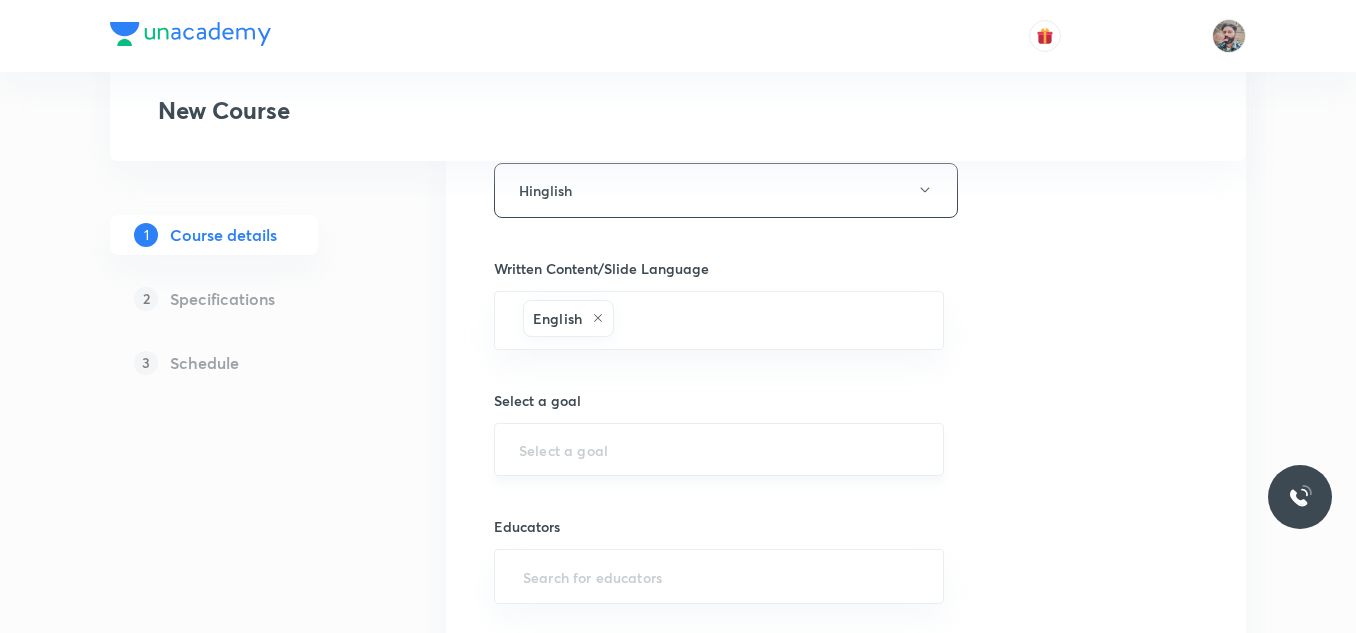 scroll, scrollTop: 1200, scrollLeft: 0, axis: vertical 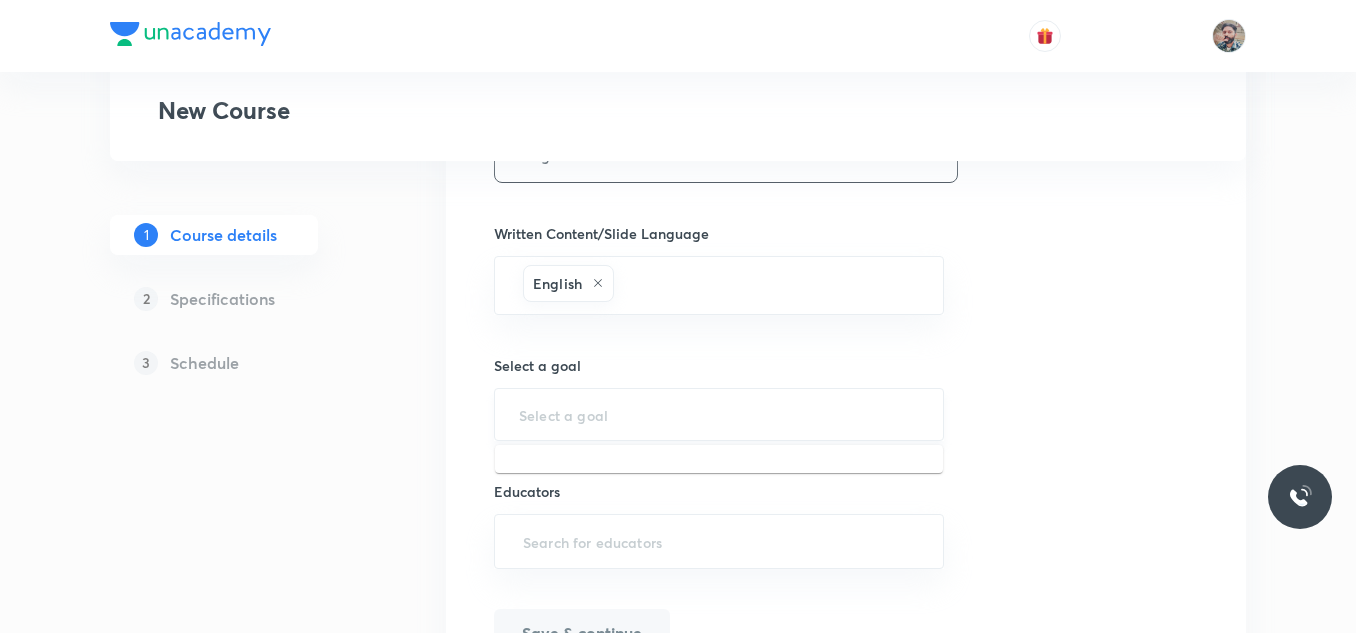 click at bounding box center (719, 414) 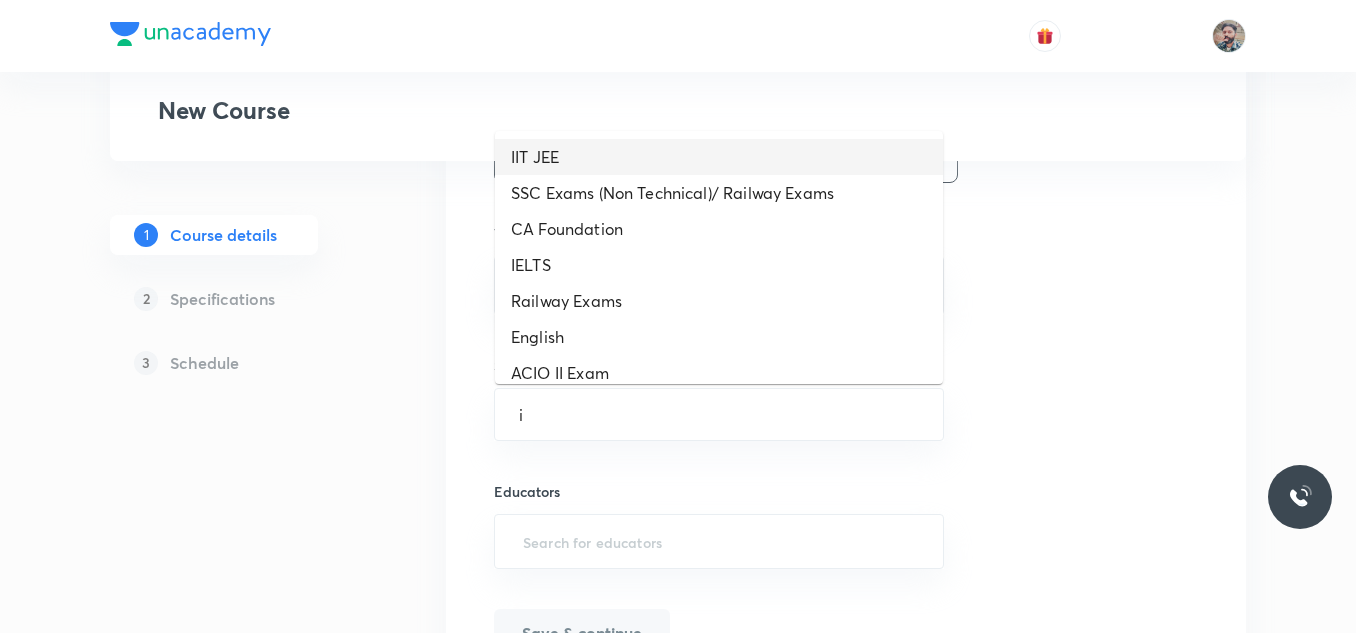 click on "IIT JEE" at bounding box center (719, 157) 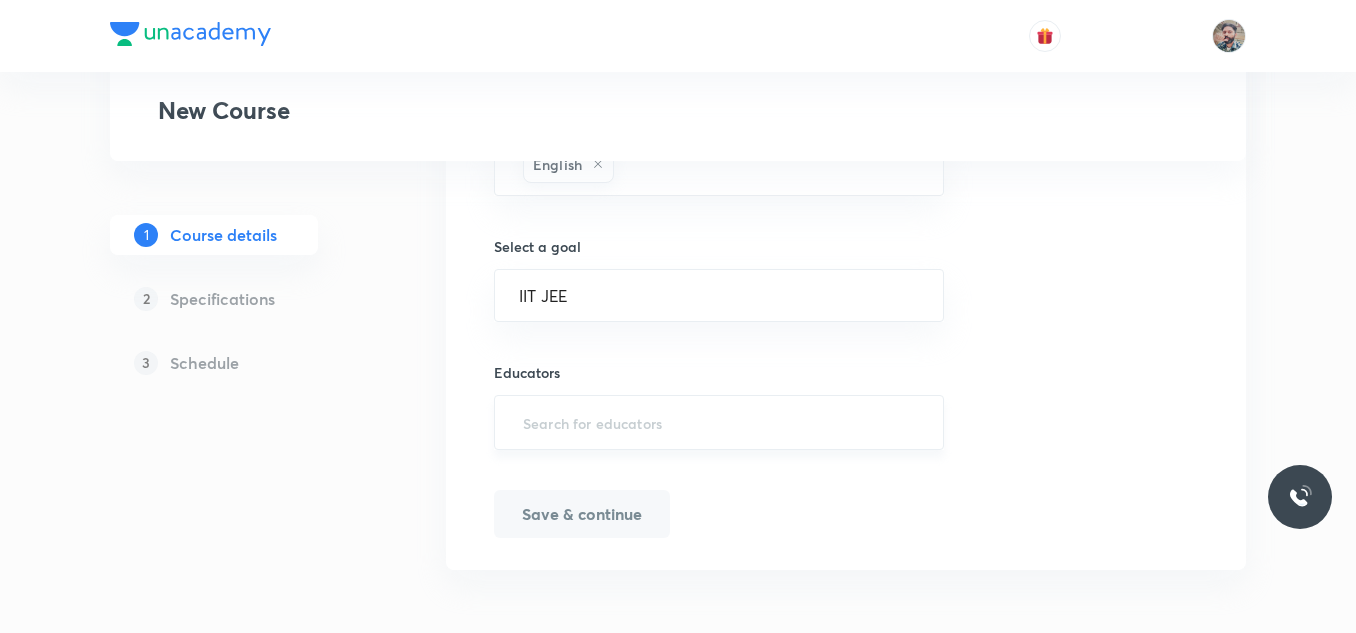 scroll, scrollTop: 1320, scrollLeft: 0, axis: vertical 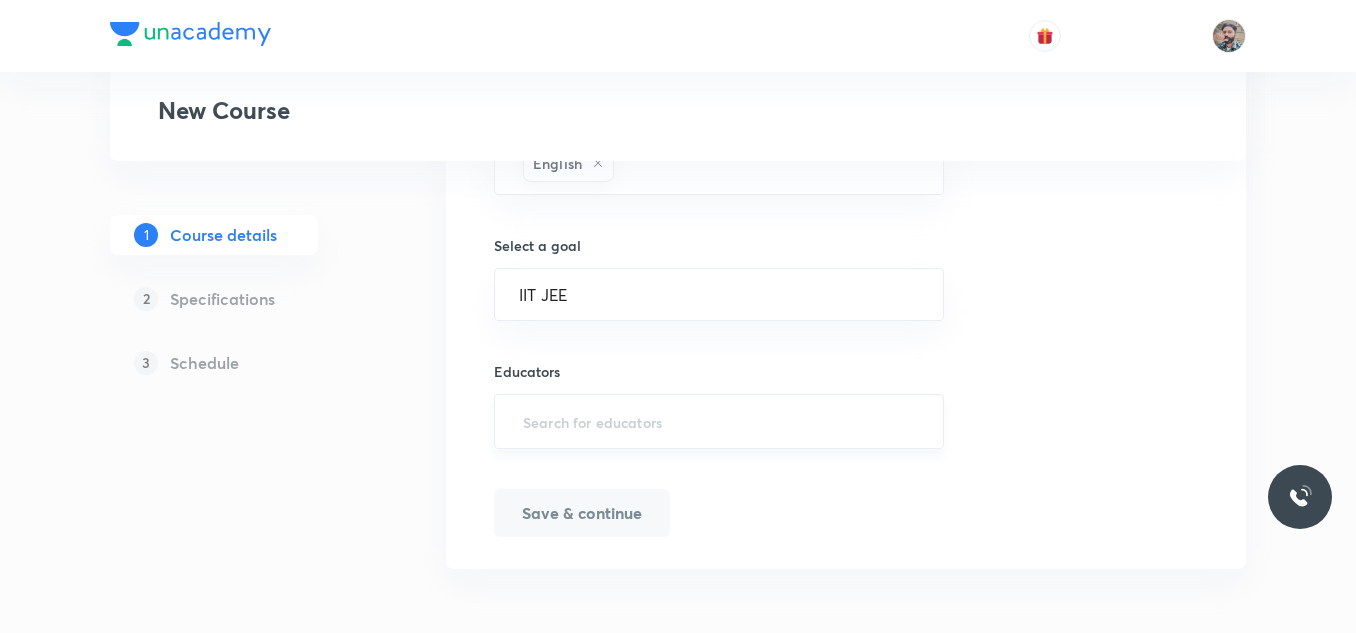 click at bounding box center [719, 421] 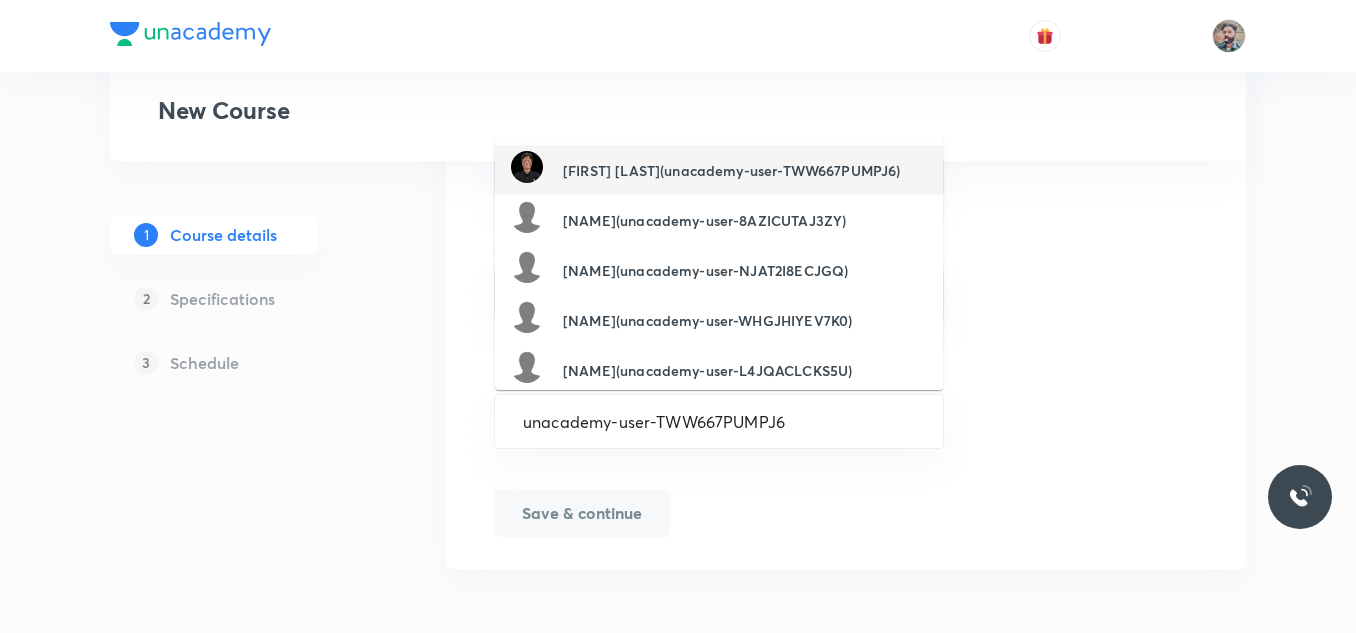 click on "Binay Kumar Patel(unacademy-user-TWW667PUMPJ6)" at bounding box center (731, 170) 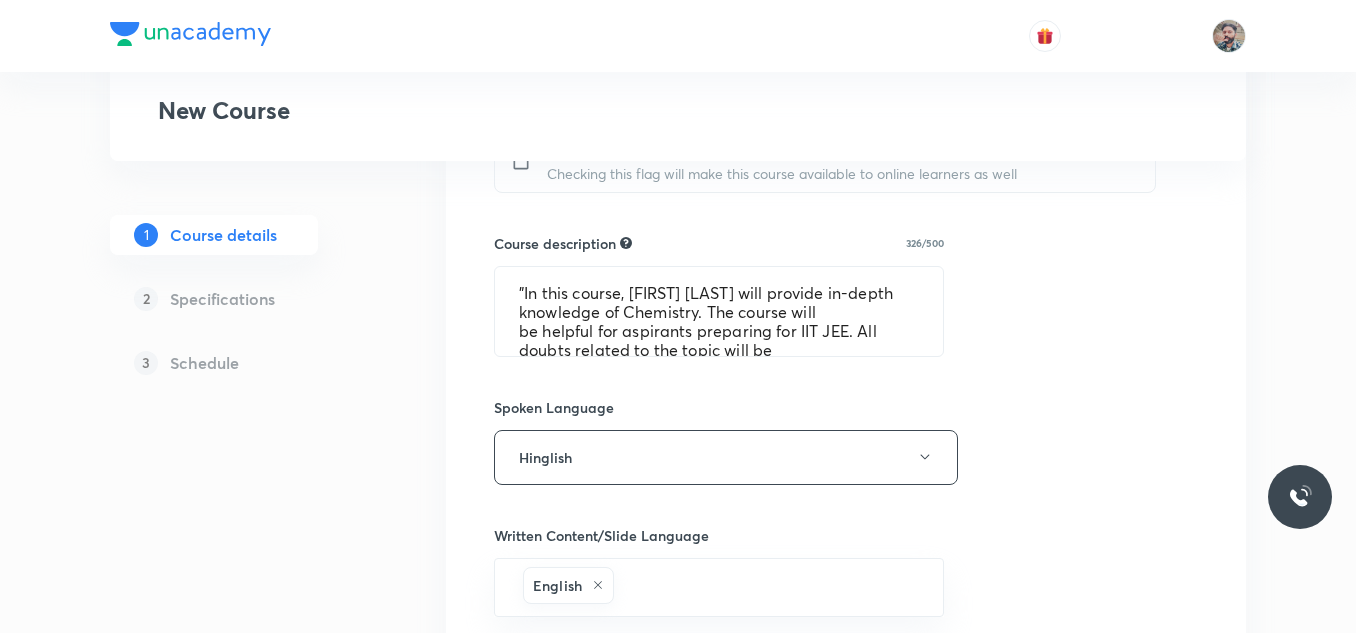 scroll, scrollTop: 900, scrollLeft: 0, axis: vertical 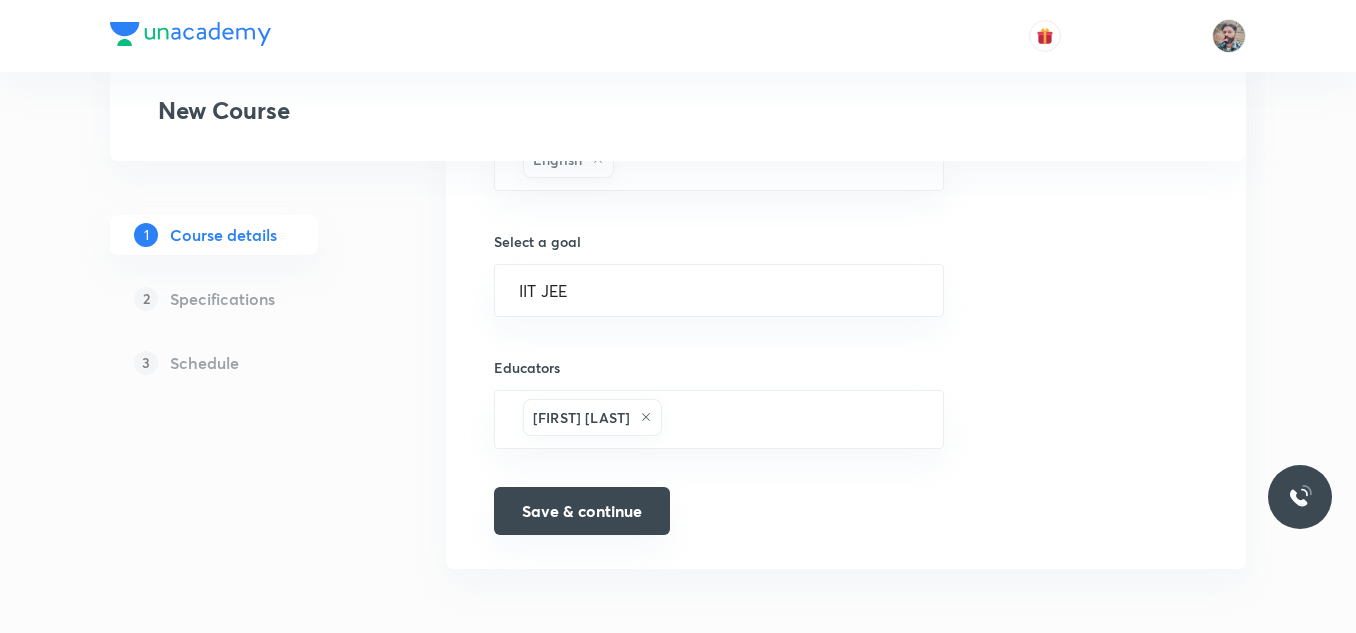 click on "Save & continue" at bounding box center [582, 511] 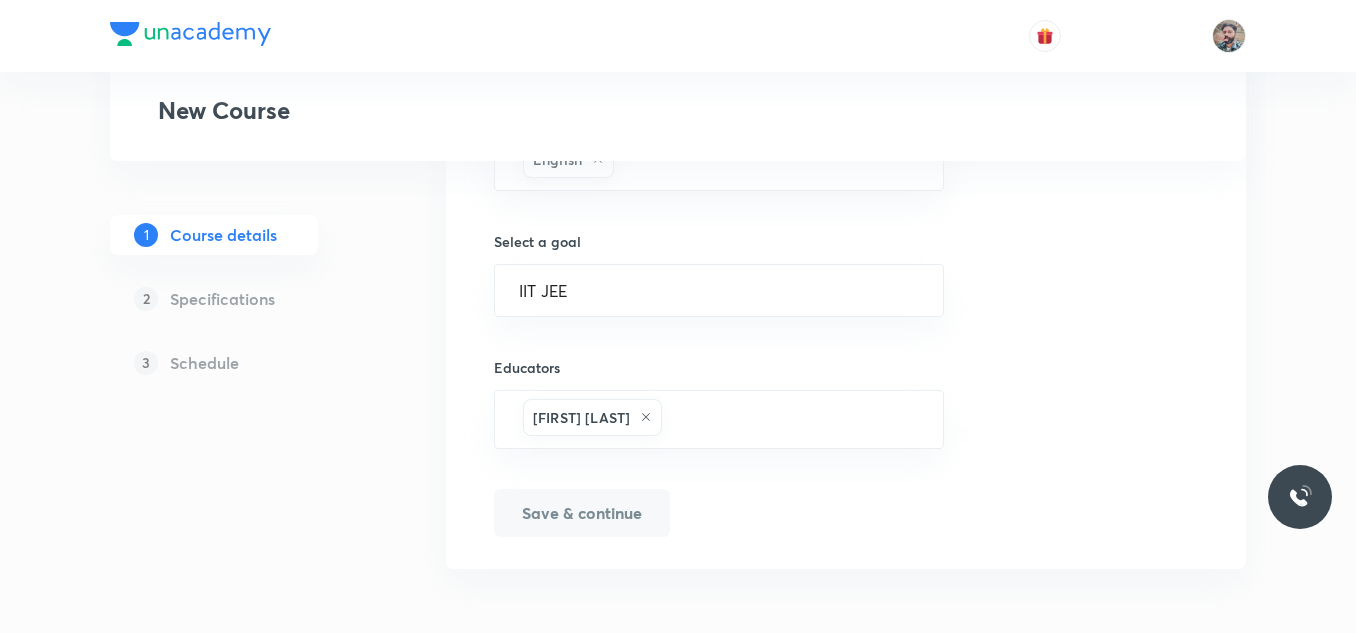 scroll, scrollTop: 1347, scrollLeft: 0, axis: vertical 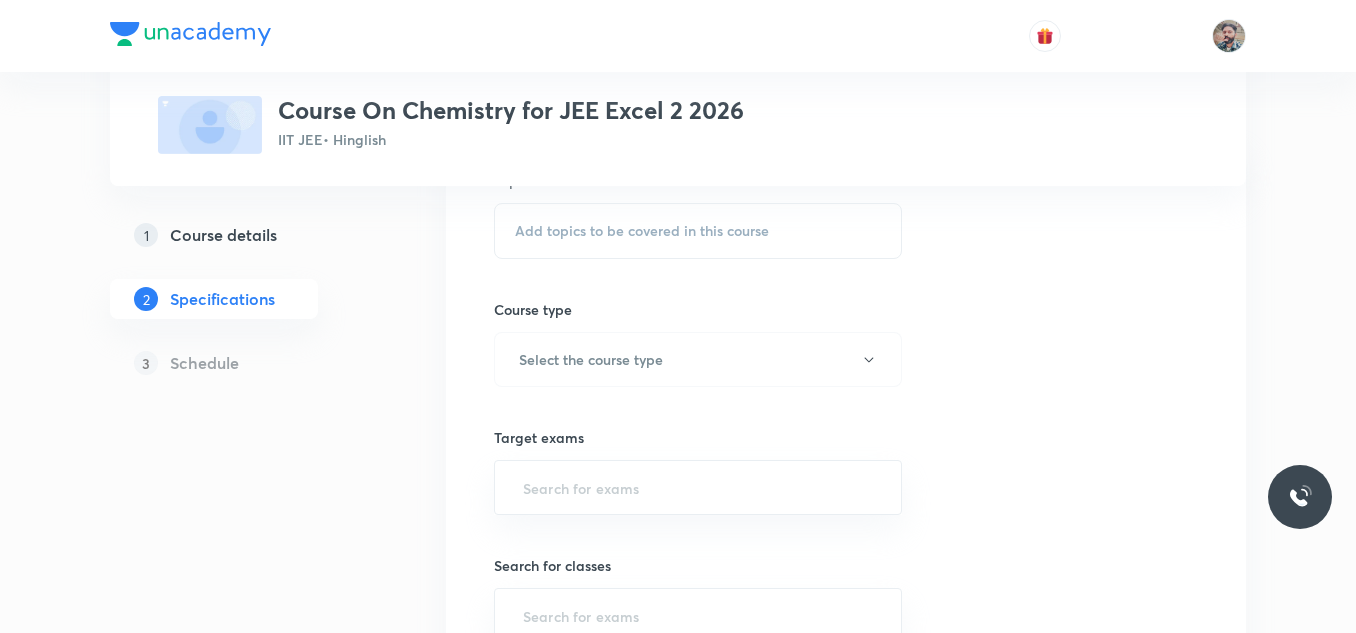 click on "Add topics to be covered in this course" at bounding box center [642, 231] 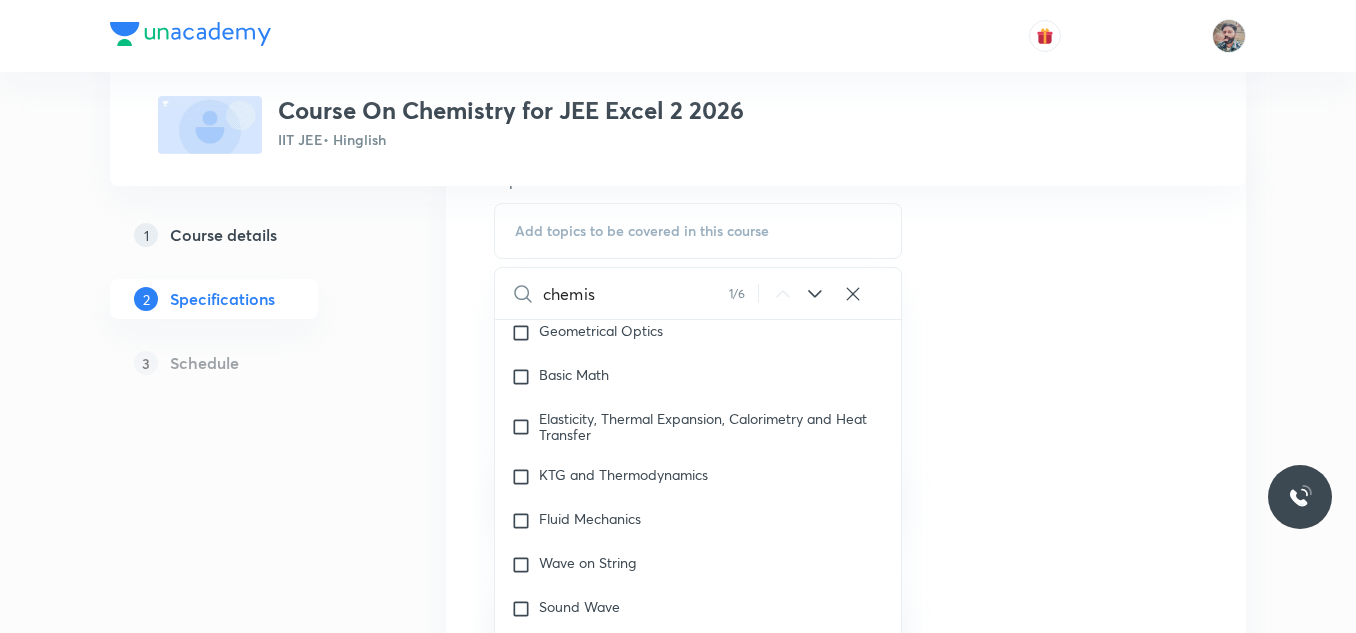 scroll, scrollTop: 1846, scrollLeft: 0, axis: vertical 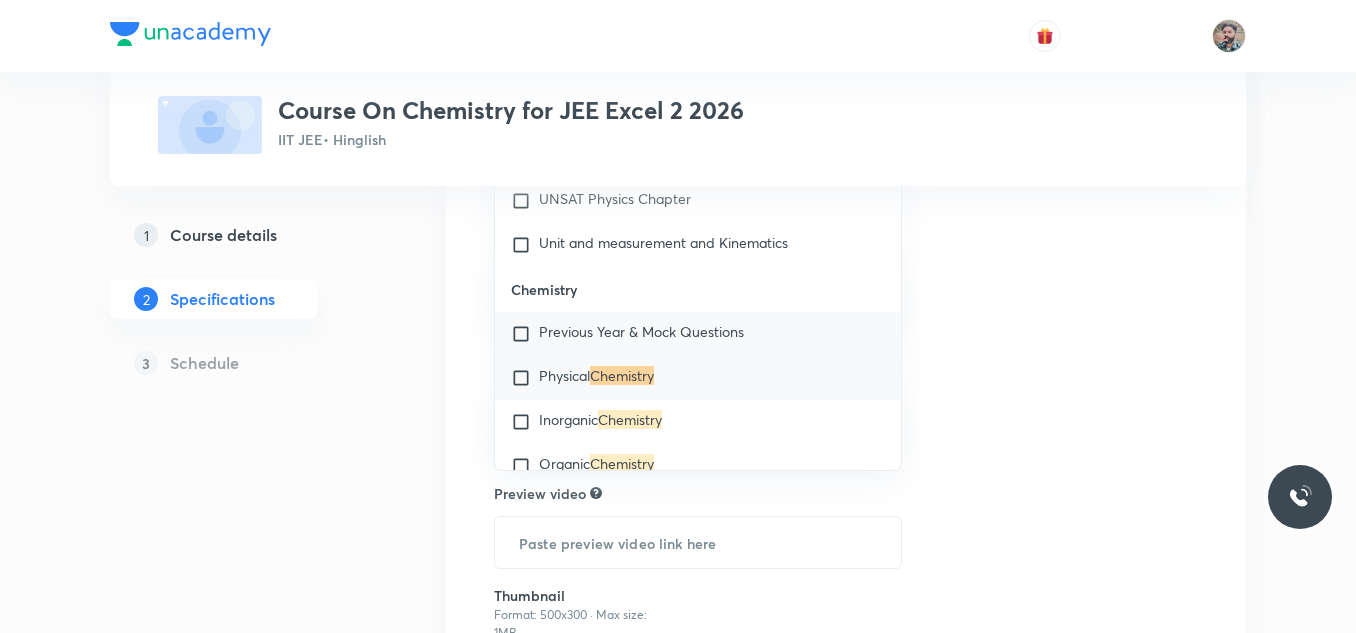 type on "chemistry" 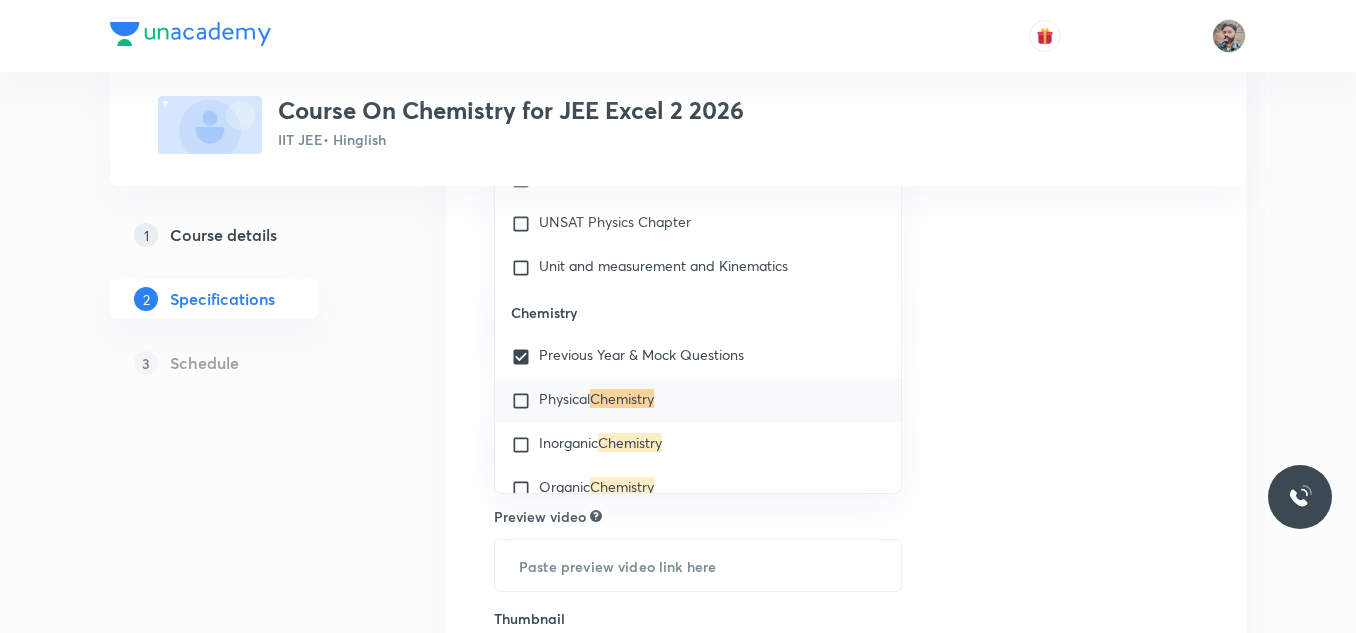 click on "Physical" at bounding box center (564, 398) 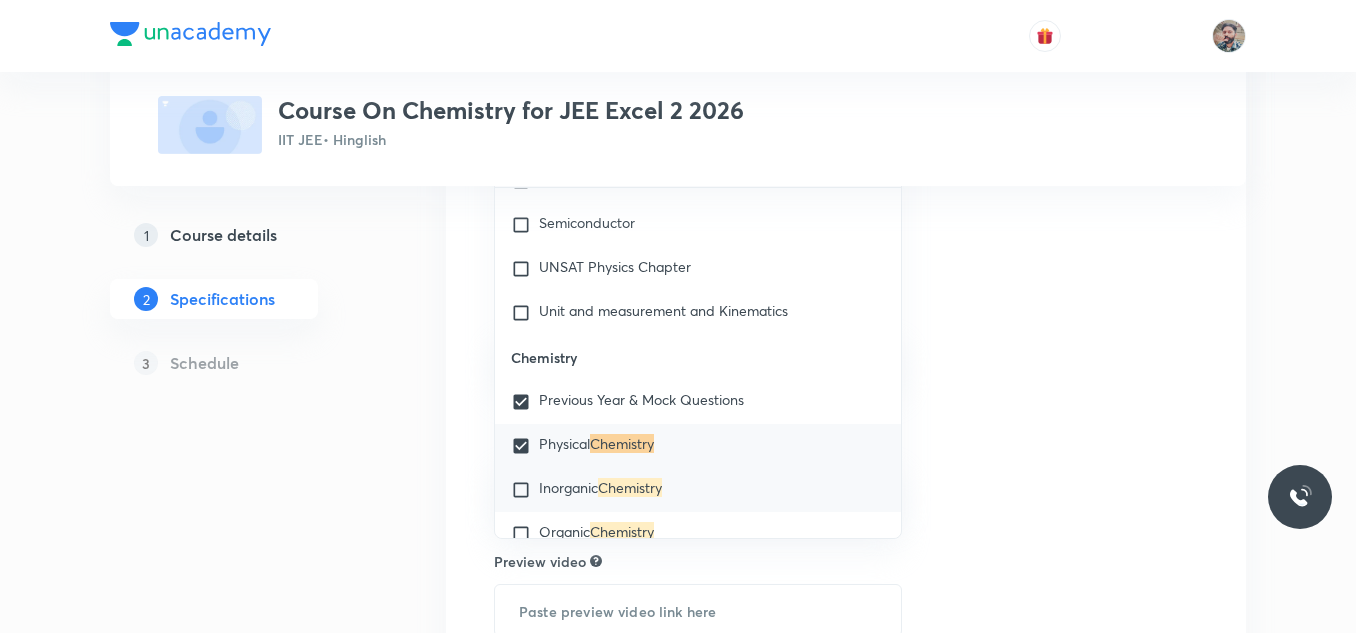 click on "Inorganic" at bounding box center [568, 487] 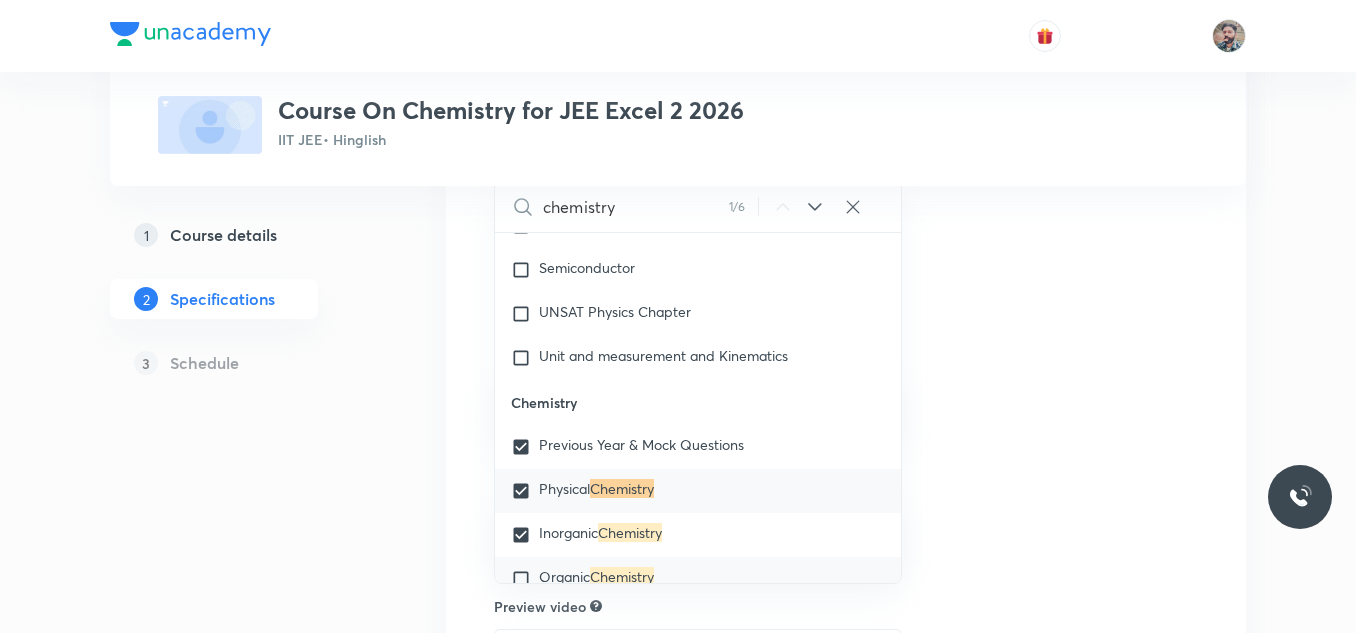 click on "Chemistry" at bounding box center (622, 576) 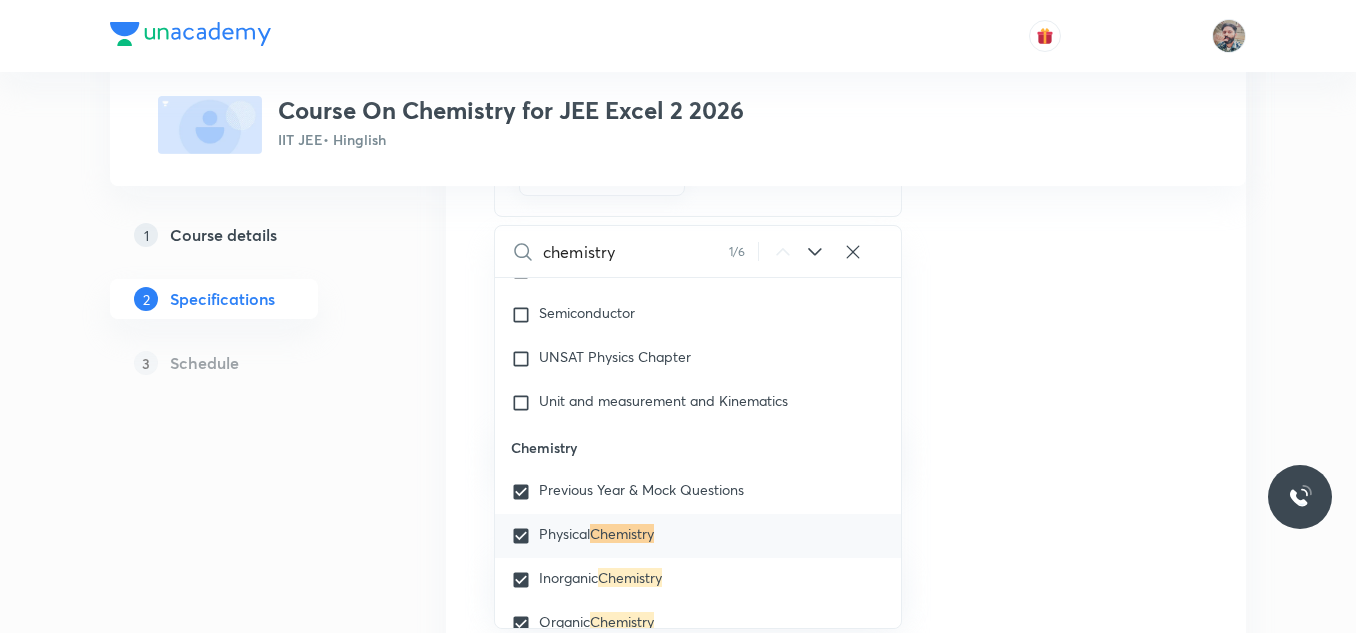 scroll, scrollTop: 1946, scrollLeft: 0, axis: vertical 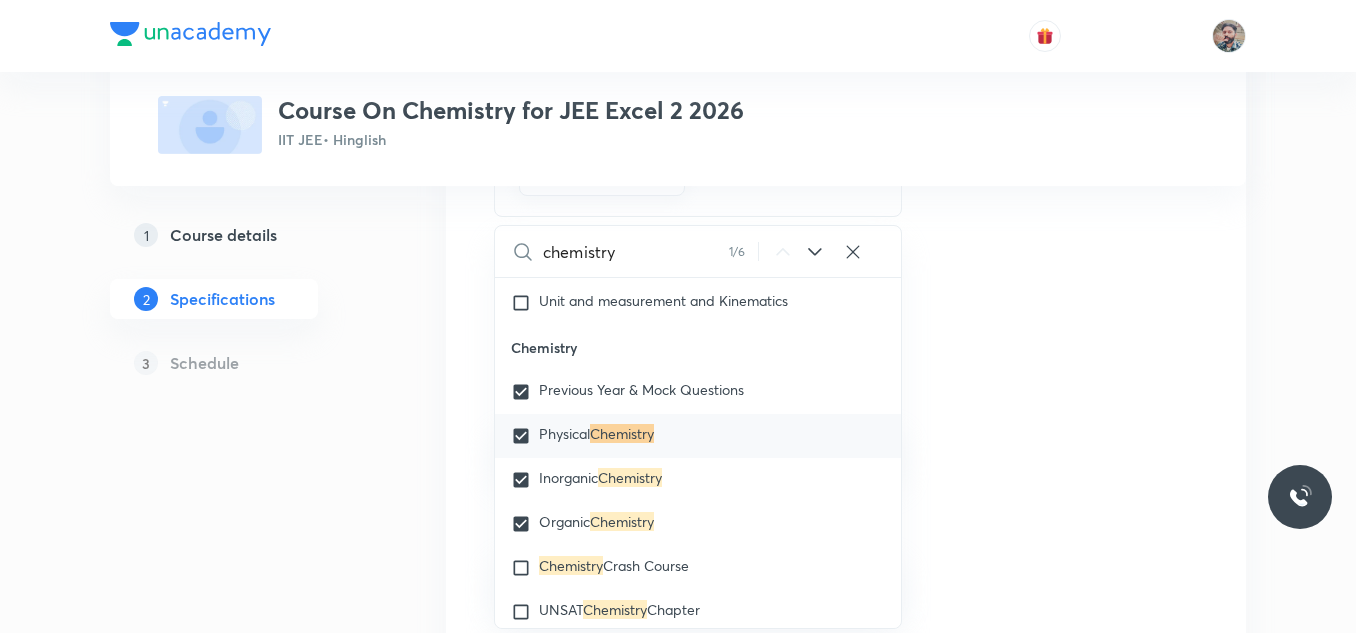 click on "Topics Previous Year & Mock Questions Physical Chemistry Inorganic Chemistry Organic Chemistry CLEAR chemistry 1 / 6 ​ Physics Previous Year & Mock Questions Basics & Laboratory Mechanics Solid & Fluid Mechanics Waves Geometrical & Wave Optics Electricity & Magnetism Thermal Physics Modern Physics Physics Crash Course Basic Mathematics and Vector Newton's Law of Motion and Friction Kinematics-2D Kinematics-1D and Calculus Current Electricity Capacitance Electrostatics Magnetic Effect of Current and Magnetism Center of Mass and Collision Error Rotational Motion Circular Motion Work, Power & Energy Wave Optics and Electromagnetic Waves Electromagnetic Induction and Alternating Current Unit and Dimension Principle of Communication Newton's Law of Motion 1D Motion Modern Physics - 1 Modern Physics - 2 Geometrical Optics Basic Math Elasticity, Thermal Expansion, Calorimetry and Heat Transfer KTG and Thermodynamics Fluid Mechanics Wave on String Sound Wave Simple Harmonic Motion Gravitation Motion in Straightline" at bounding box center (846, 444) 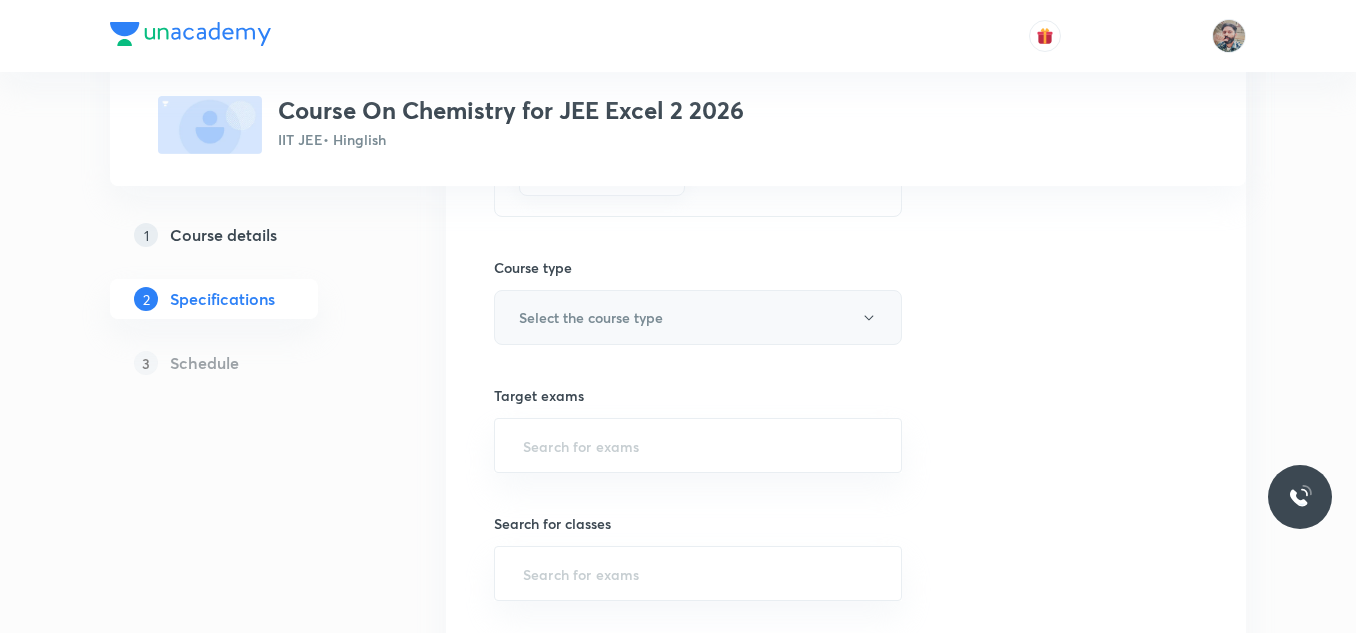 click on "Select the course type" at bounding box center (698, 317) 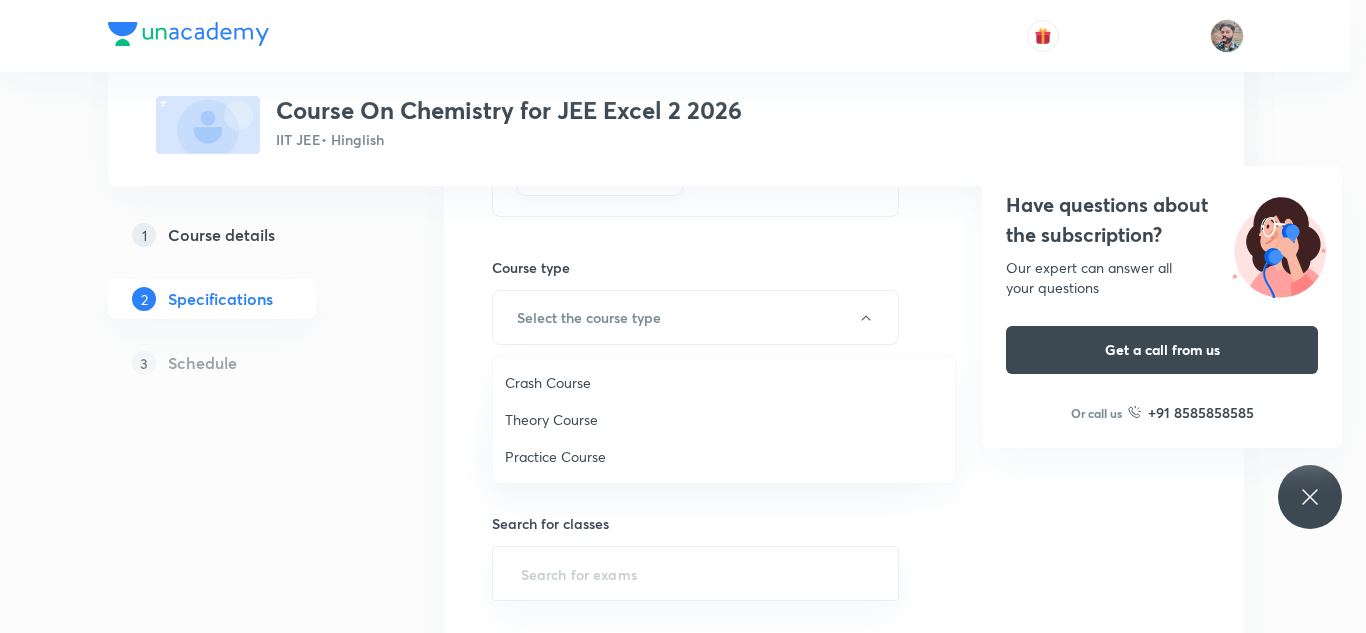 click on "Theory Course" at bounding box center (724, 419) 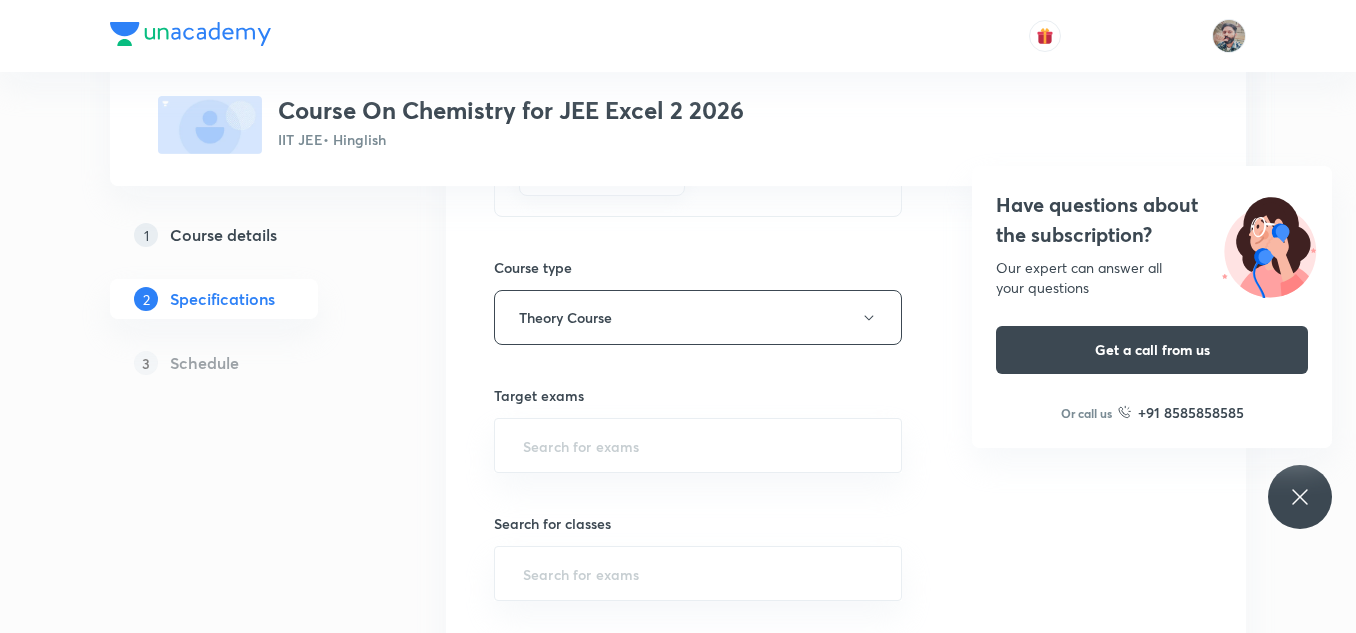 click on "Plus Courses Course On Chemistry for JEE Excel 2 2026 IIT JEE  • Hinglish 1 Course details 2 Specifications 3 Schedule Topics Previous Year & Mock Questions Physical Chemistry Inorganic Chemistry Organic Chemistry CLEAR Course type Theory Course Target exams ​ Search for classes ​ Preview video ​ Thumbnail Format: 500x300 · Max size: 1MB Upload custom thumbnail Save & continue" at bounding box center (678, 345) 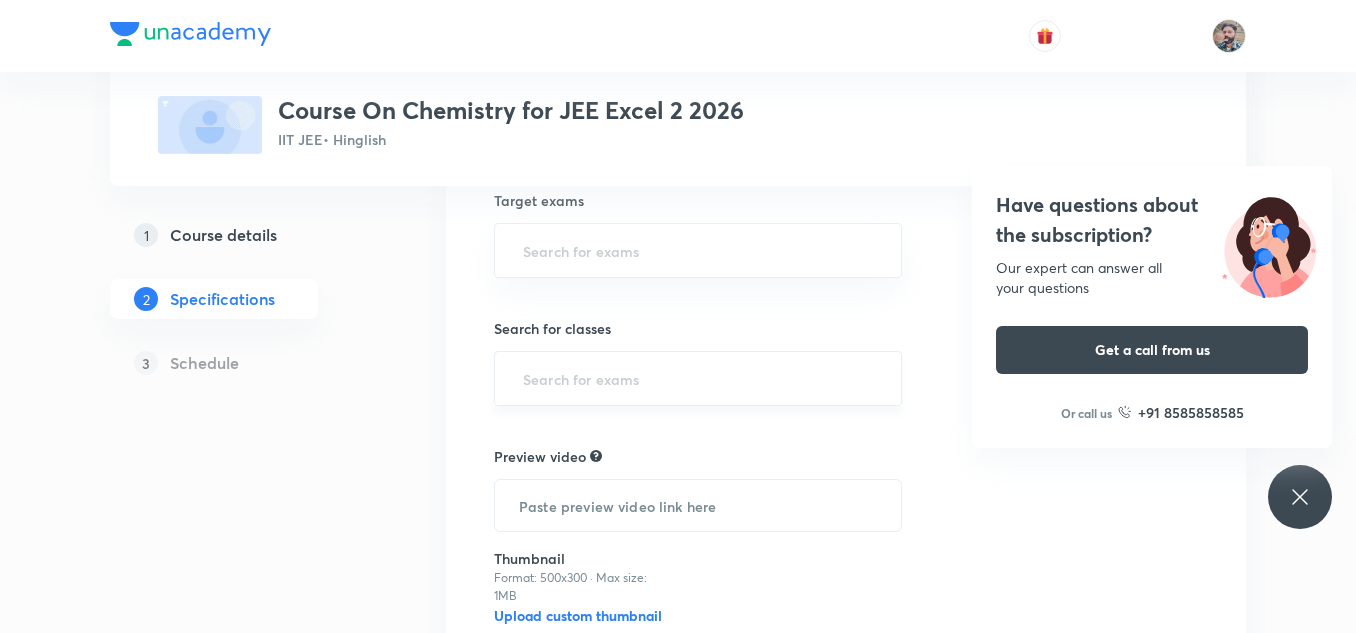 scroll, scrollTop: 600, scrollLeft: 0, axis: vertical 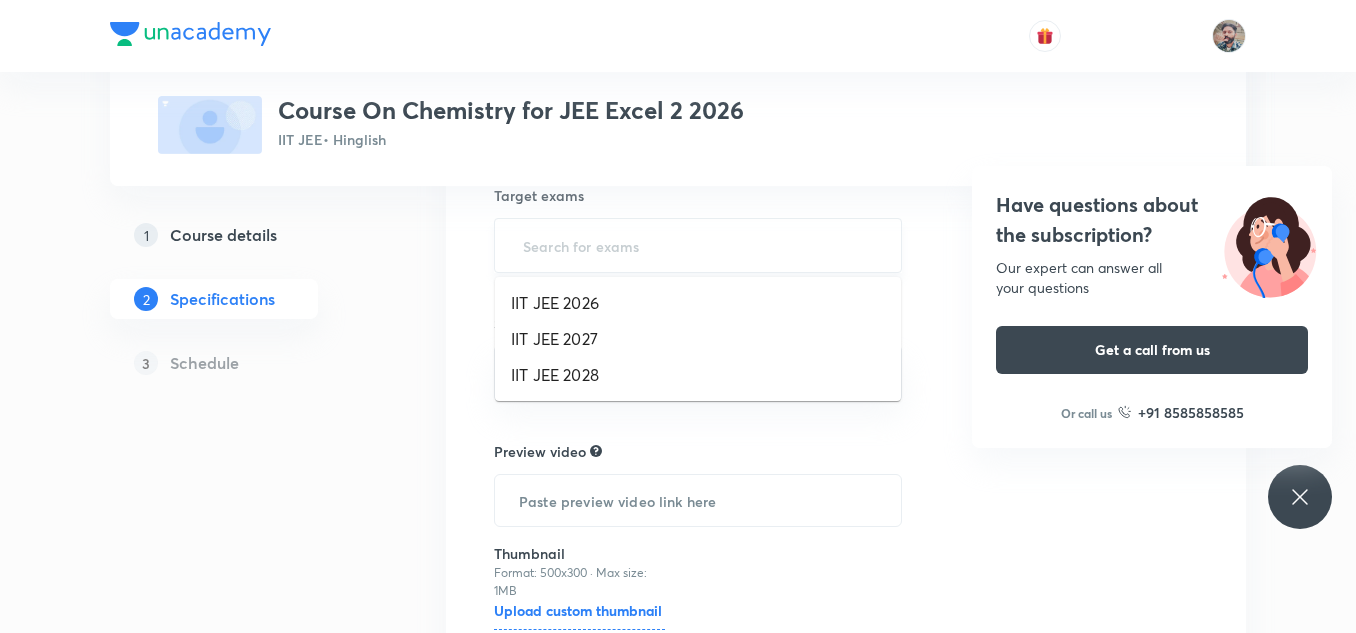 click at bounding box center [698, 245] 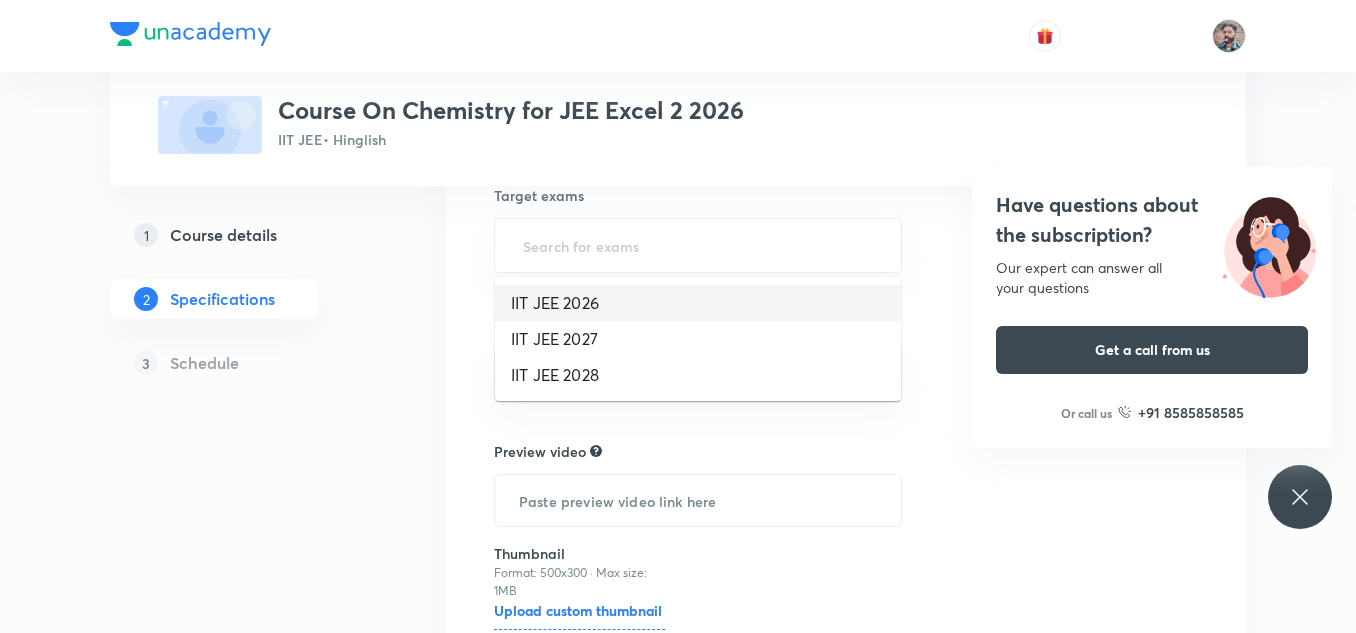 click on "IIT JEE 2026" at bounding box center (698, 303) 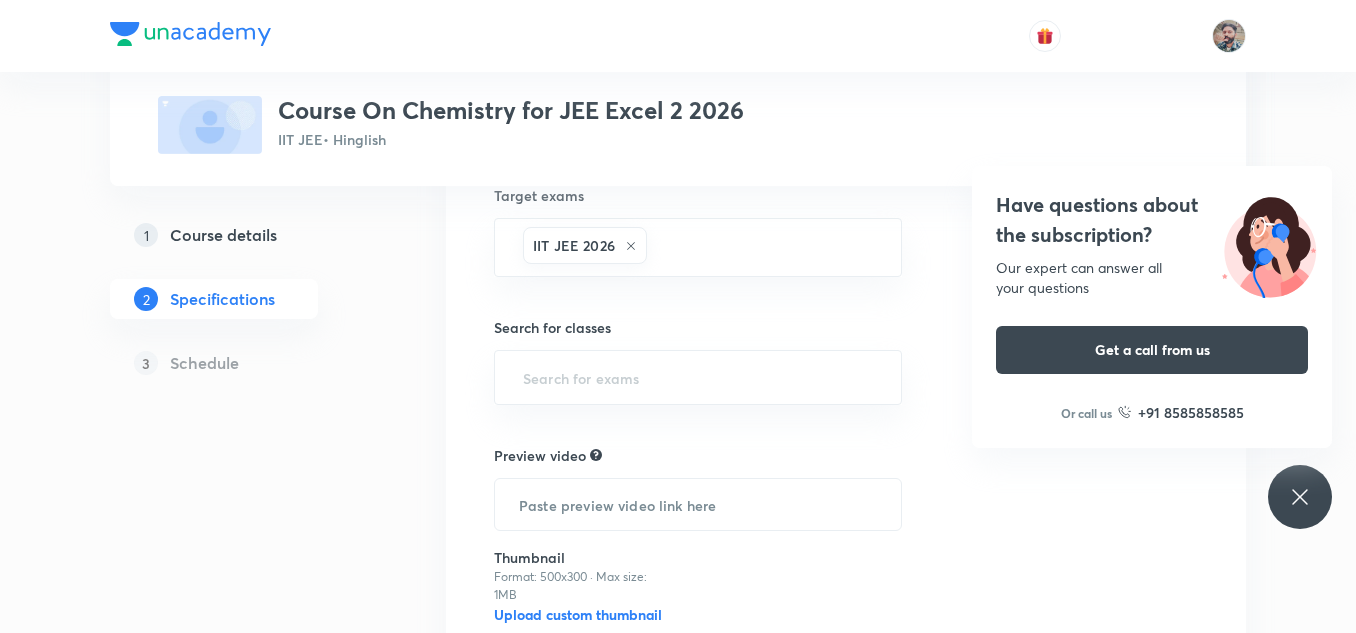 click on "Plus Courses Course On Chemistry for JEE Excel 2 2026 IIT JEE  • Hinglish 1 Course details 2 Specifications 3 Schedule Topics Previous Year & Mock Questions Physical Chemistry Inorganic Chemistry Organic Chemistry CLEAR Course type Theory Course Target exams IIT JEE 2026 ​ Search for classes ​ Preview video ​ Thumbnail Format: 500x300 · Max size: 1MB Upload custom thumbnail Save & continue" at bounding box center [678, 147] 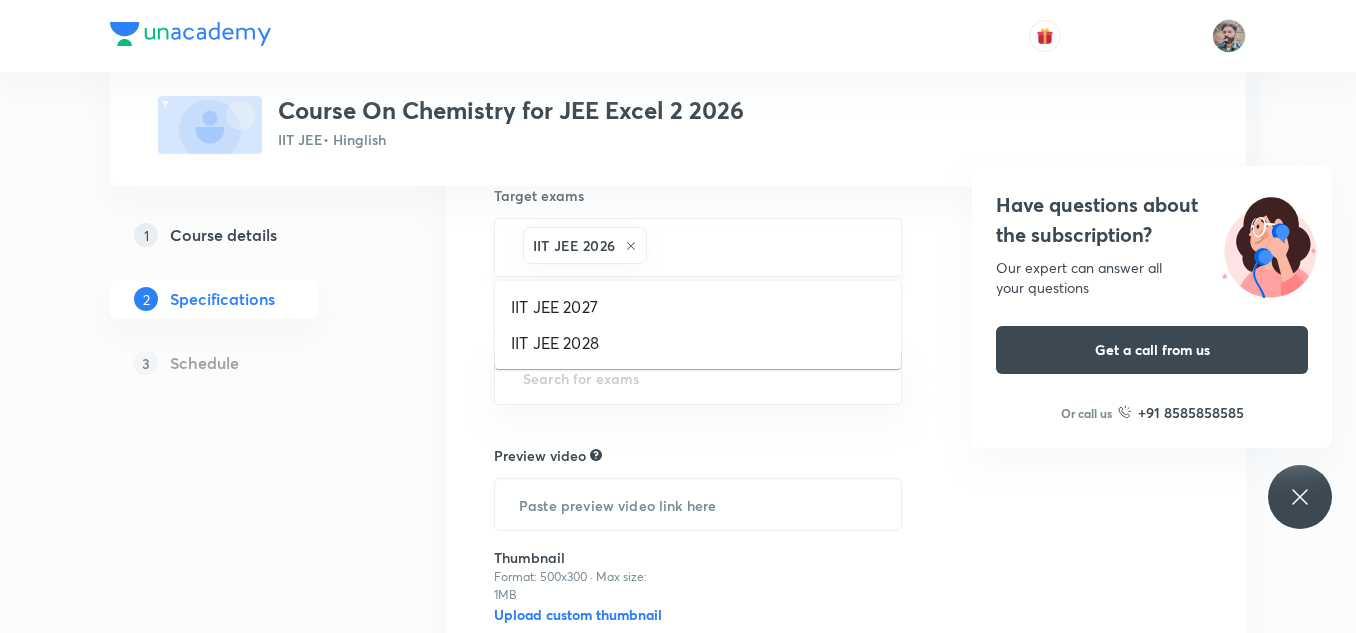 click at bounding box center [764, 247] 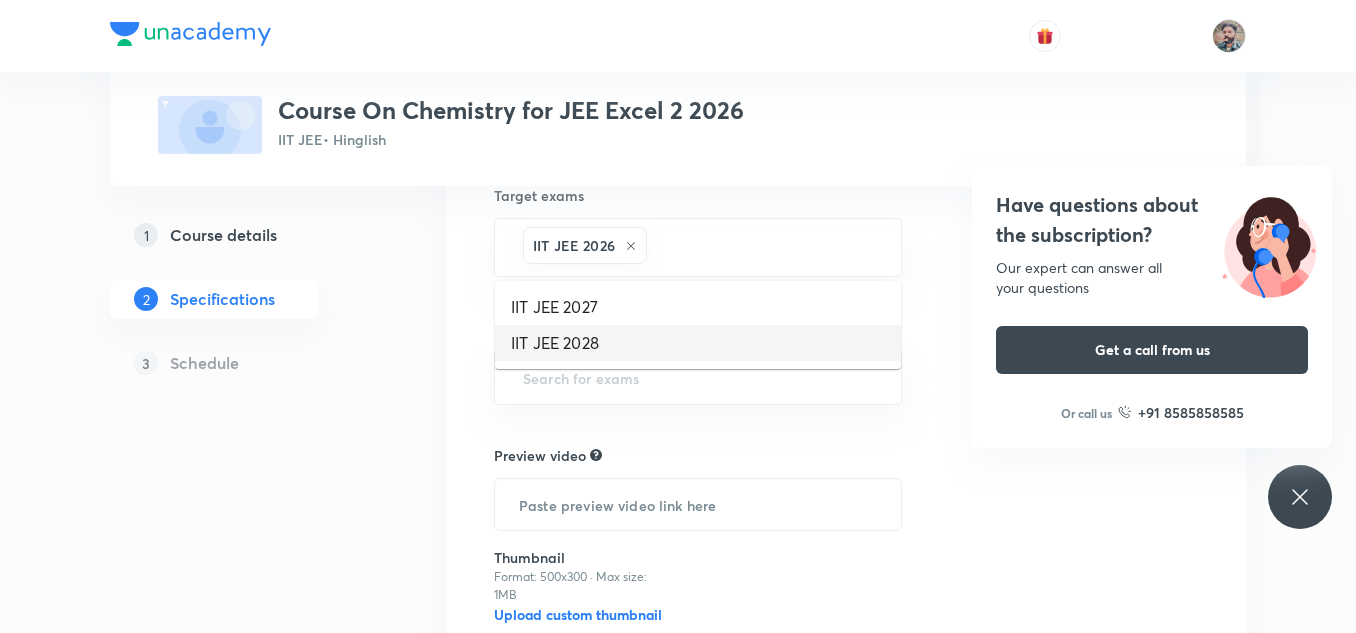 click on "Topics Previous Year & Mock Questions Physical Chemistry Inorganic Chemistry Organic Chemistry CLEAR Course type Theory Course Target exams IIT JEE 2026 ​ Search for classes ​ Preview video ​ Thumbnail Format: 500x300 · Max size: 1MB Upload custom thumbnail Save & continue" at bounding box center (846, 246) 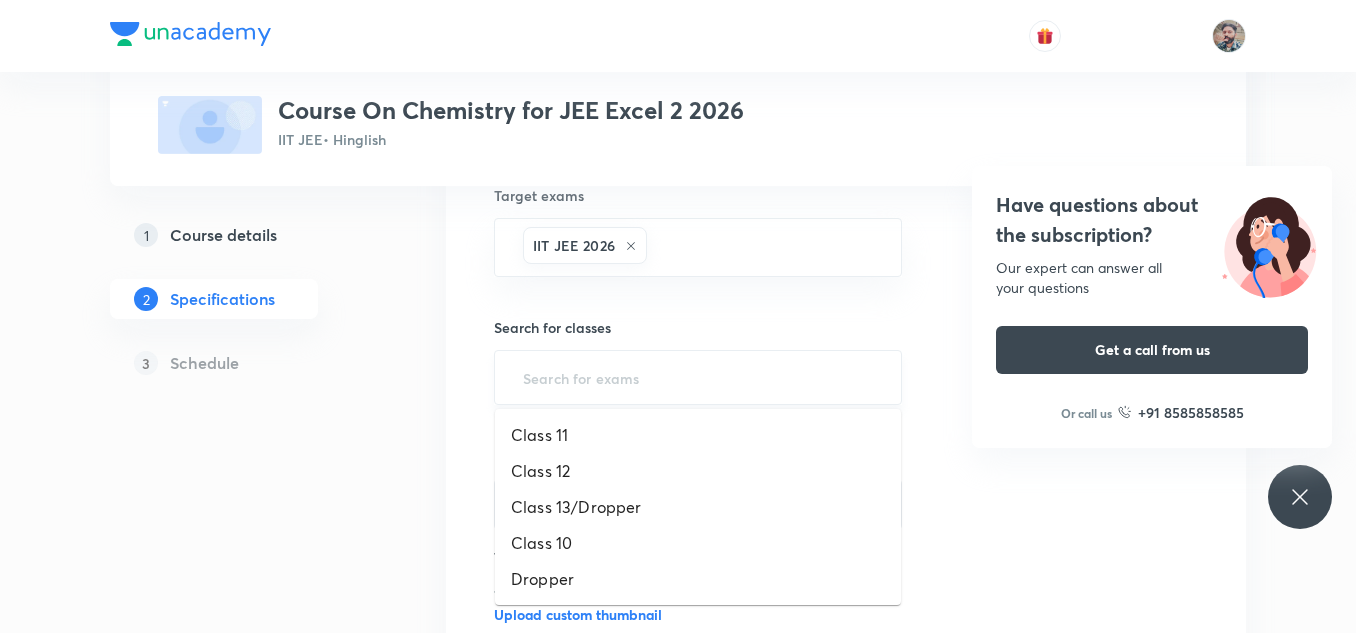 click at bounding box center [698, 377] 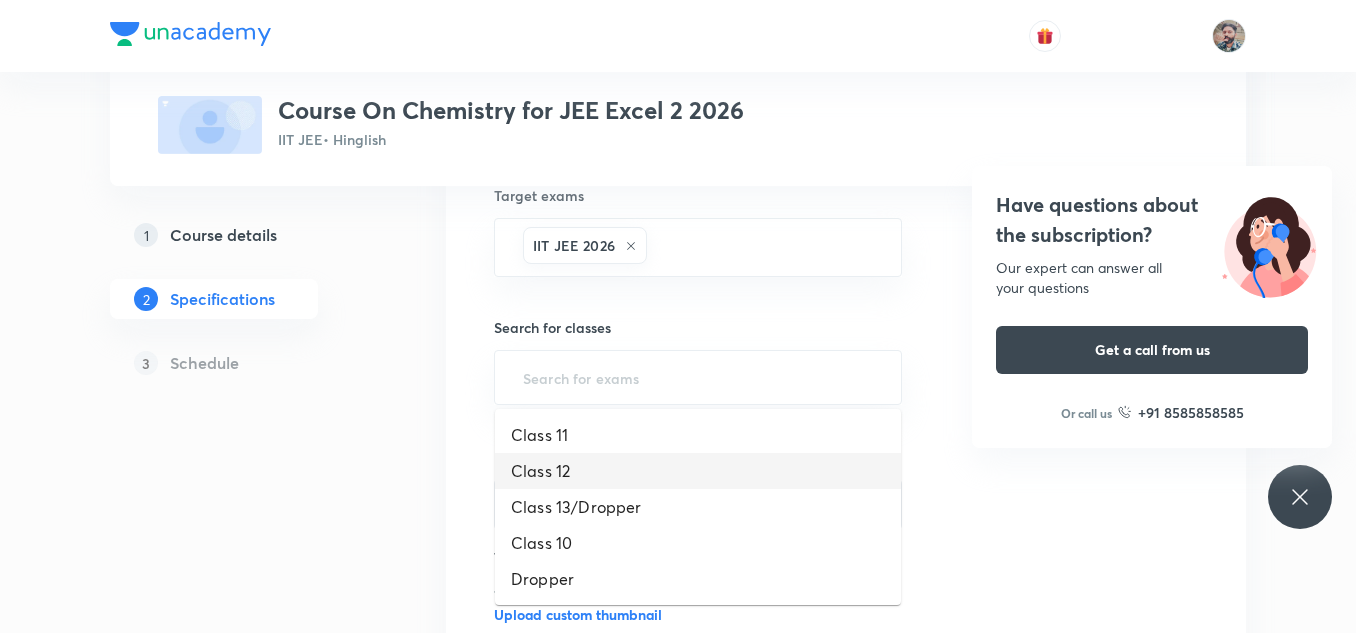 click on "Class 12" at bounding box center [698, 471] 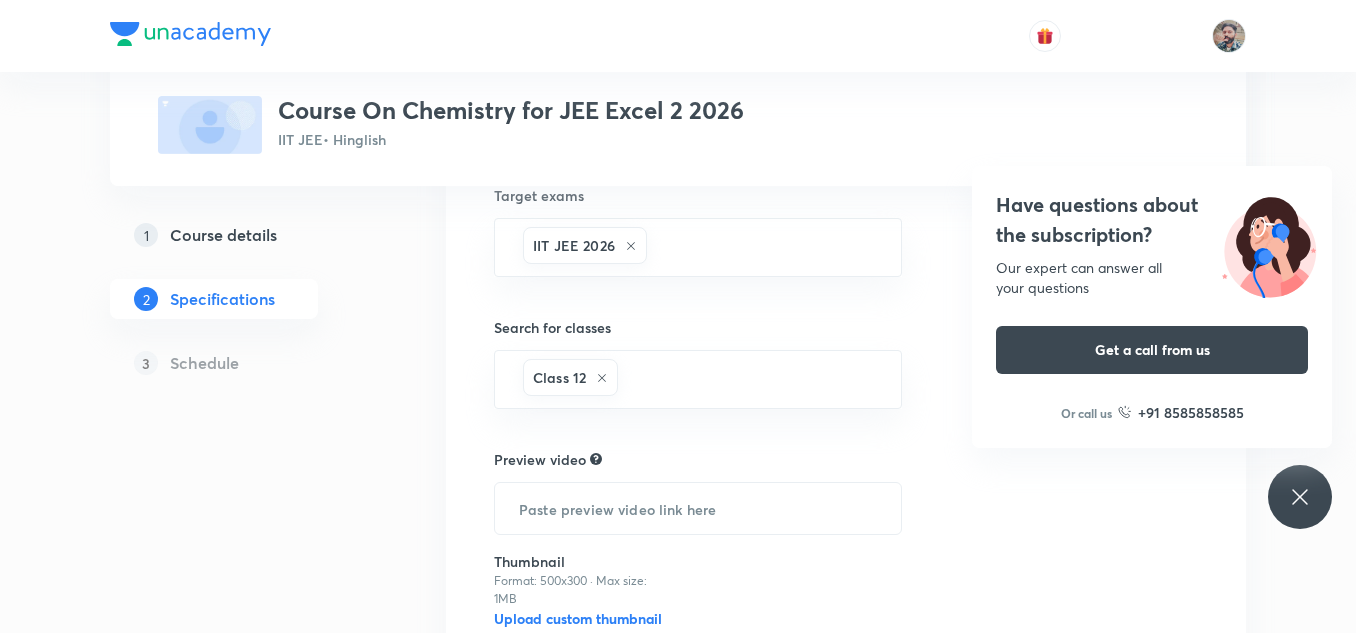 click on "Plus Courses Course On Chemistry for JEE Excel 2 2026 IIT JEE  • Hinglish 1 Course details 2 Specifications 3 Schedule Topics Previous Year & Mock Questions Physical Chemistry Inorganic Chemistry Organic Chemistry CLEAR Course type Theory Course Target exams IIT JEE 2026 ​ Search for classes Class 12 ​ Preview video ​ Thumbnail Format: 500x300 · Max size: 1MB Upload custom thumbnail Save & continue" at bounding box center (678, 149) 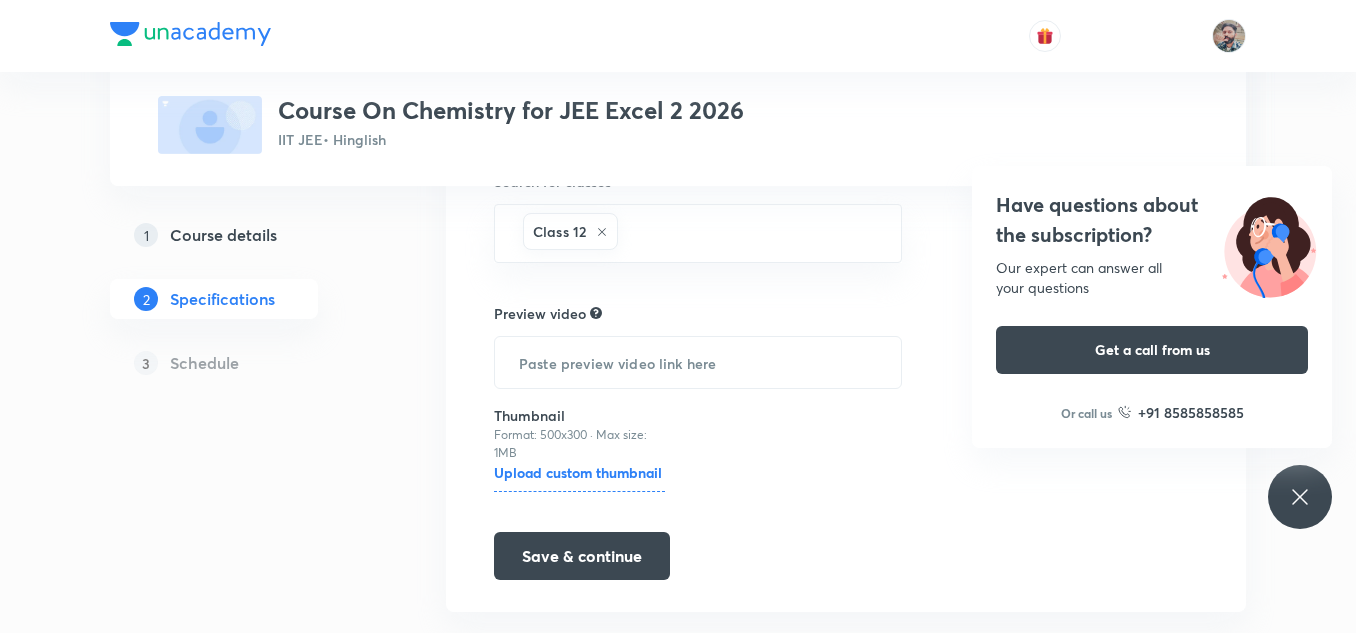 scroll, scrollTop: 789, scrollLeft: 0, axis: vertical 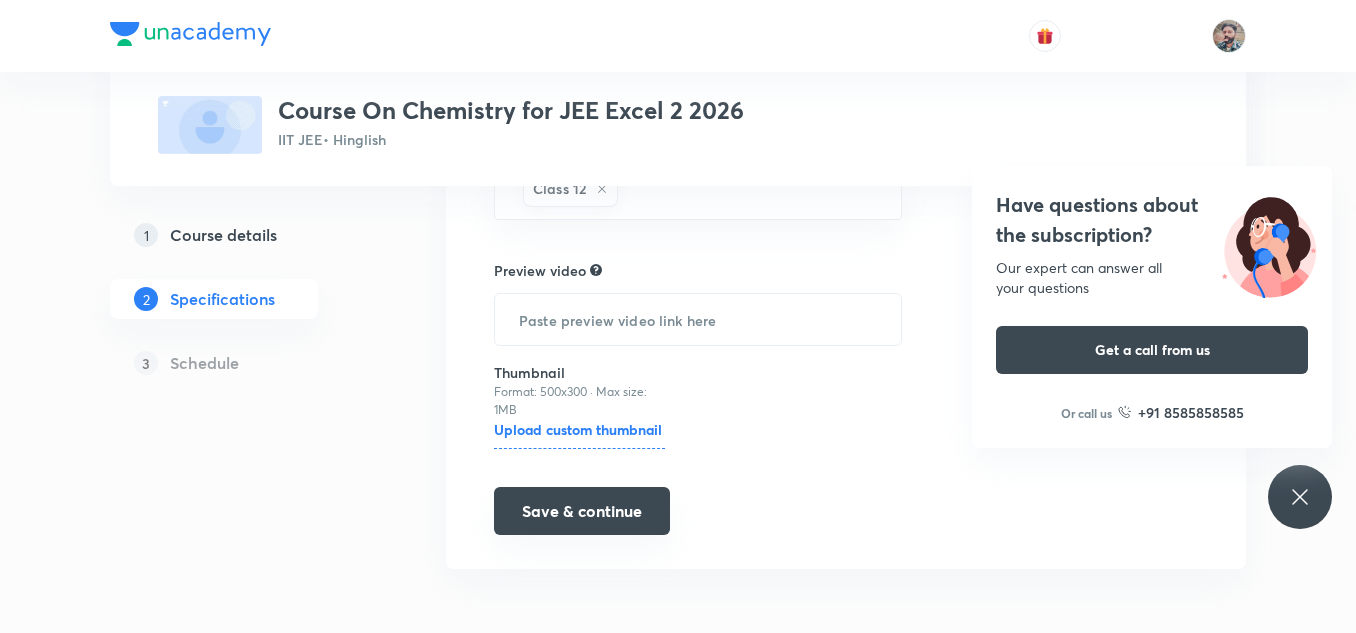 click on "Save & continue" at bounding box center [582, 511] 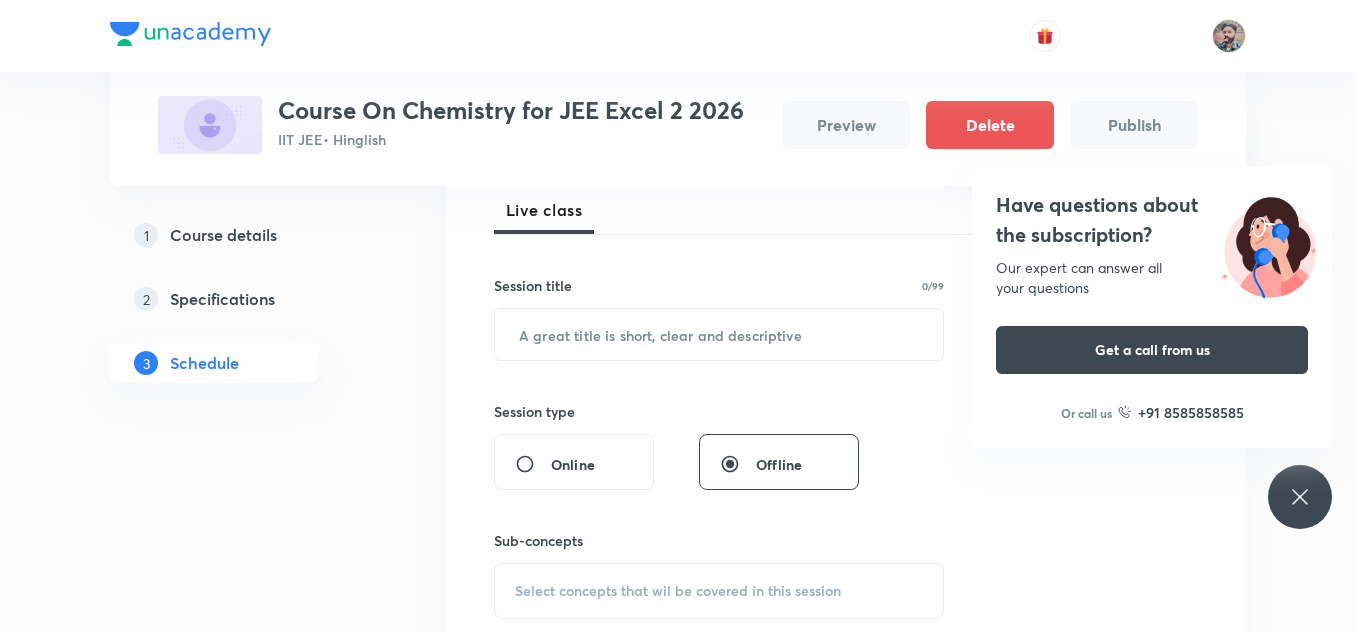 scroll, scrollTop: 300, scrollLeft: 0, axis: vertical 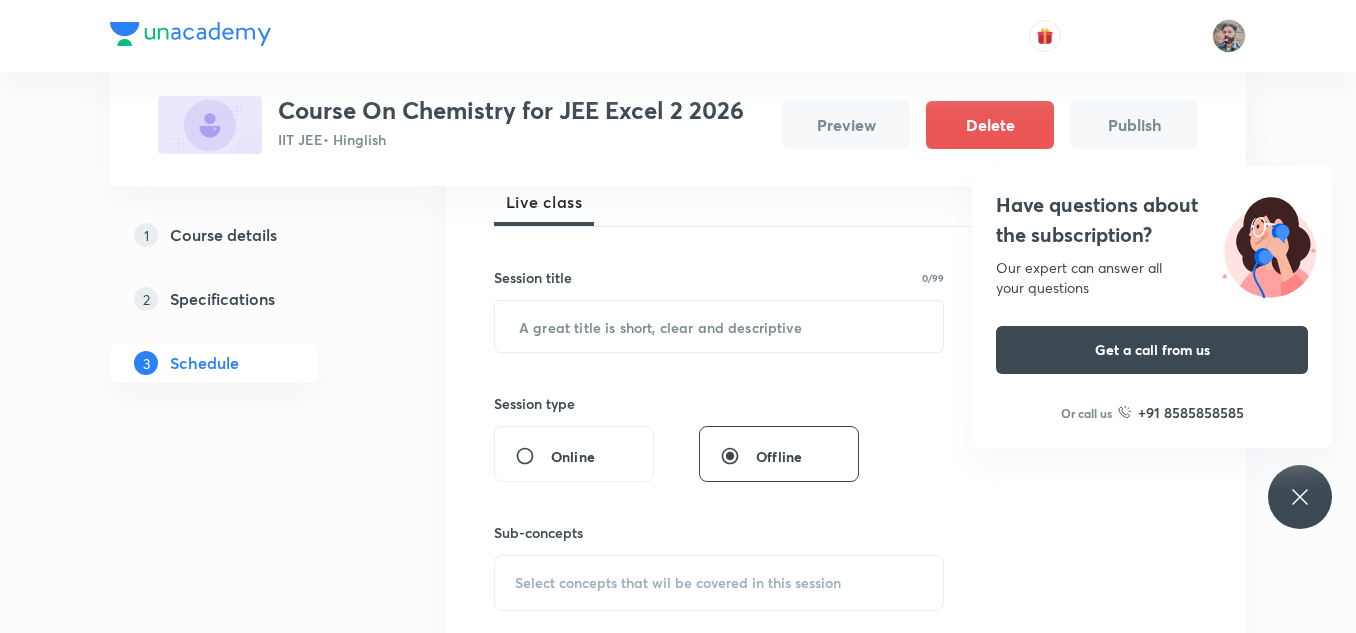 click on "Have questions about the subscription? Our expert can answer all your questions Get a call from us Or call us +91 8585858585" at bounding box center [1300, 497] 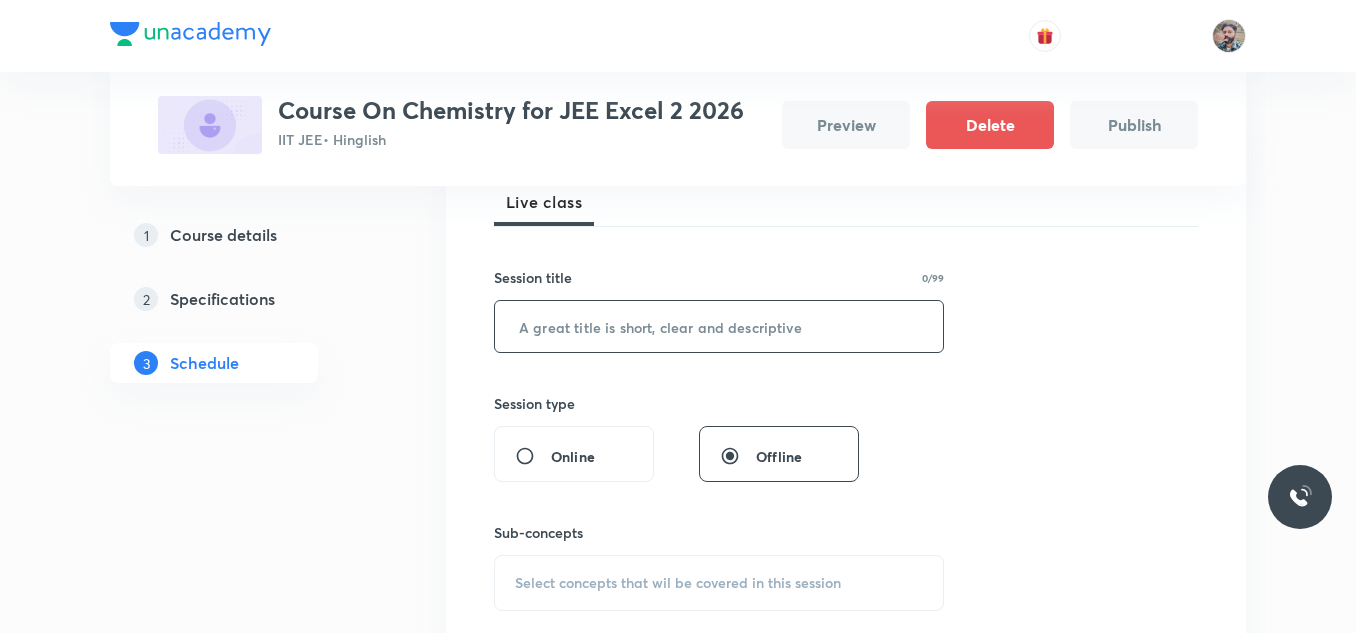 click at bounding box center (719, 326) 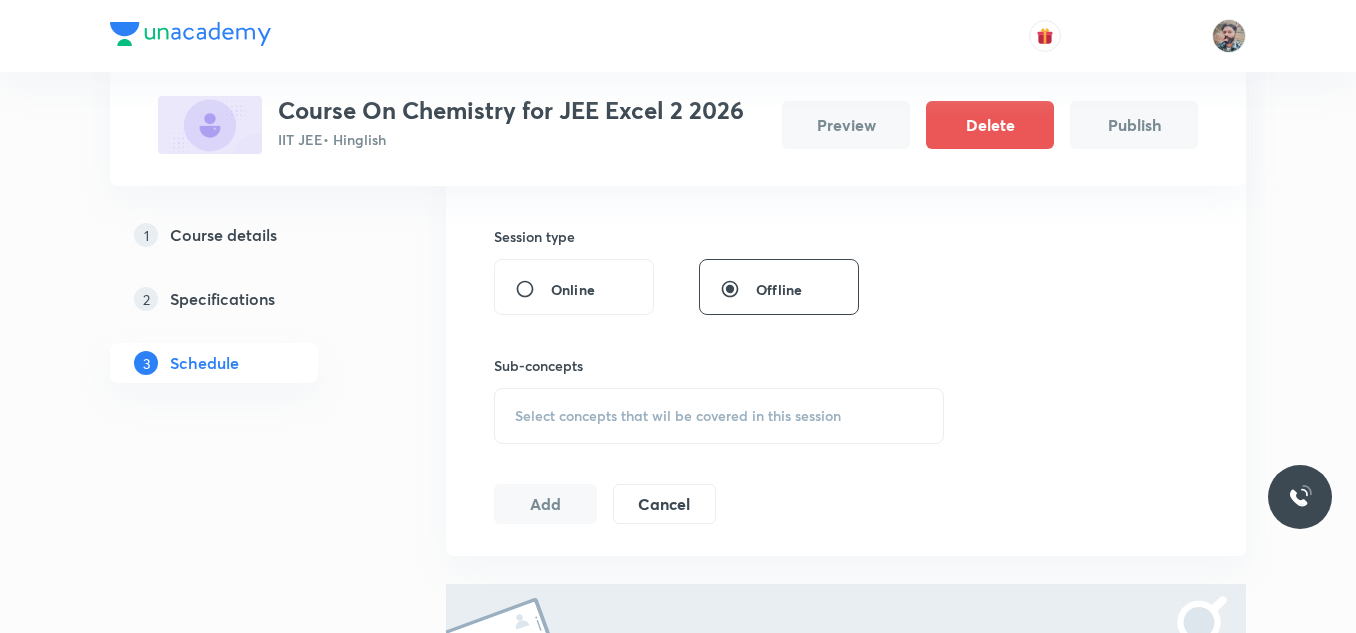 scroll, scrollTop: 600, scrollLeft: 0, axis: vertical 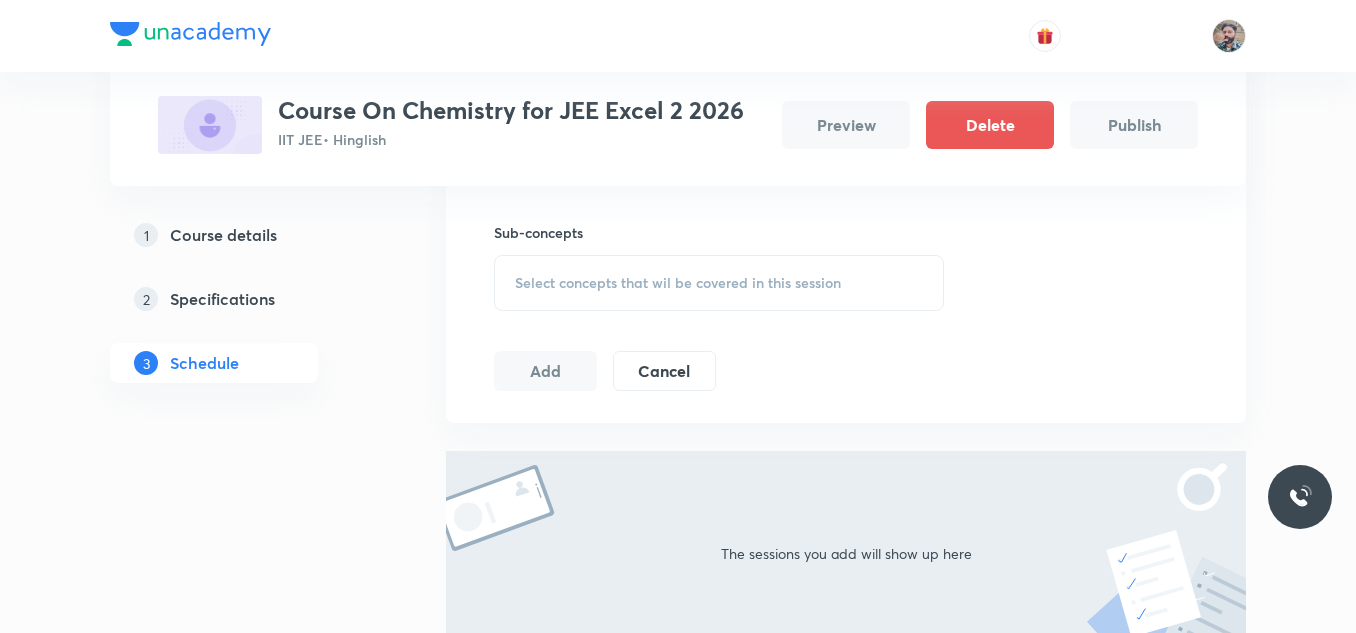 type on "Coordination Chemistry 04" 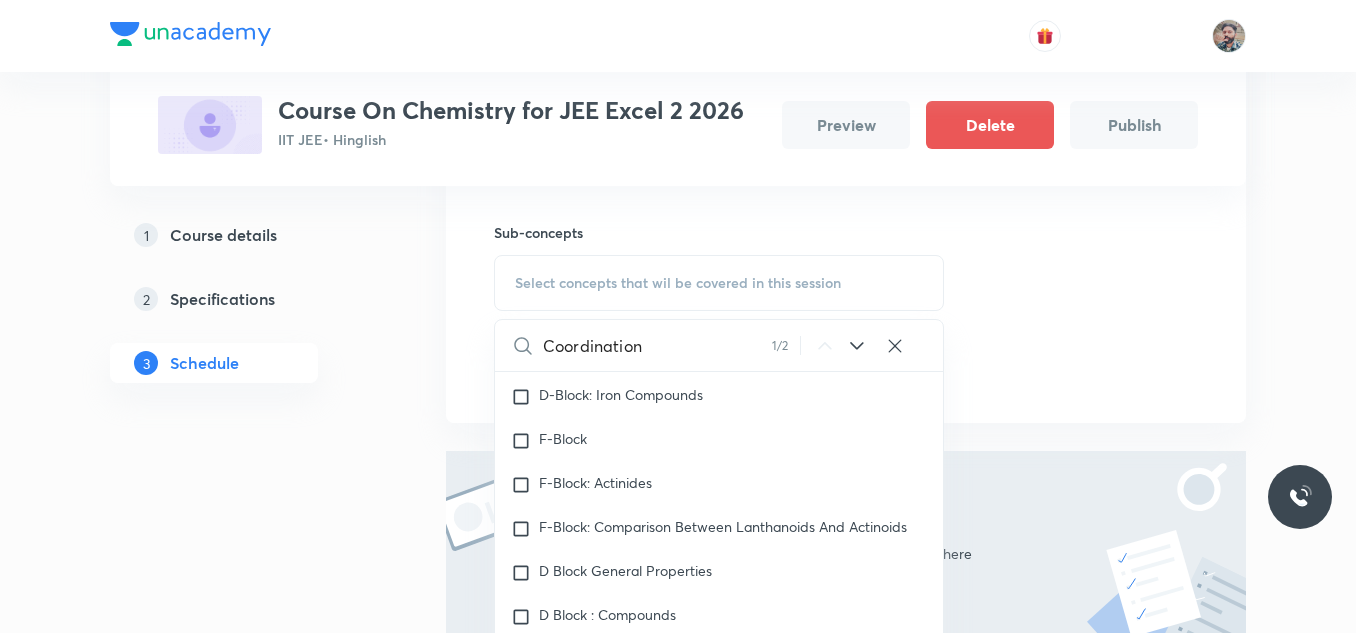 scroll, scrollTop: 25880, scrollLeft: 0, axis: vertical 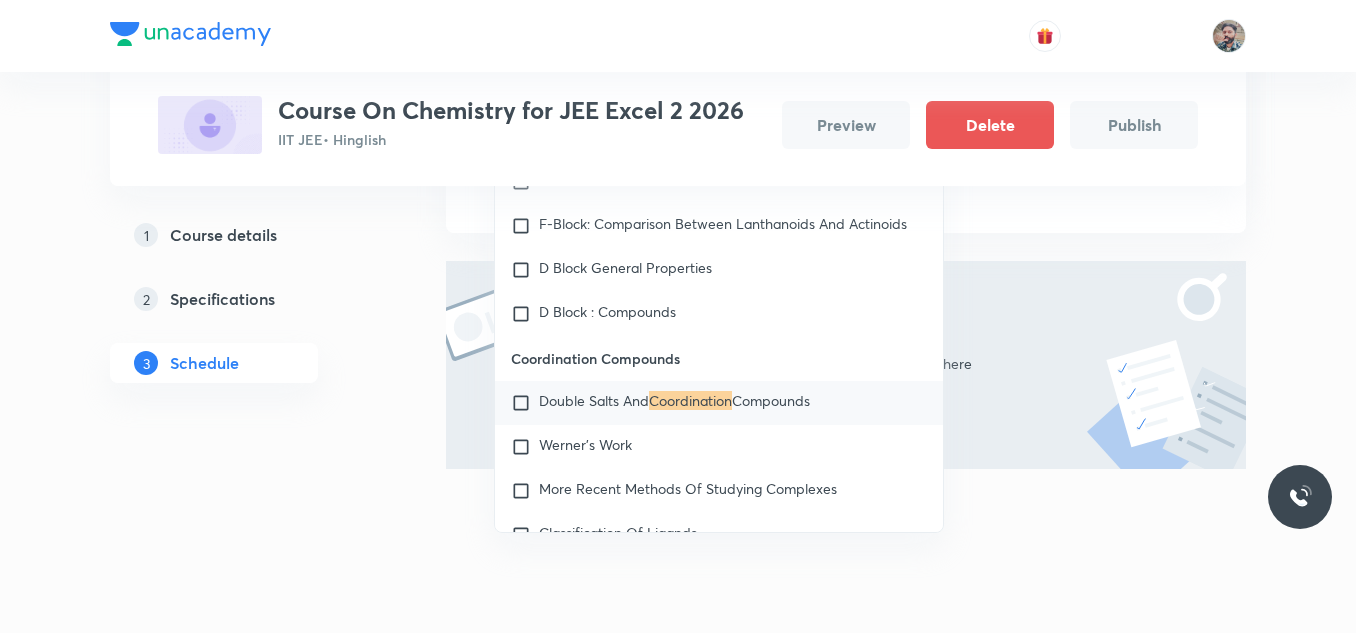 type on "Coordination" 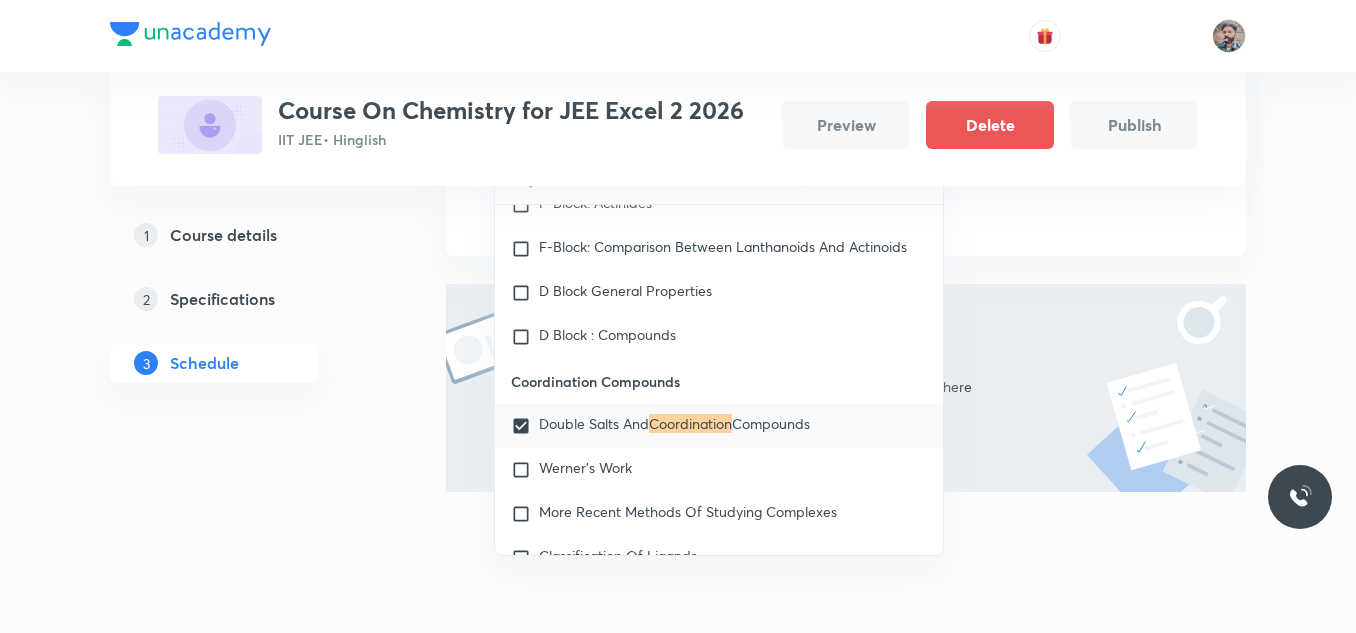 drag, startPoint x: 1263, startPoint y: 219, endPoint x: 1260, endPoint y: 201, distance: 18.248287 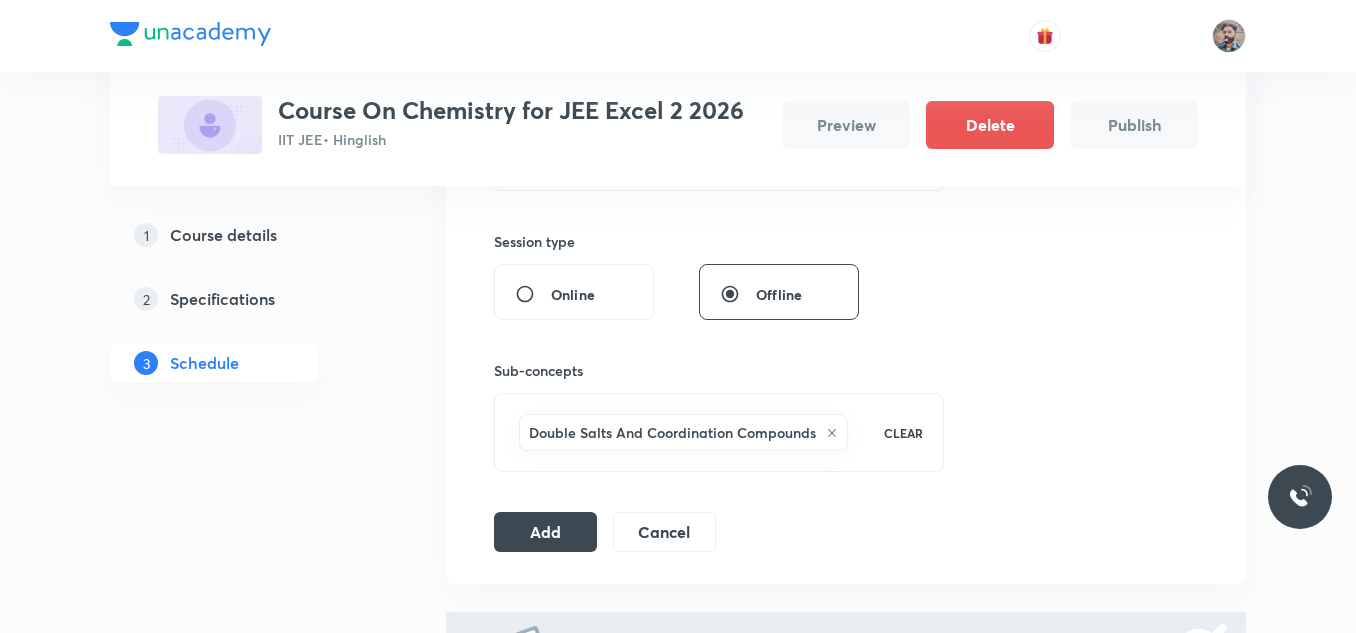 scroll, scrollTop: 490, scrollLeft: 0, axis: vertical 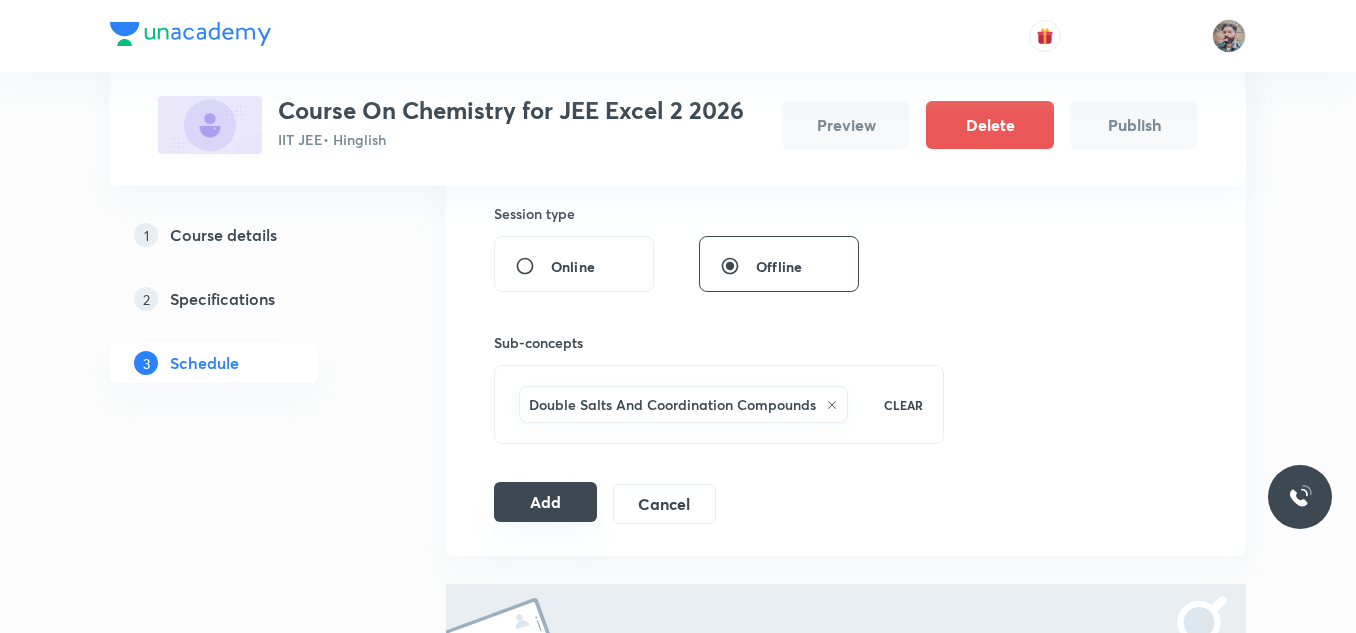 click on "Add" at bounding box center (545, 502) 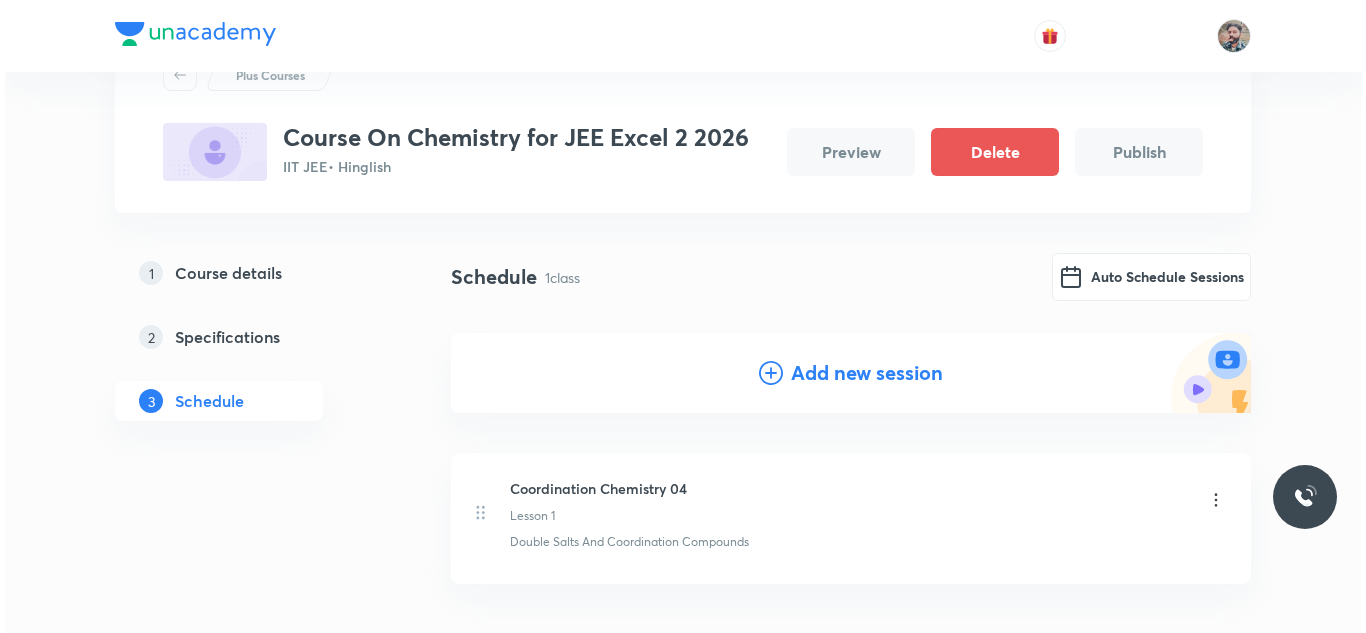scroll, scrollTop: 0, scrollLeft: 0, axis: both 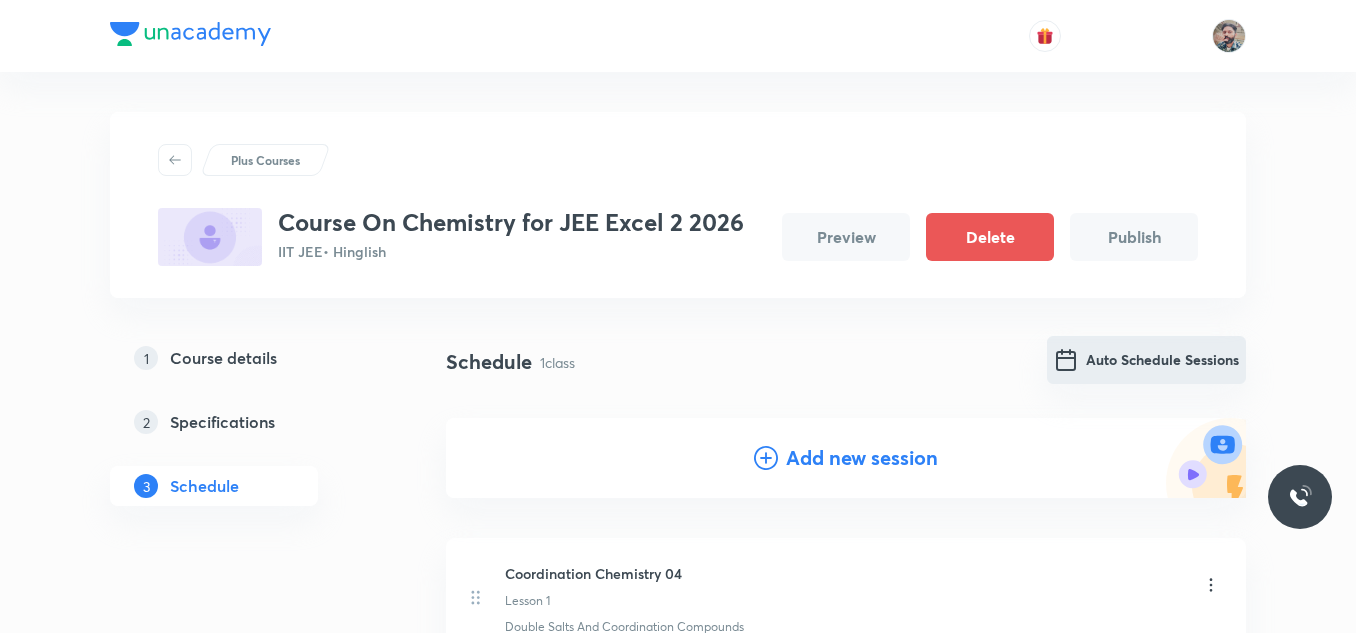 click on "Auto Schedule Sessions" at bounding box center (1146, 360) 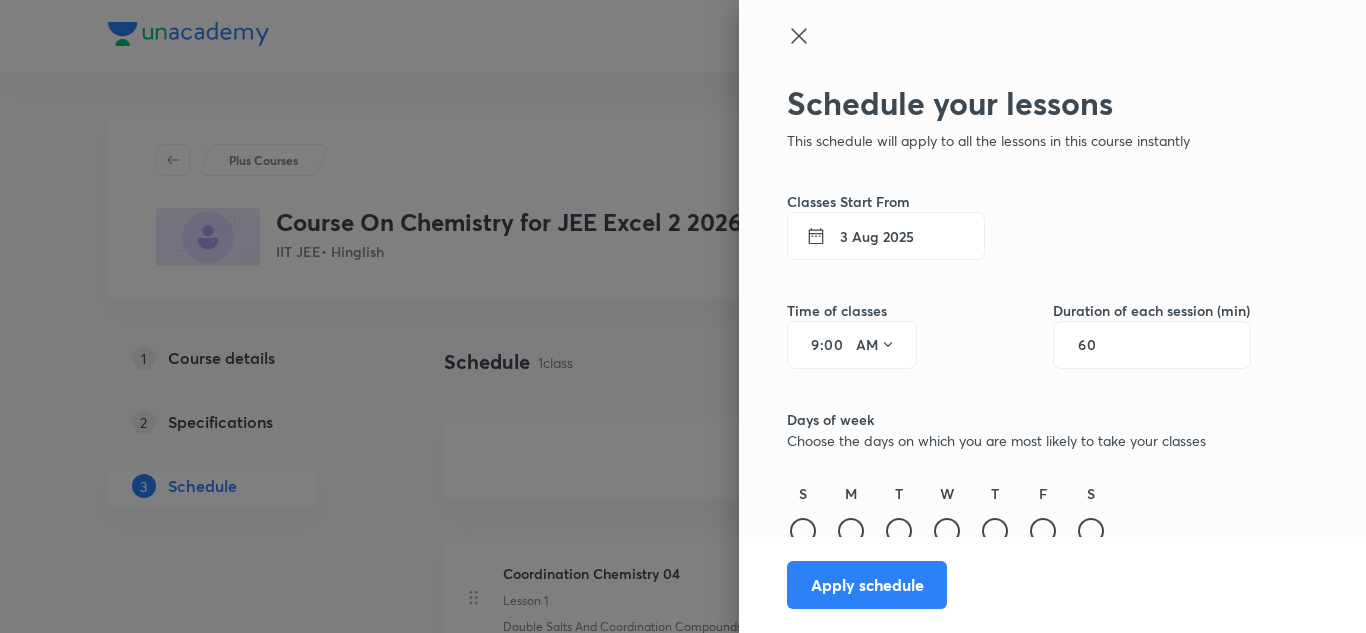 click on "3 Aug 2025" at bounding box center (886, 236) 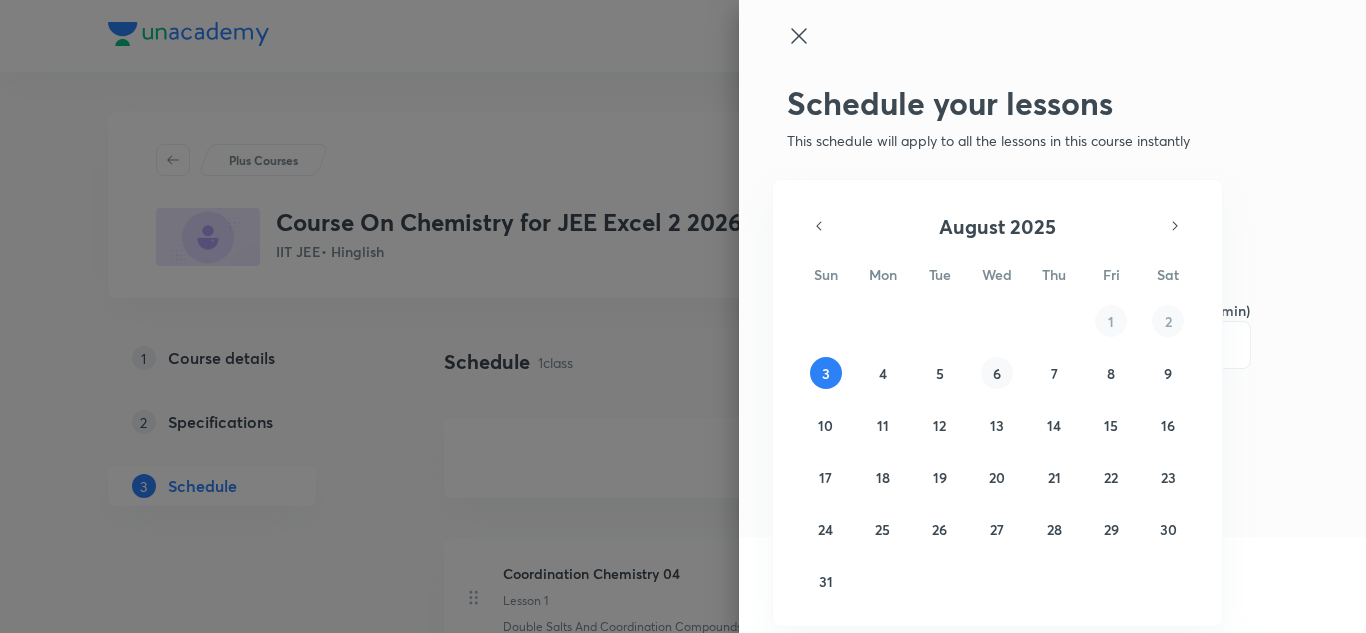 click on "6" at bounding box center (997, 373) 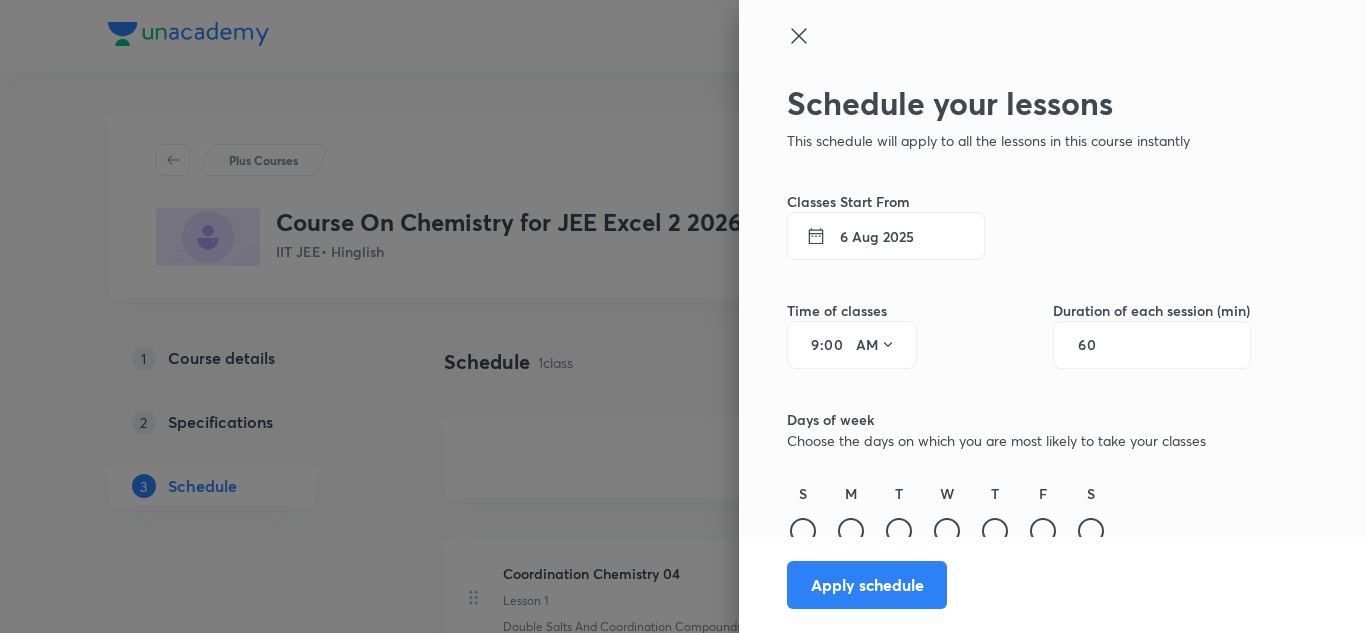 click on "9" at bounding box center (808, 345) 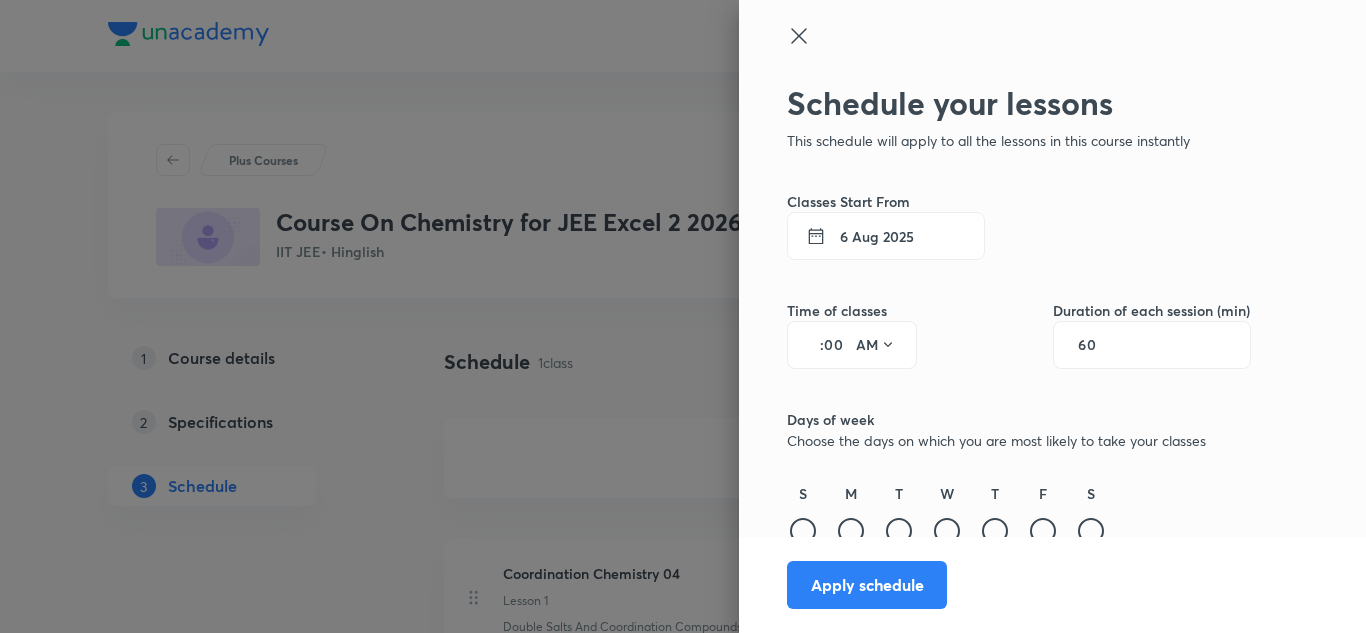 type on "5" 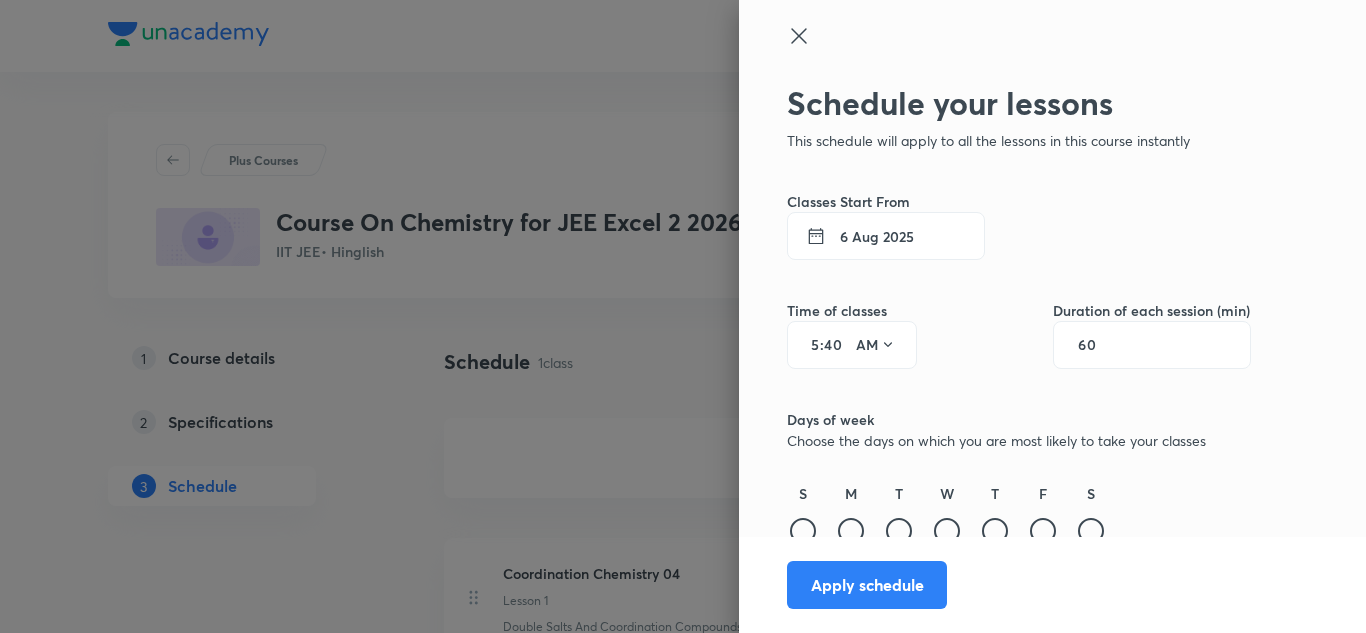 type on "40" 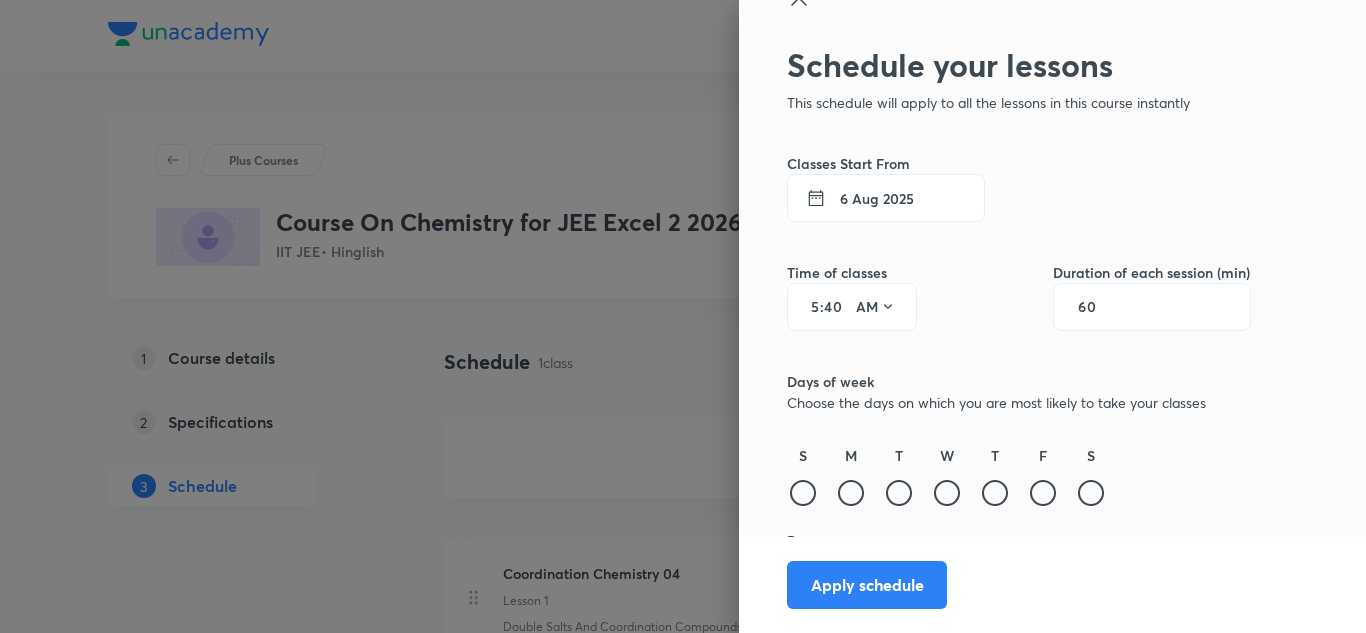 scroll, scrollTop: 40, scrollLeft: 0, axis: vertical 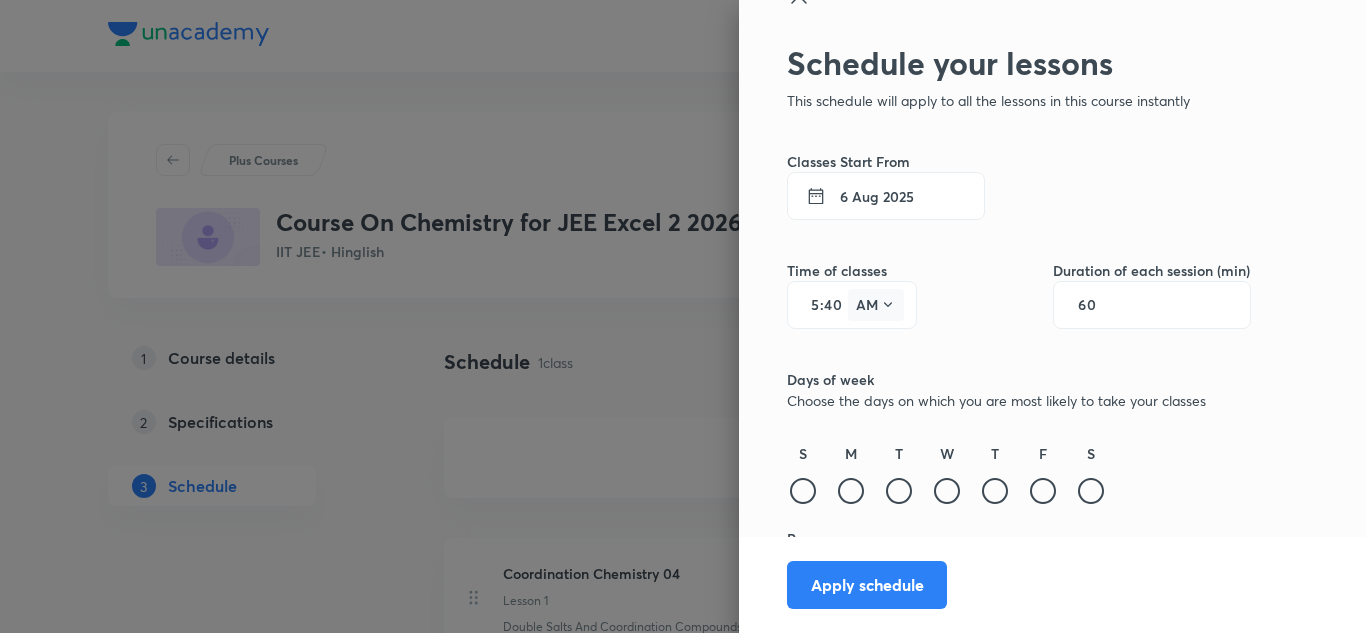 click on "AM" at bounding box center (876, 305) 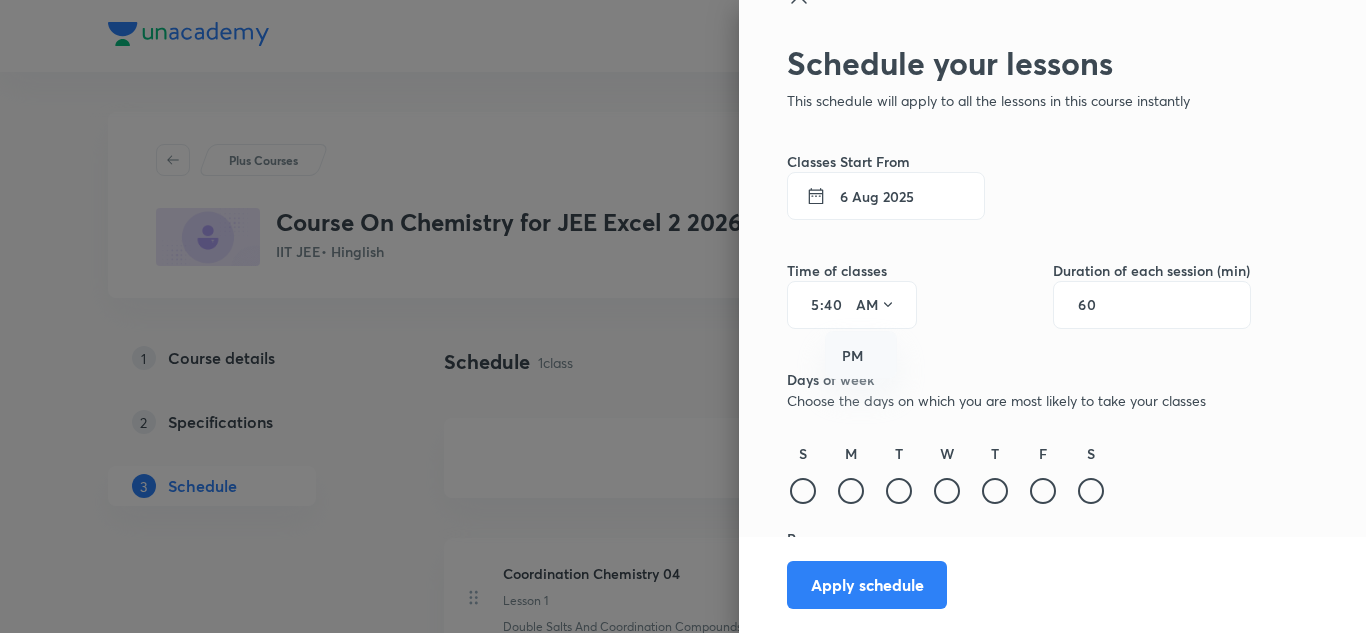 click on "PM" at bounding box center (862, 356) 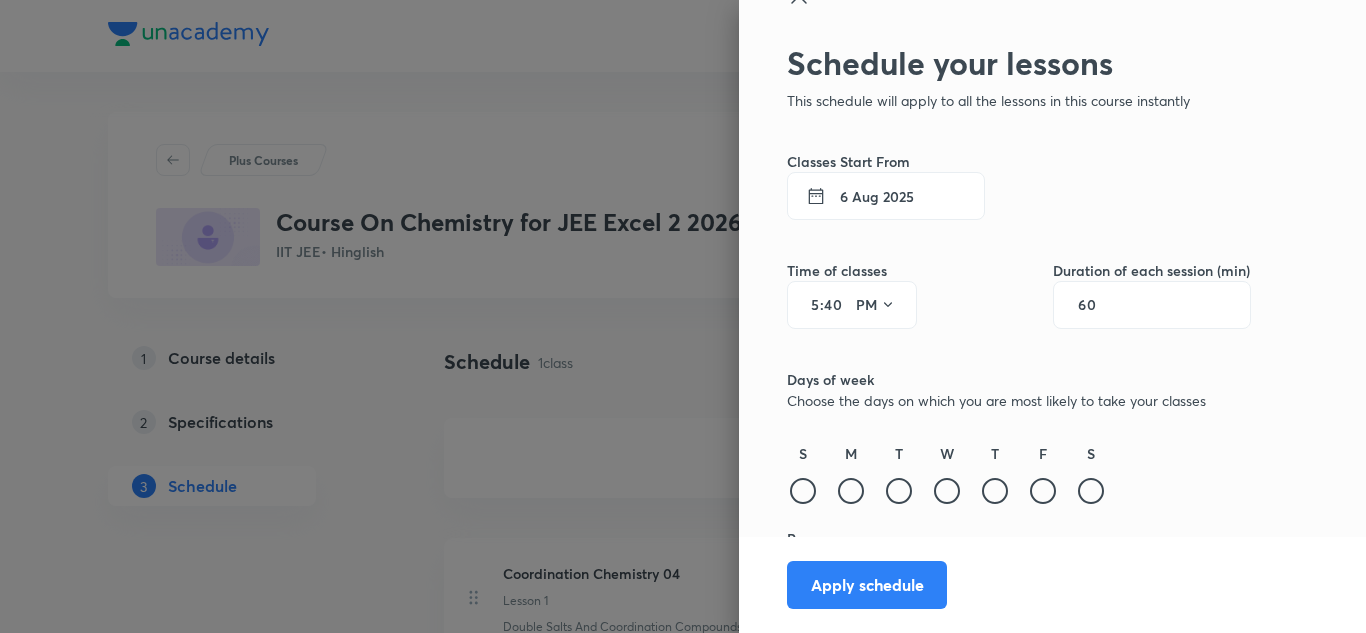 click on "Time of classes 5   : 40 PM   Duration of each session (min) 60" at bounding box center (1019, 274) 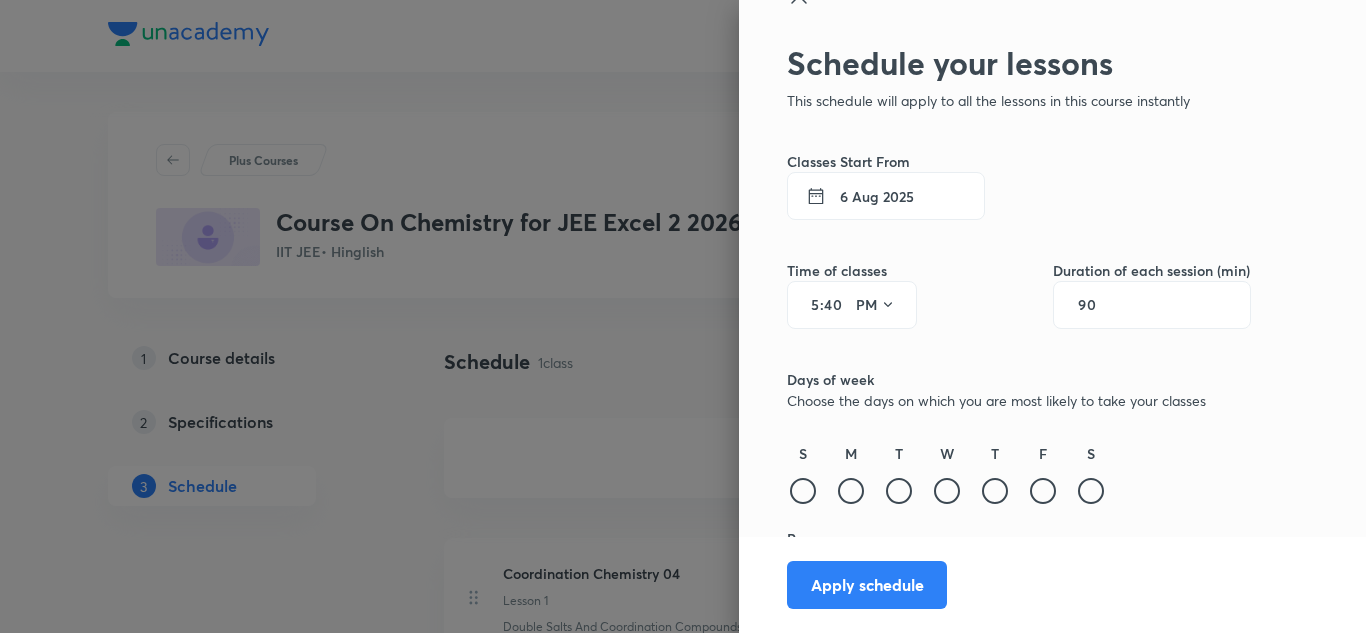 type on "90" 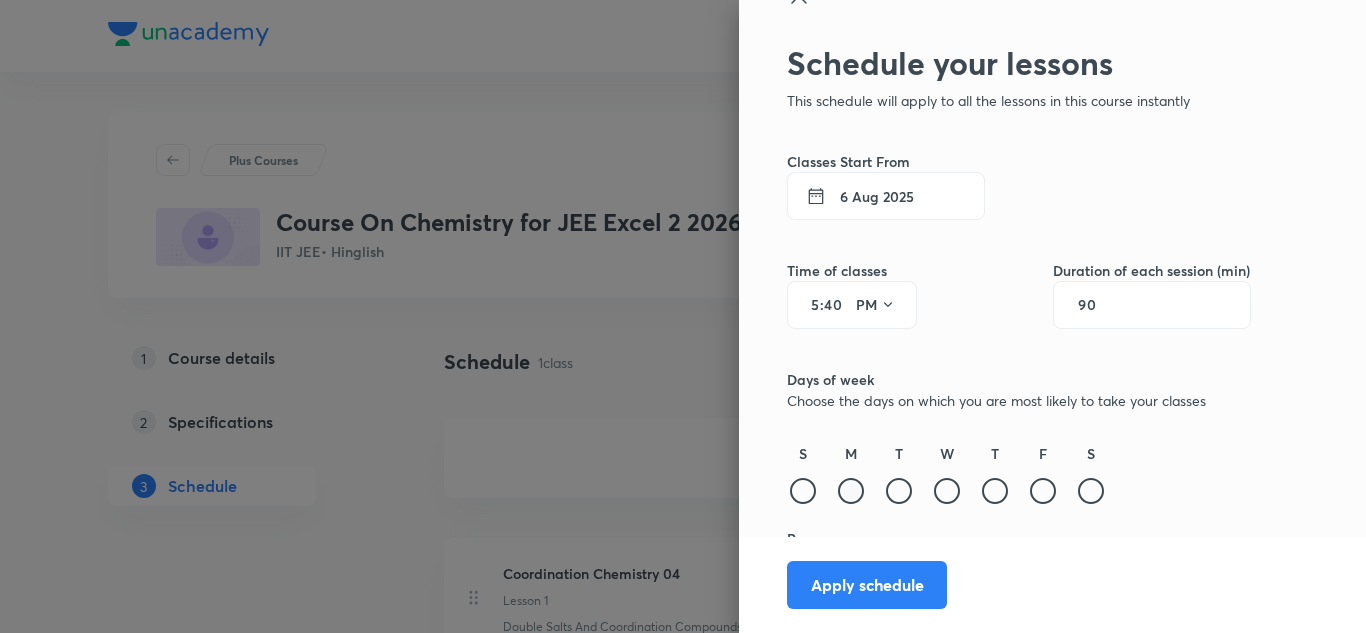 click at bounding box center (851, 491) 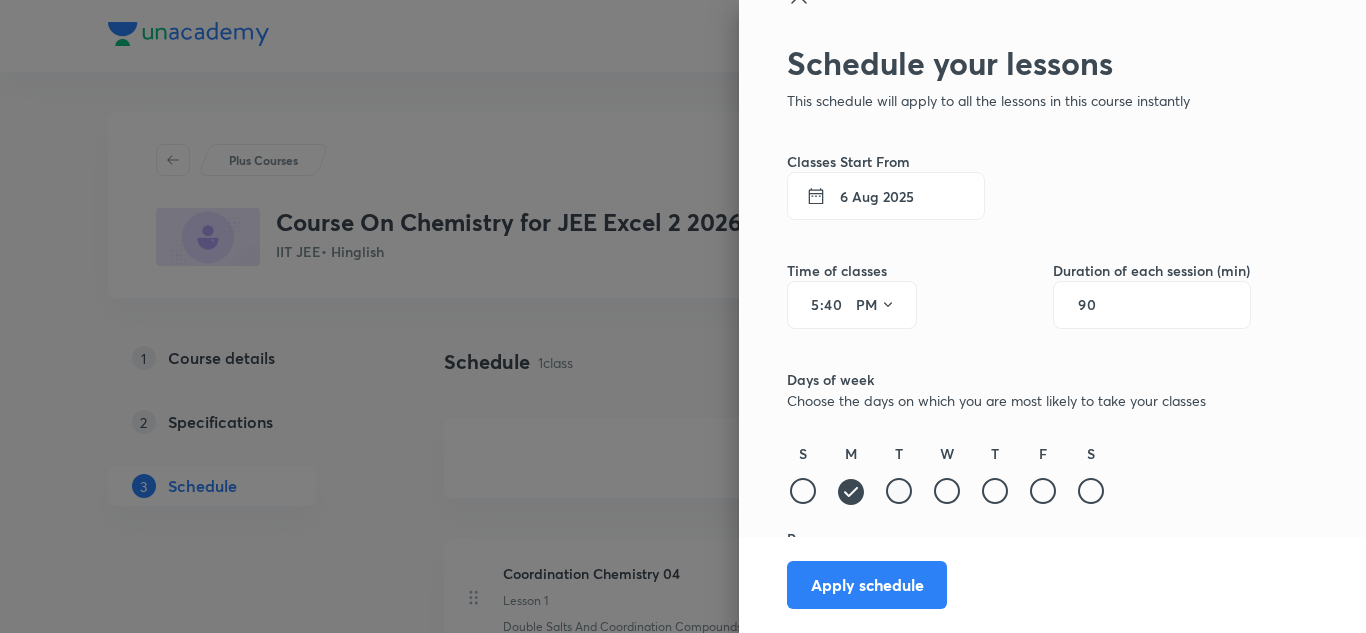 click at bounding box center [899, 491] 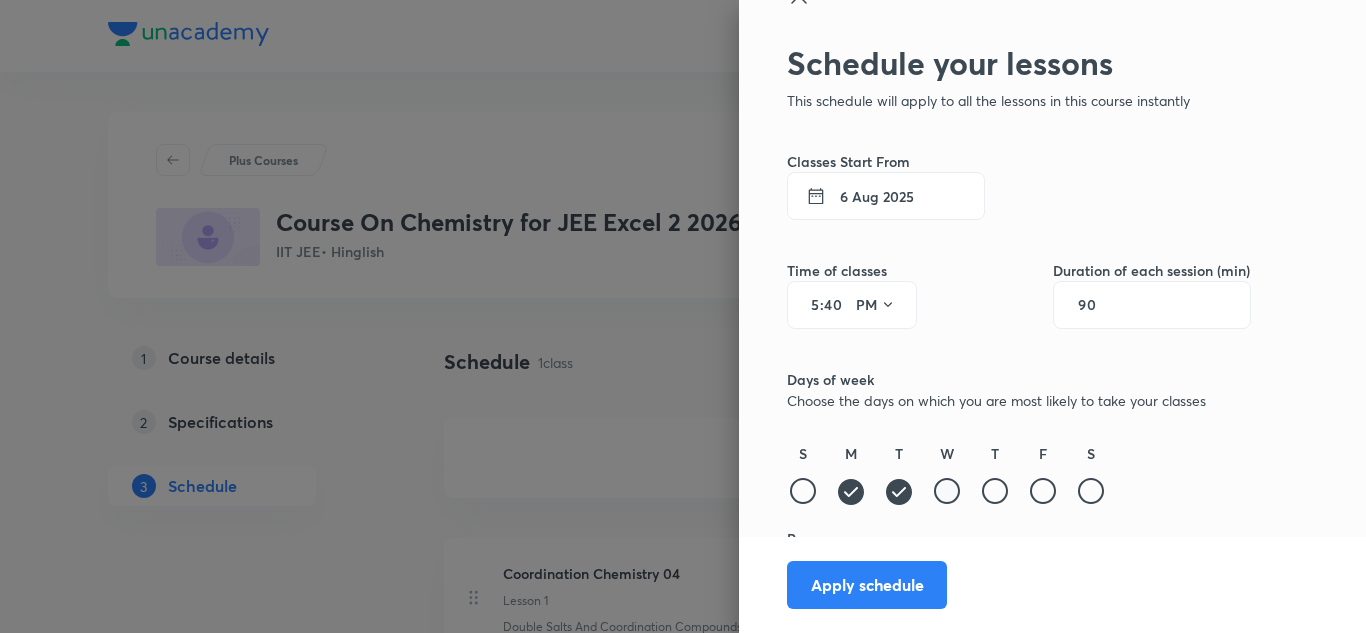 click at bounding box center [947, 491] 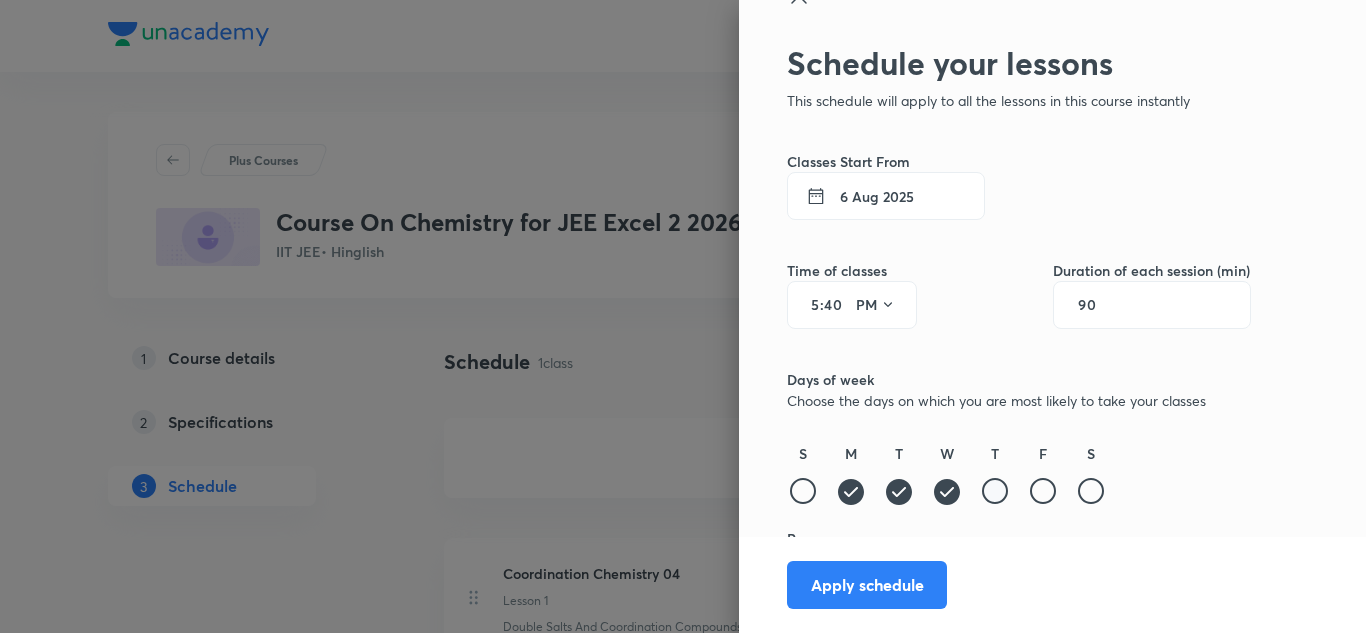 click at bounding box center [995, 491] 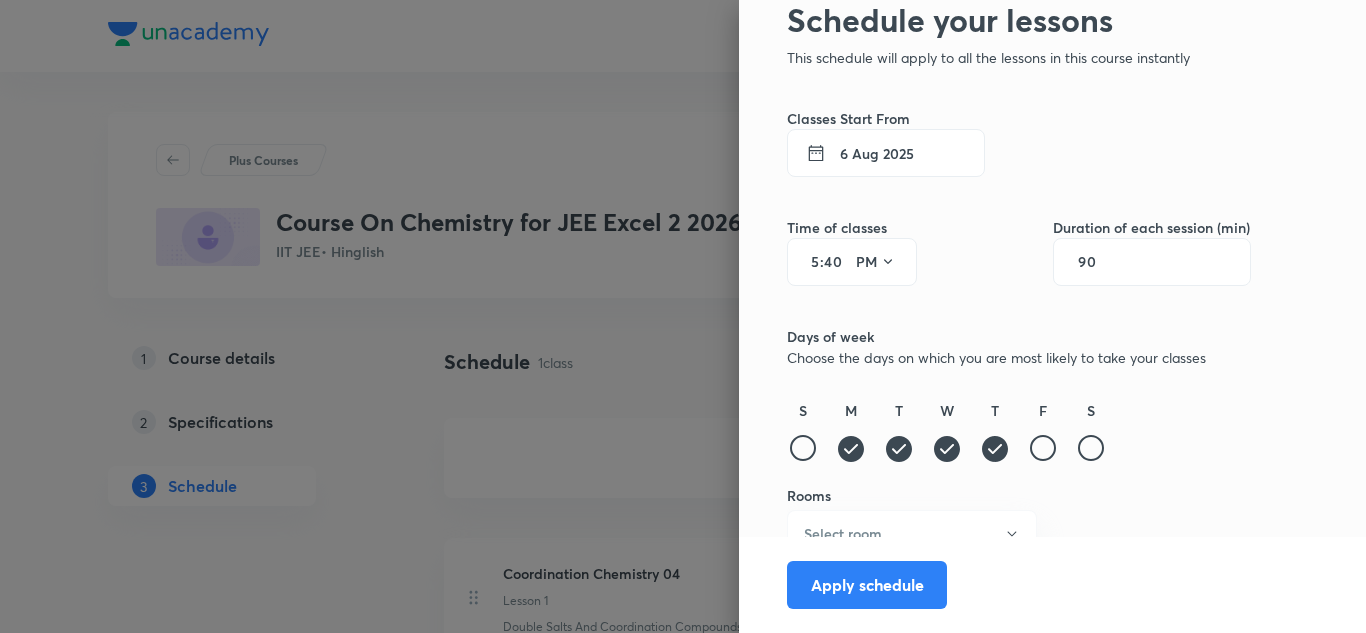 scroll, scrollTop: 107, scrollLeft: 0, axis: vertical 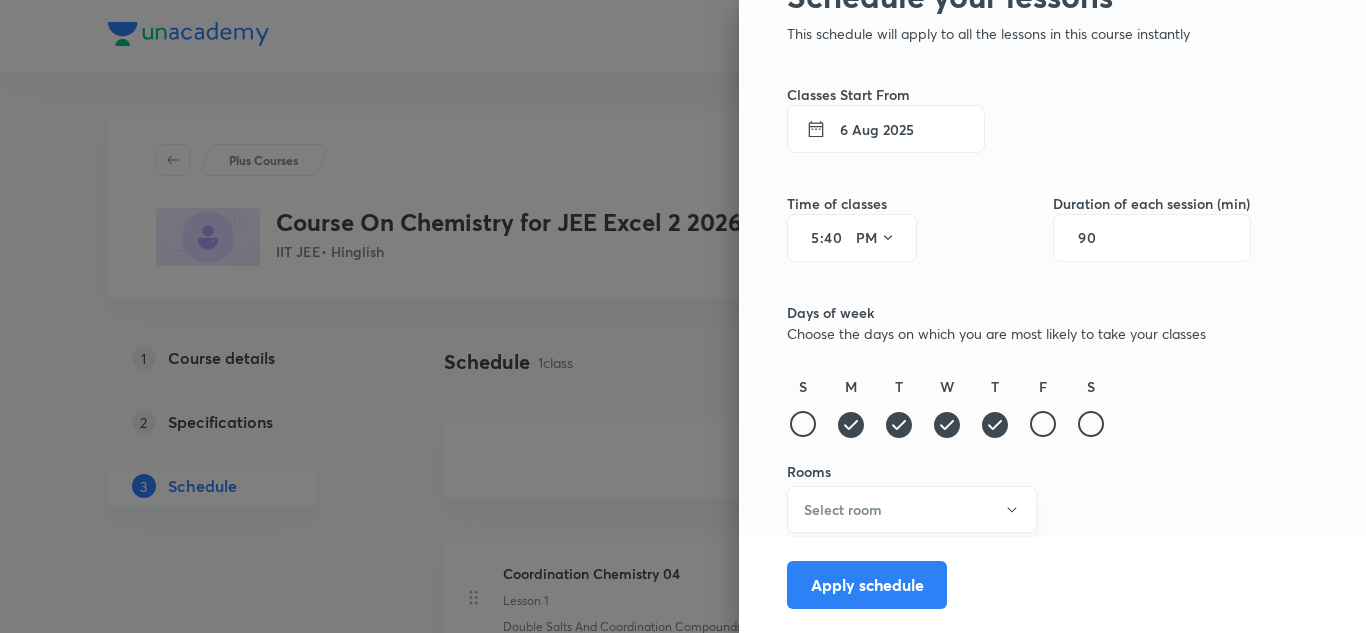 click on "Select room" at bounding box center [912, 509] 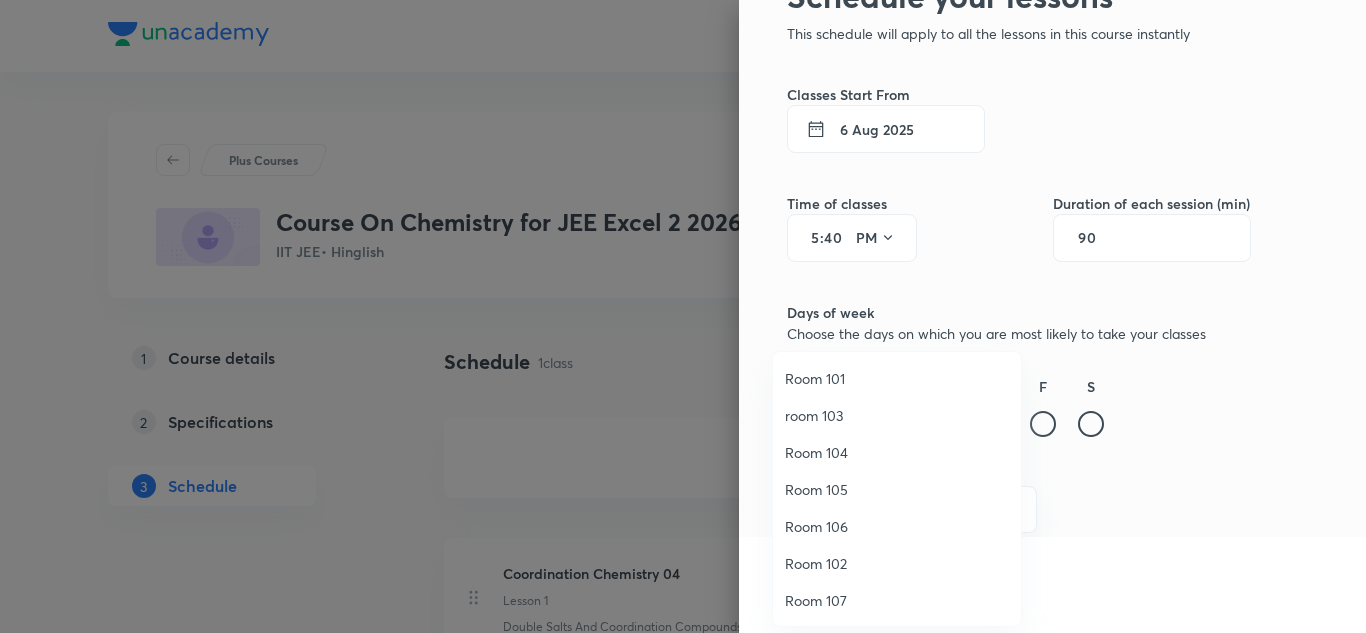 click at bounding box center (683, 316) 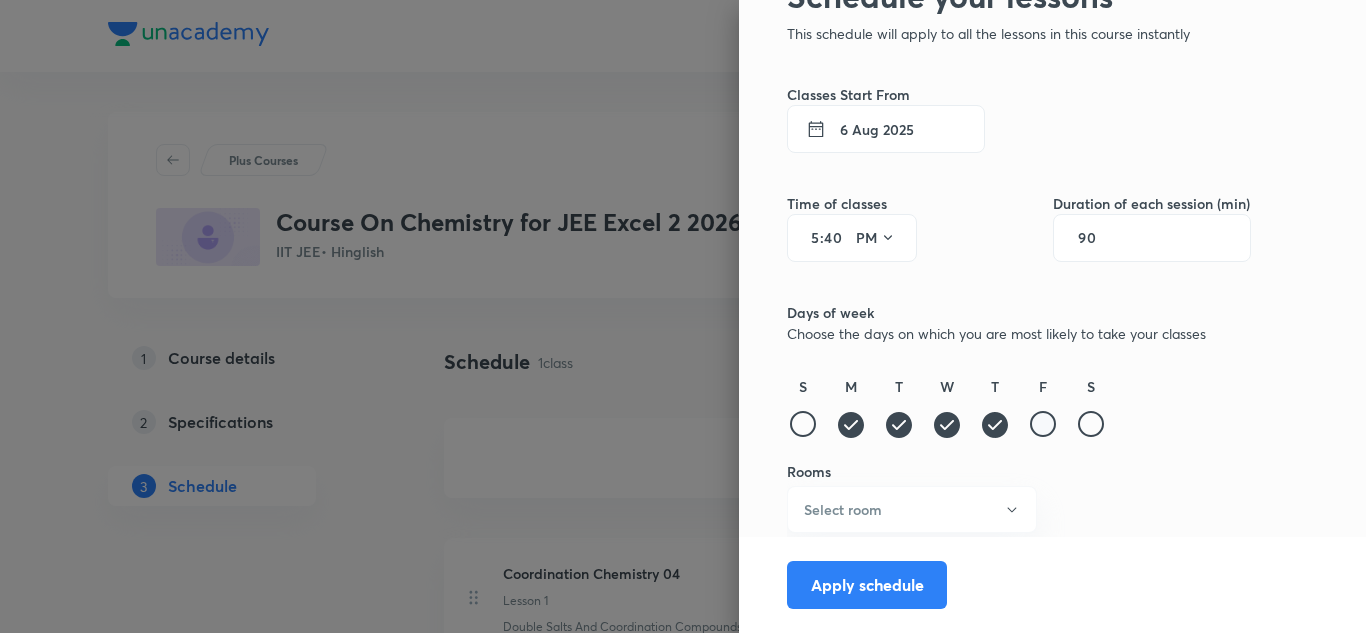 click at bounding box center (1043, 424) 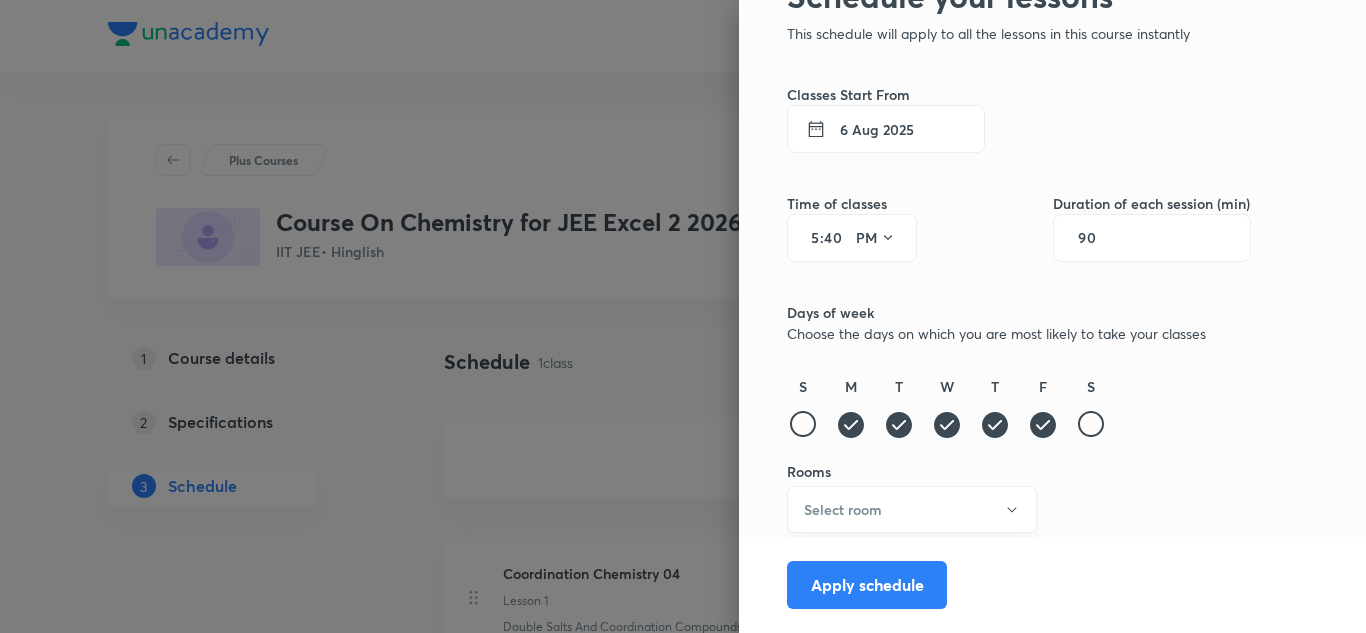 click on "Select room" at bounding box center [912, 509] 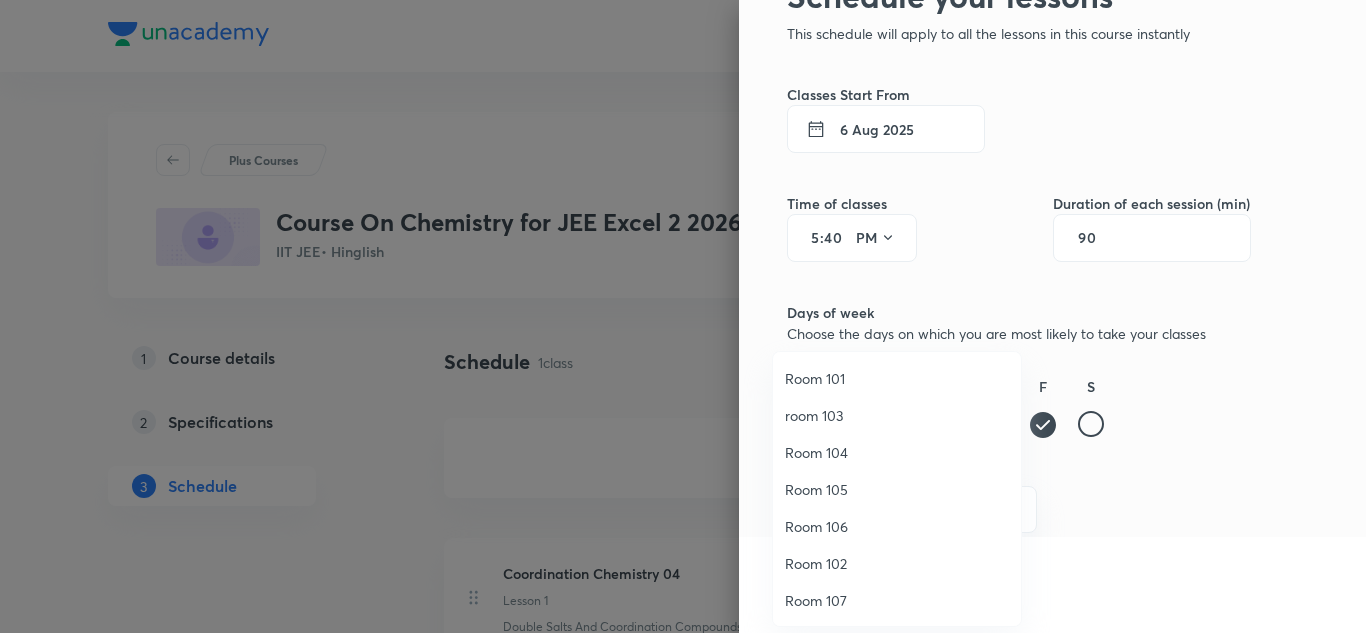 click on "room 103" at bounding box center (897, 415) 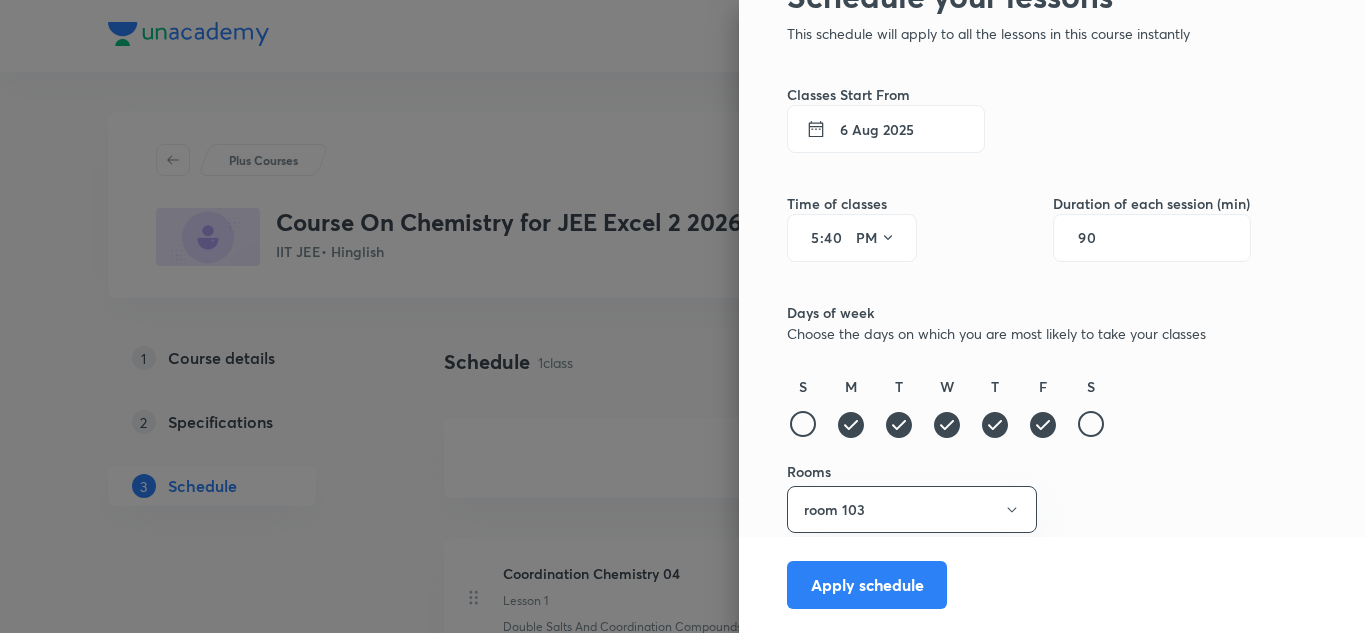 click on "Schedule your lessons  This schedule will apply to all the lessons in this course instantly Classes Start From 6 Aug 2025 Time of classes 5   : 40 PM   Duration of each session (min) 90 Days of week Choose the days on which you are most likely to take your classes S M T W T F S Rooms room 103 Apply schedule" at bounding box center (1052, 316) 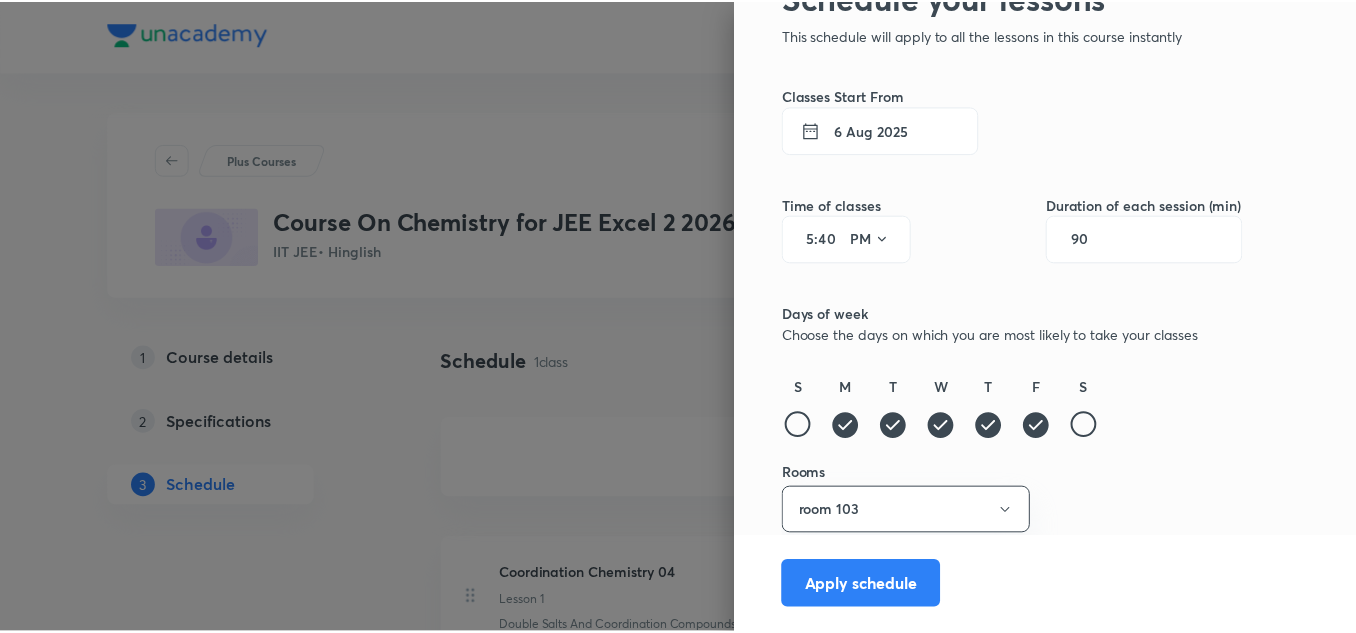 scroll, scrollTop: 107, scrollLeft: 0, axis: vertical 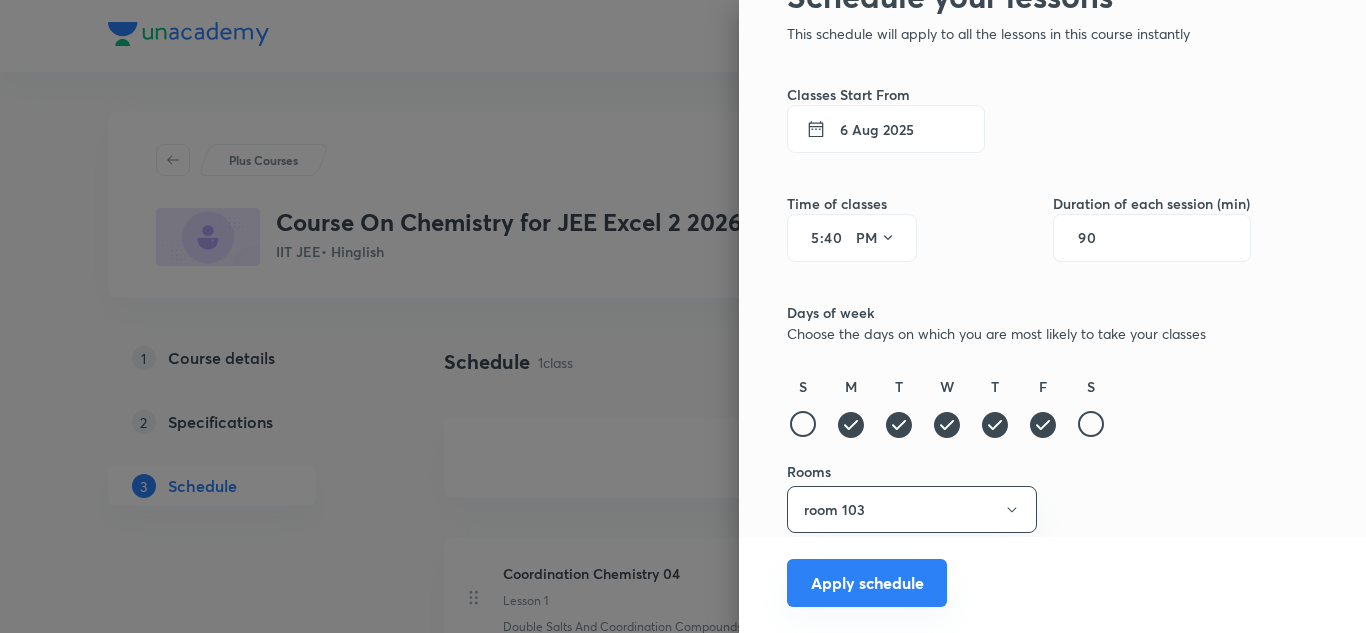 click on "Apply schedule" at bounding box center [867, 583] 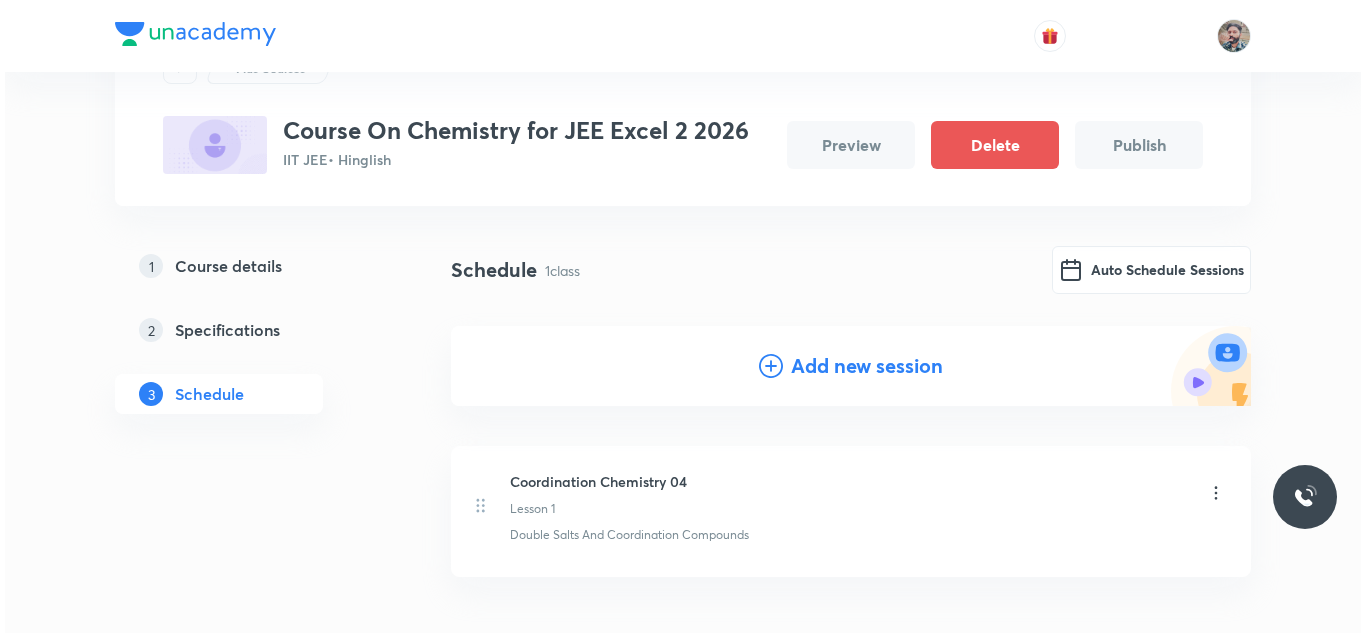 scroll, scrollTop: 124, scrollLeft: 0, axis: vertical 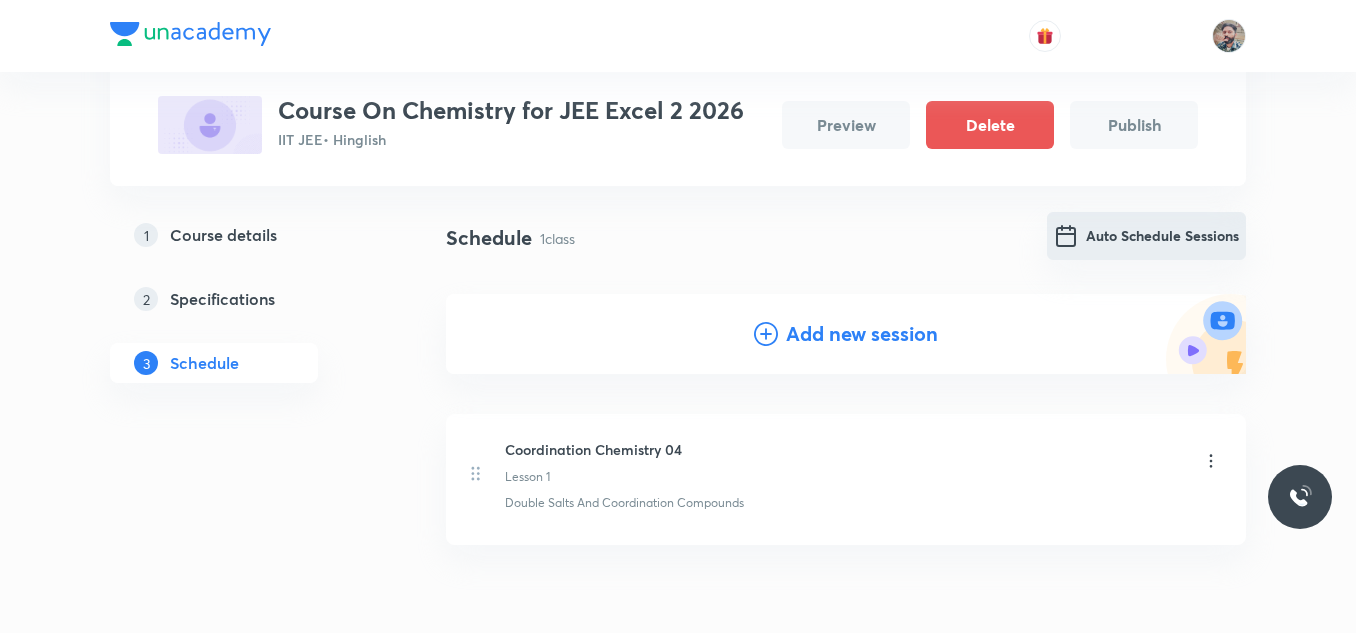 click on "Auto Schedule Sessions" at bounding box center (1146, 236) 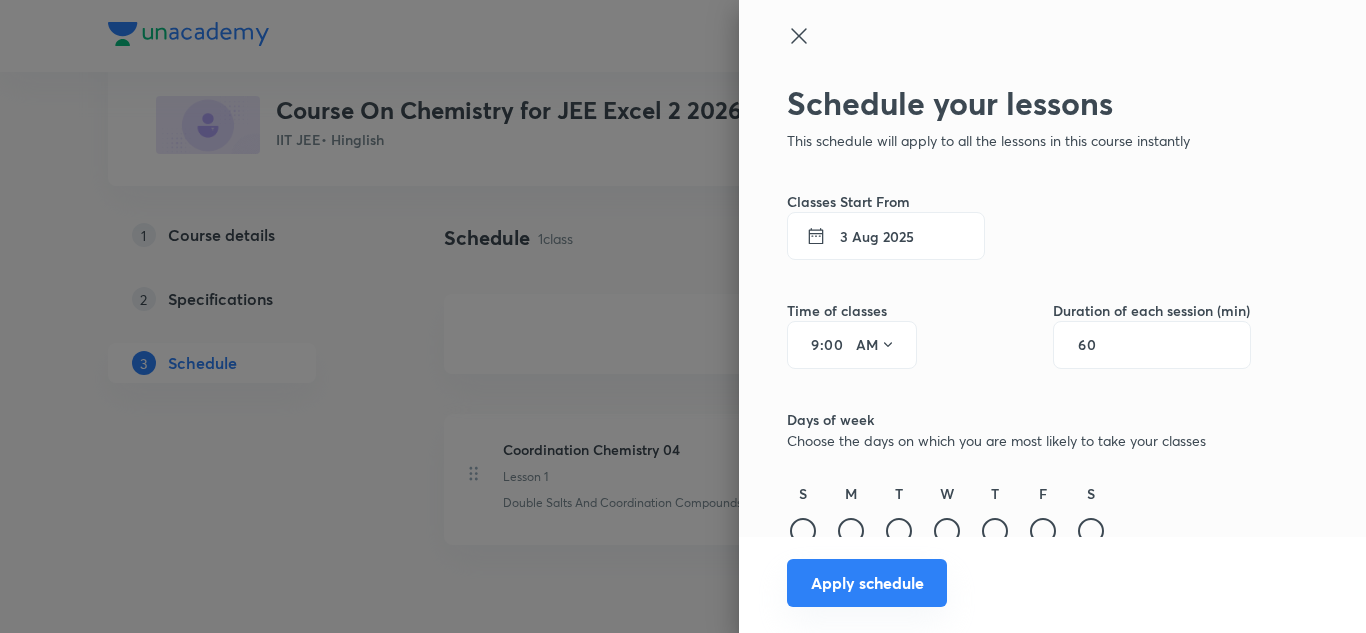 click on "Apply schedule" at bounding box center (867, 583) 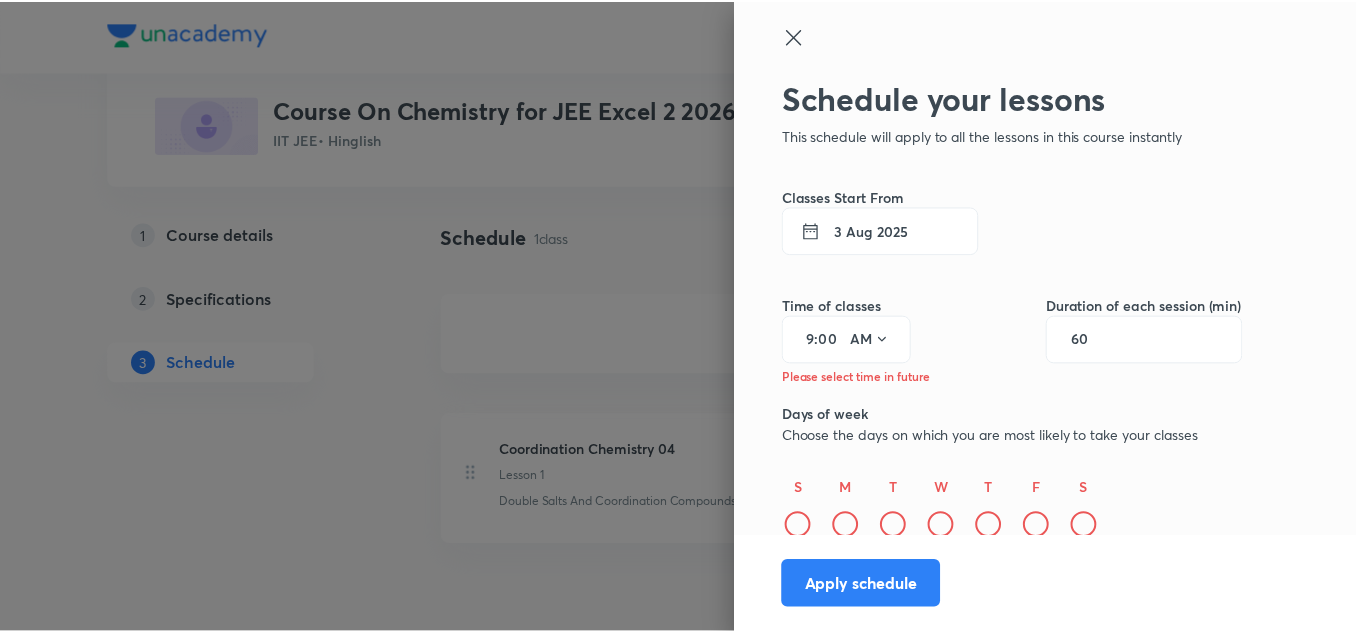 scroll, scrollTop: 6, scrollLeft: 0, axis: vertical 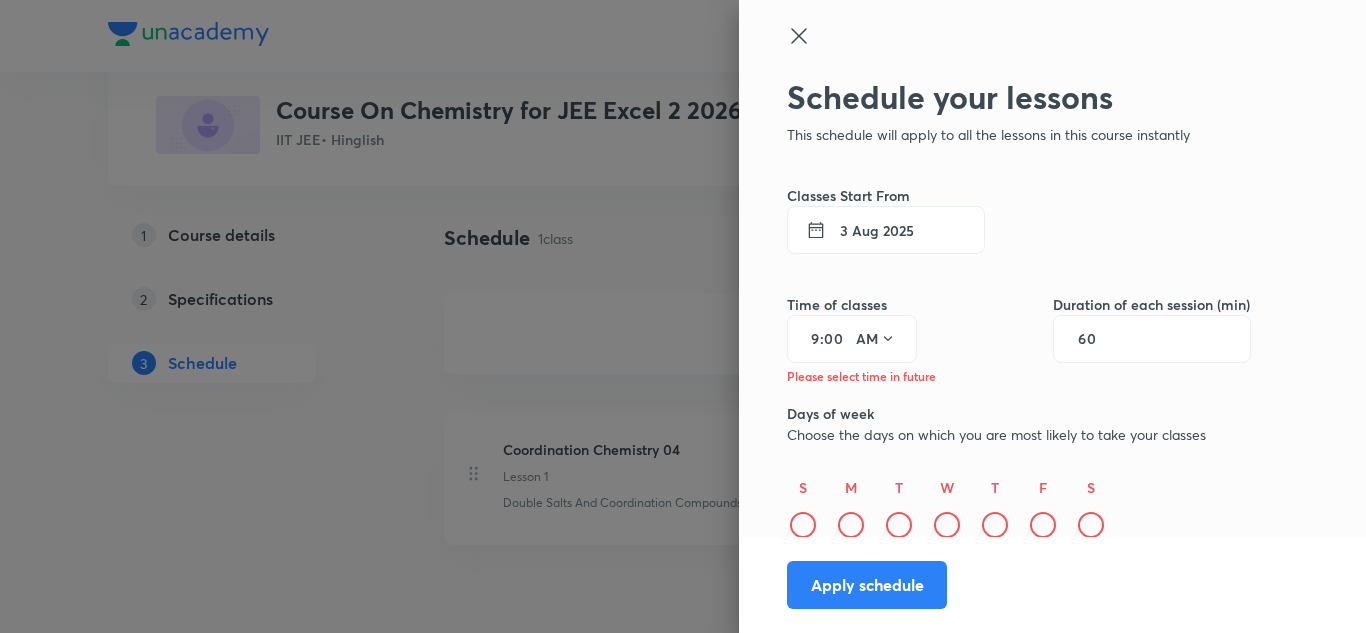 click at bounding box center (683, 316) 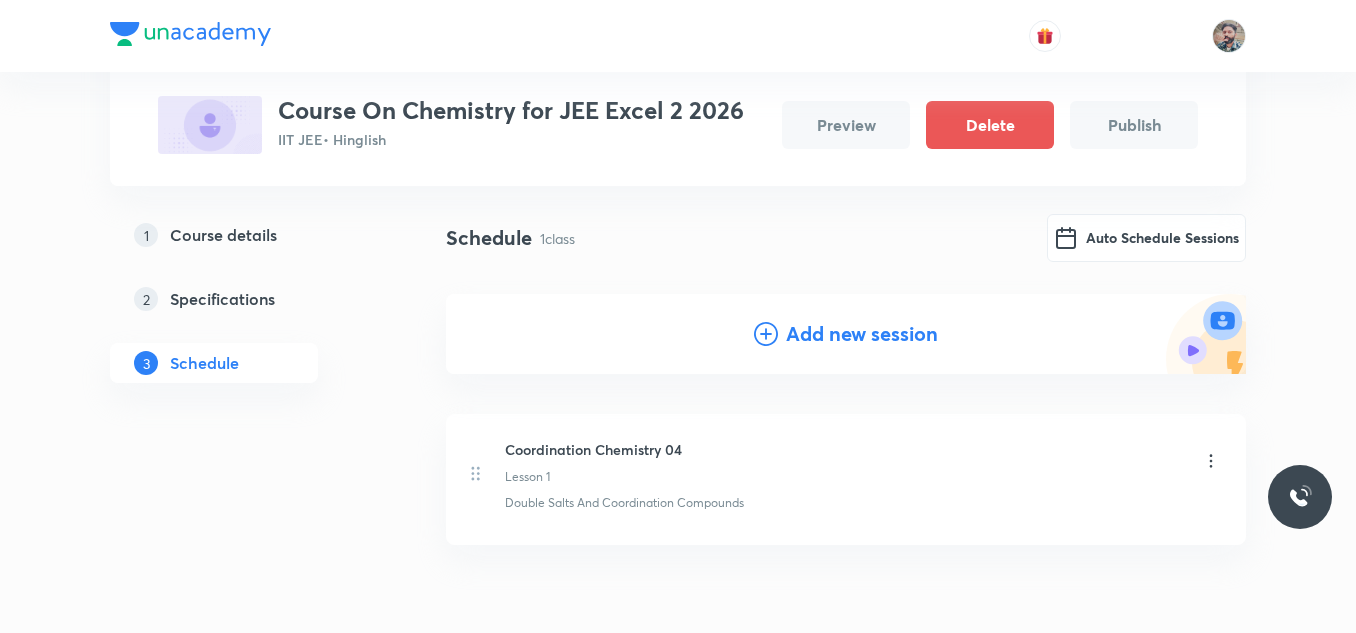 scroll, scrollTop: 224, scrollLeft: 0, axis: vertical 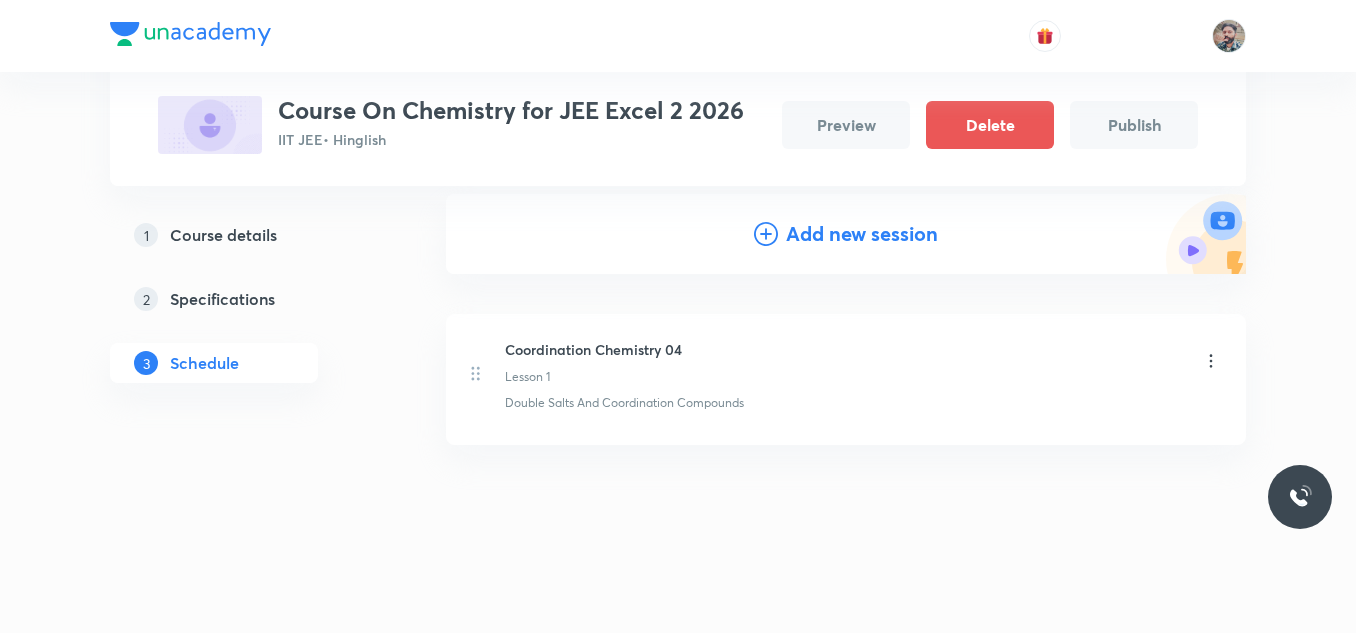 click 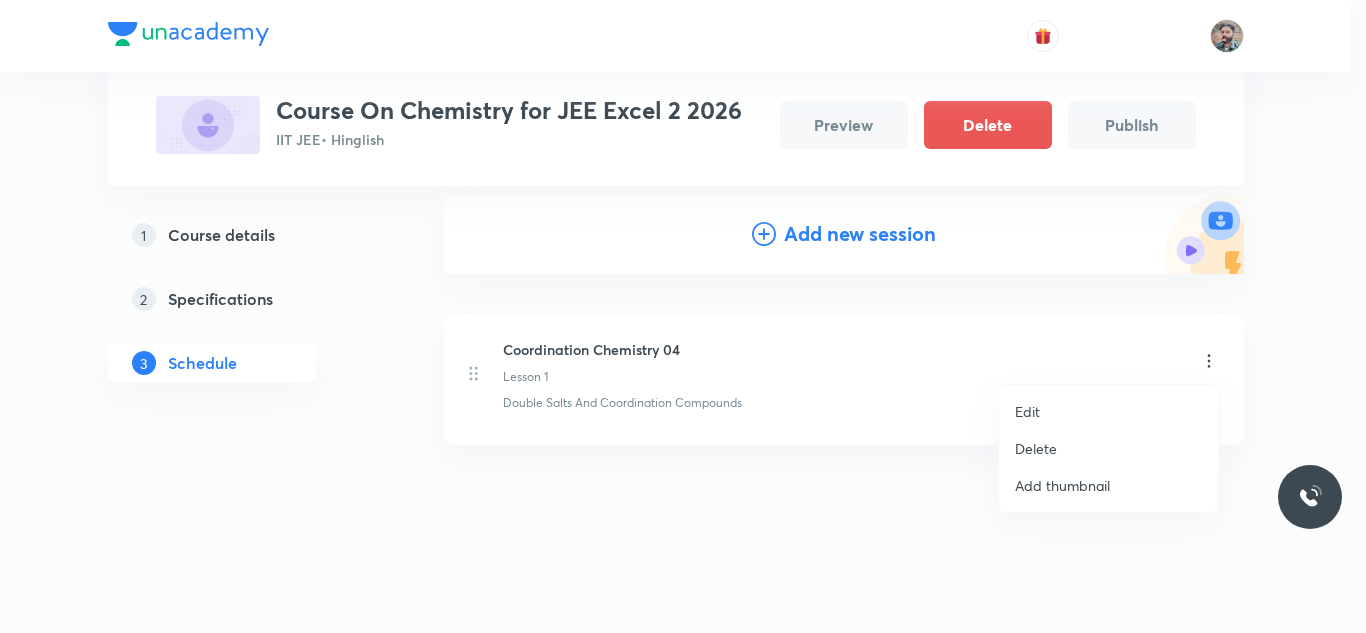 click on "Delete" at bounding box center [1036, 448] 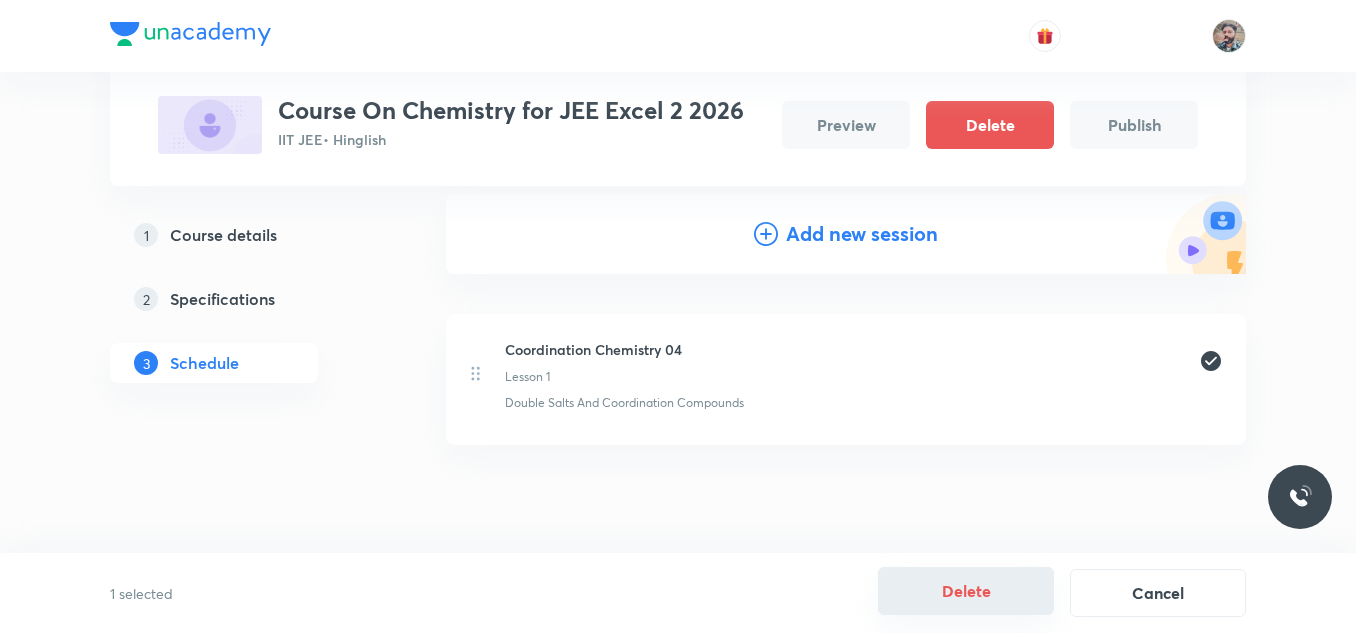 click on "Delete" at bounding box center [966, 591] 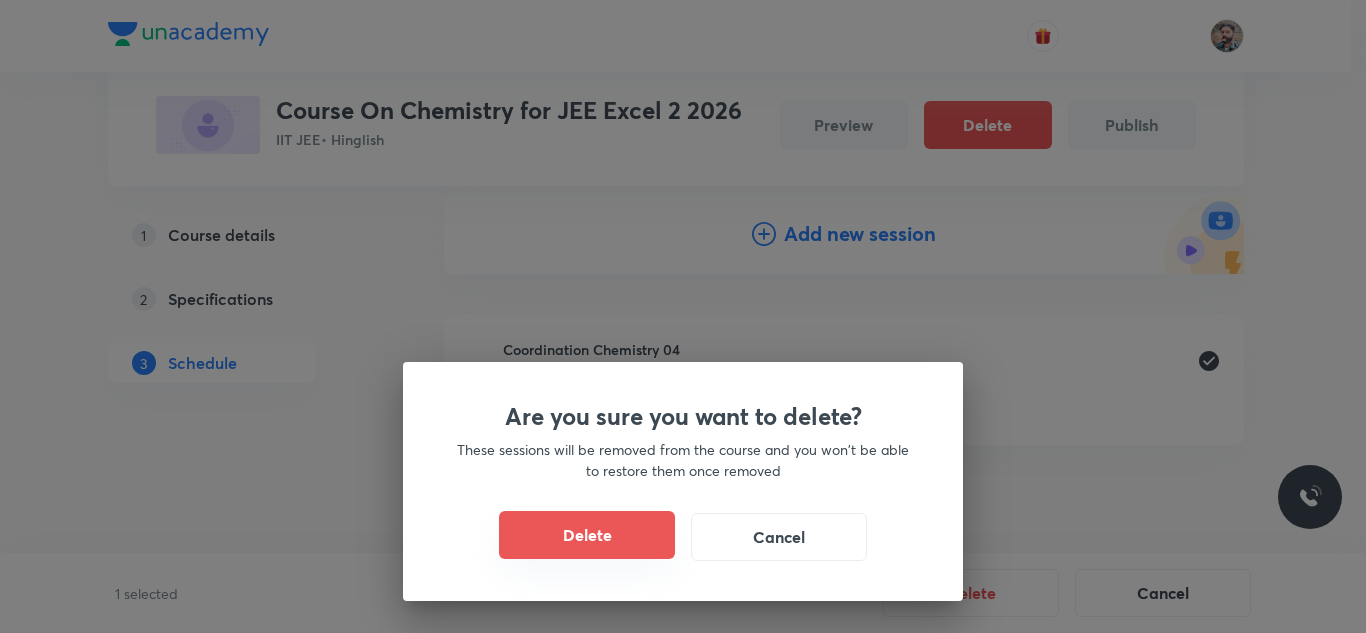 click on "Delete" at bounding box center (587, 535) 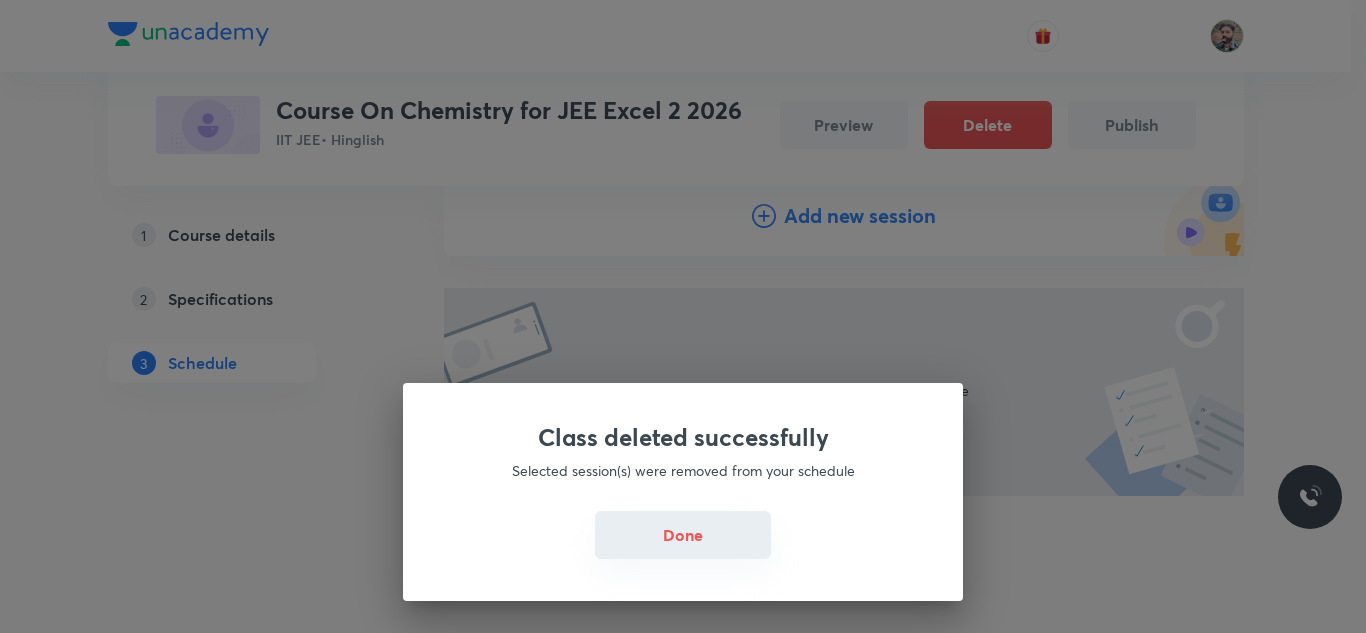 click on "Done" at bounding box center [683, 535] 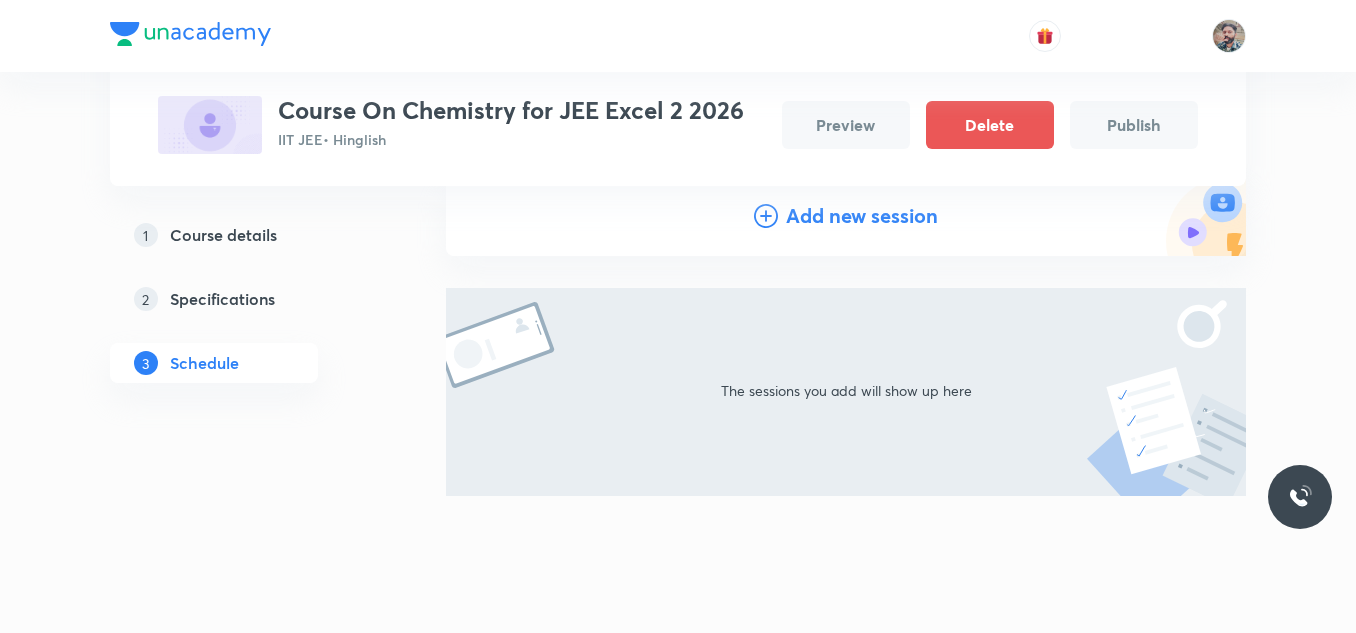 click on "Add new session" at bounding box center (862, 216) 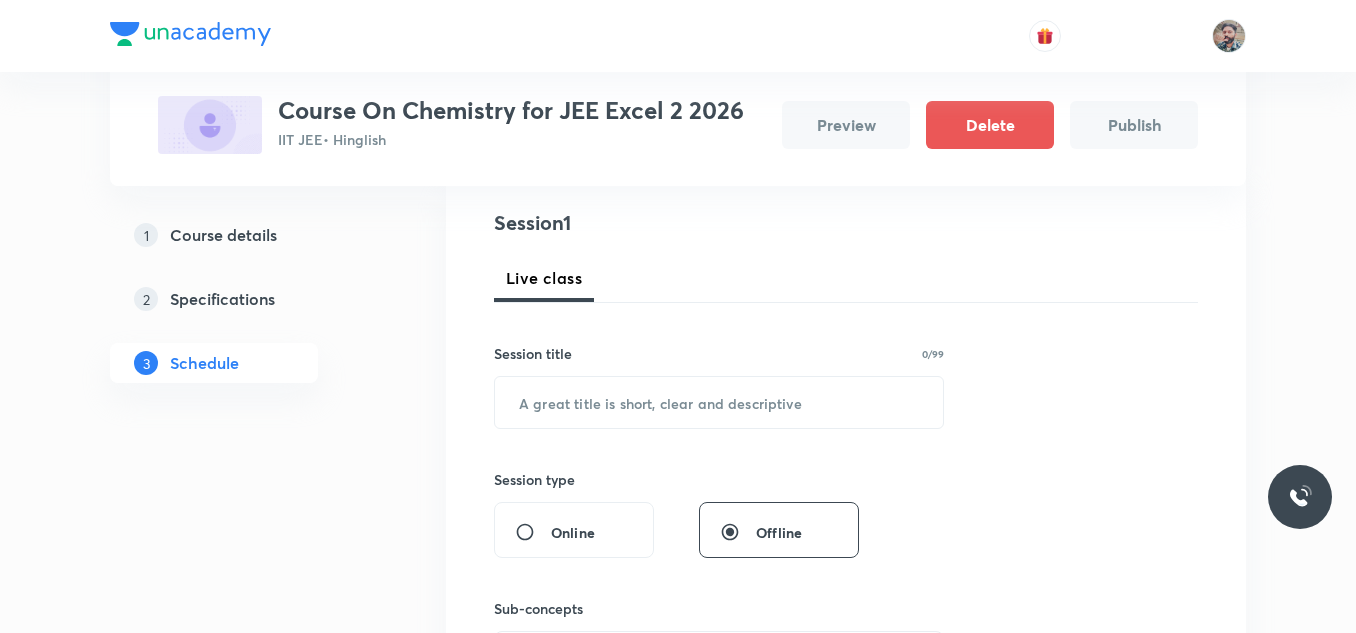scroll, scrollTop: 324, scrollLeft: 0, axis: vertical 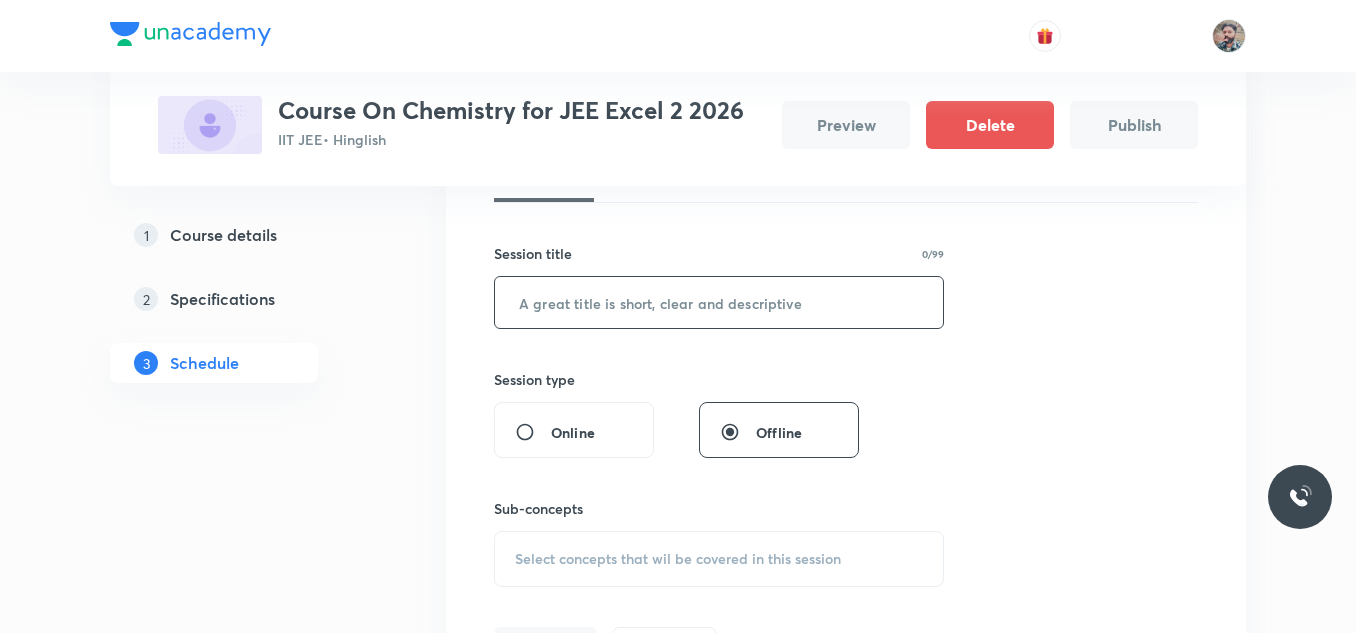 click at bounding box center [719, 302] 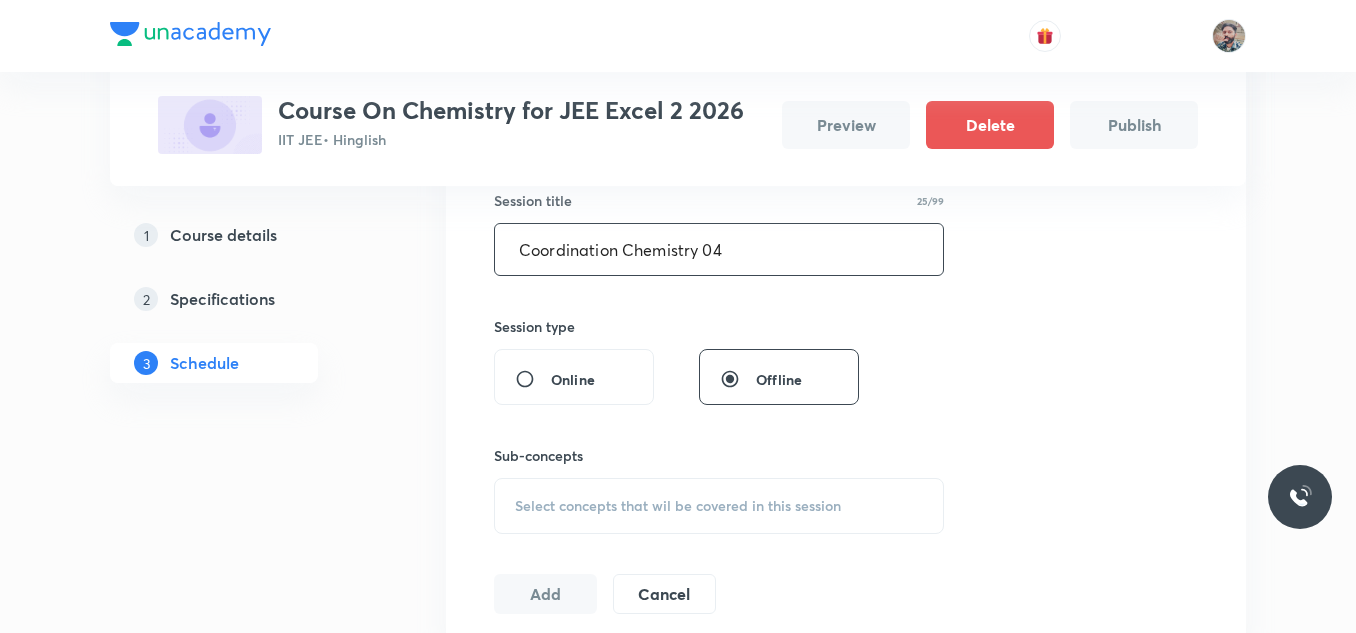 scroll, scrollTop: 424, scrollLeft: 0, axis: vertical 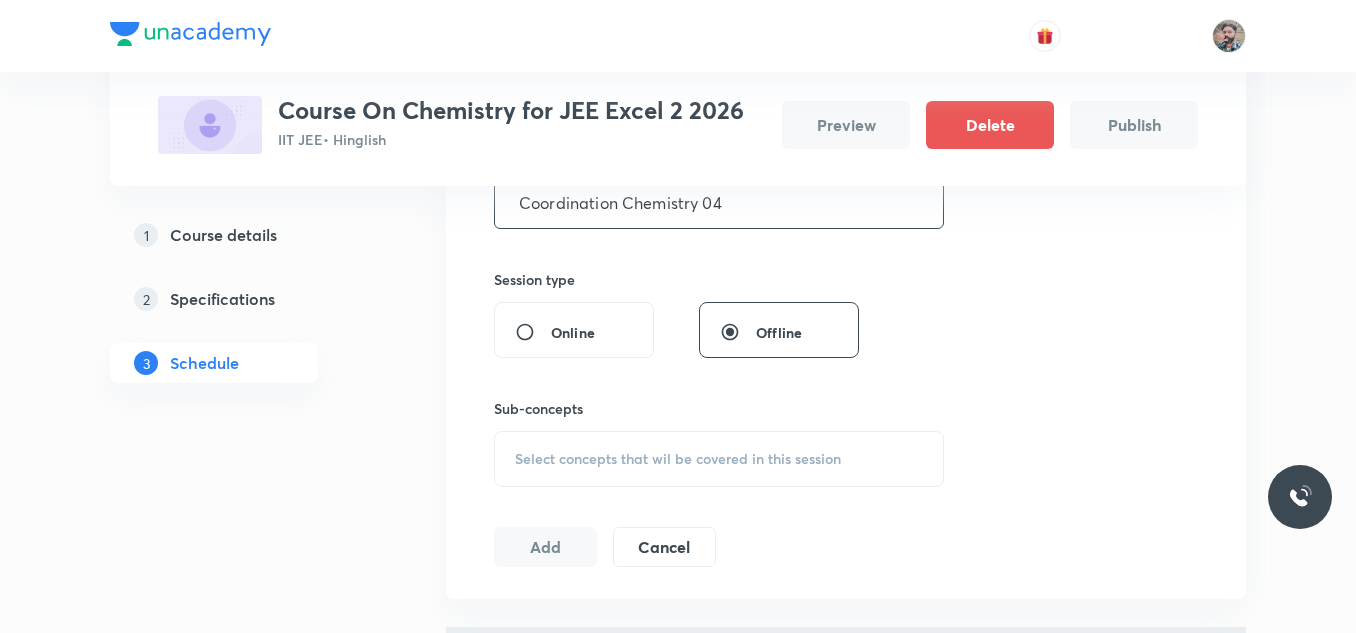 type on "Coordination Chemistry 04" 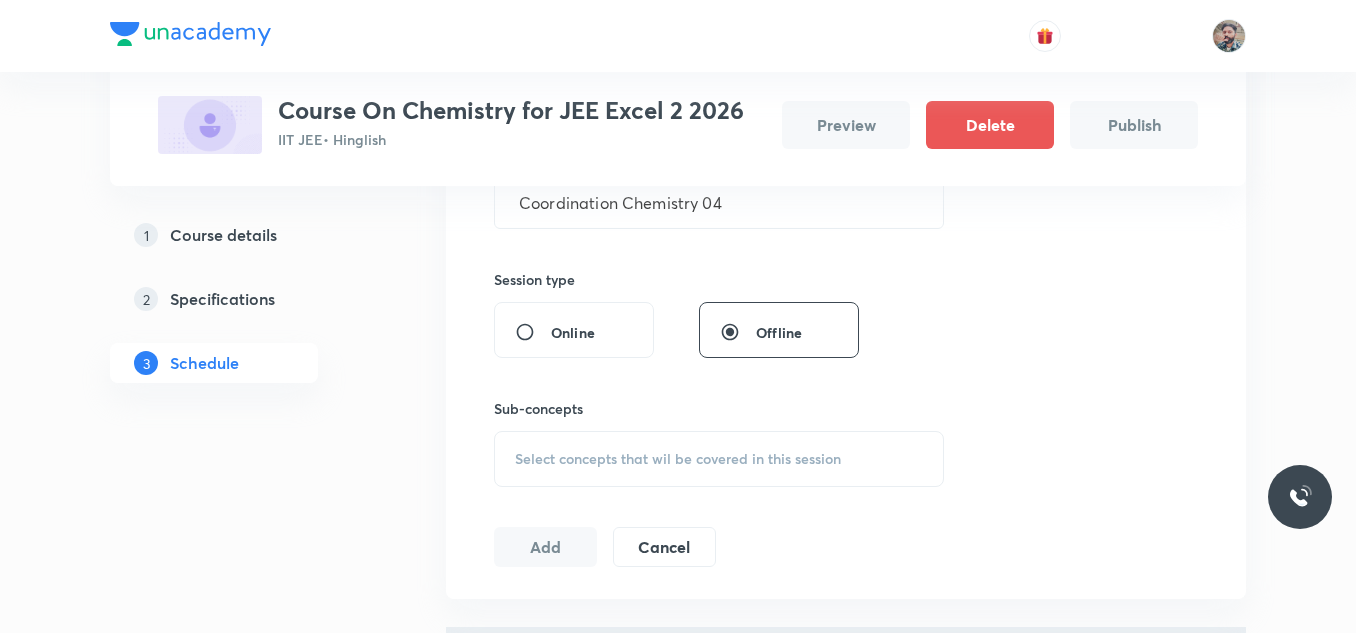 click on "Select concepts that wil be covered in this session" at bounding box center [678, 459] 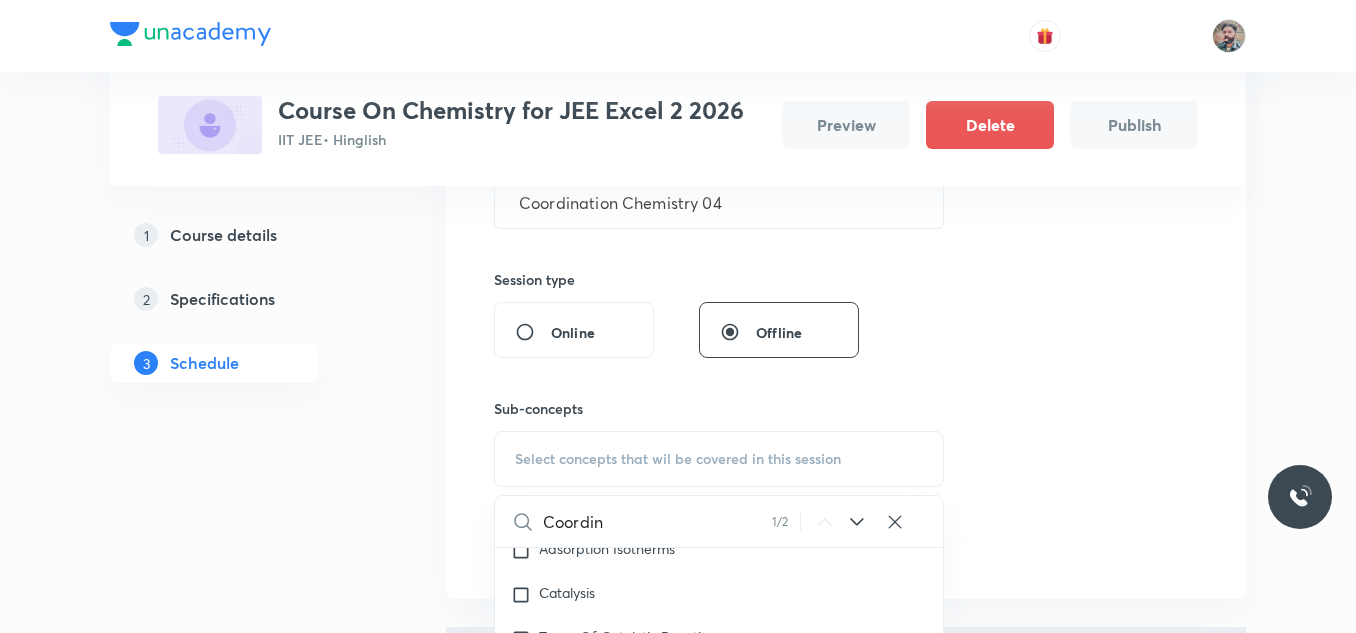 scroll, scrollTop: 22213, scrollLeft: 0, axis: vertical 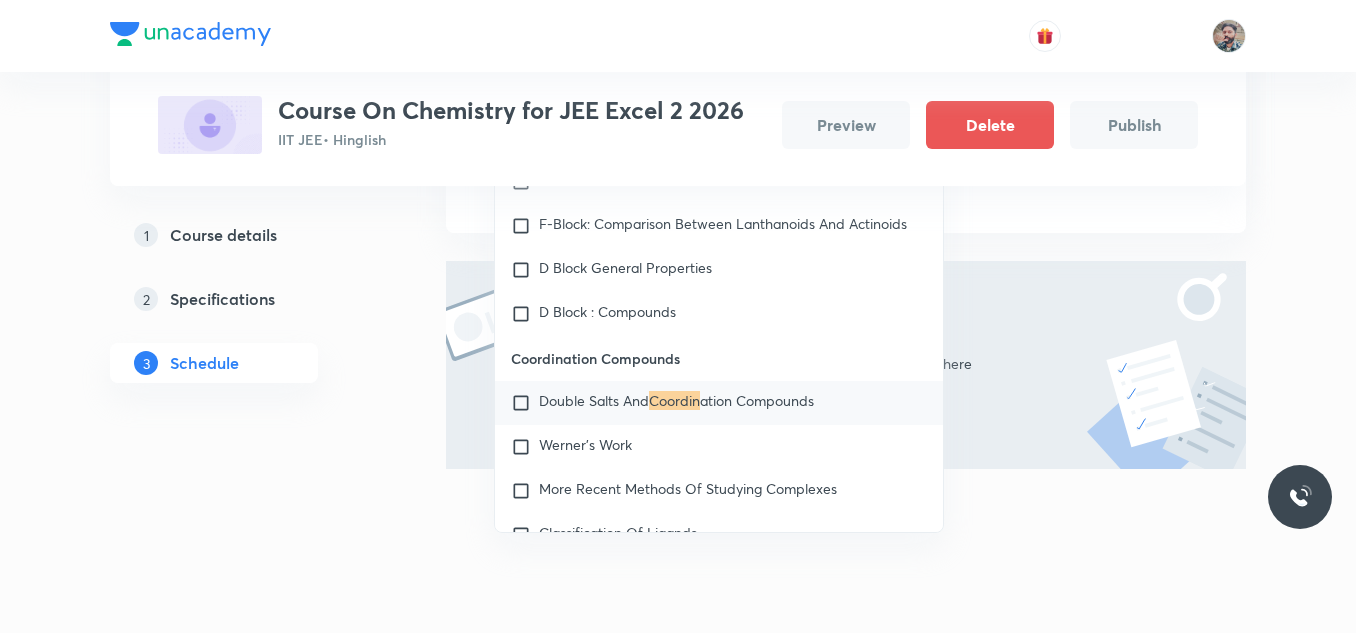 type on "Coordin" 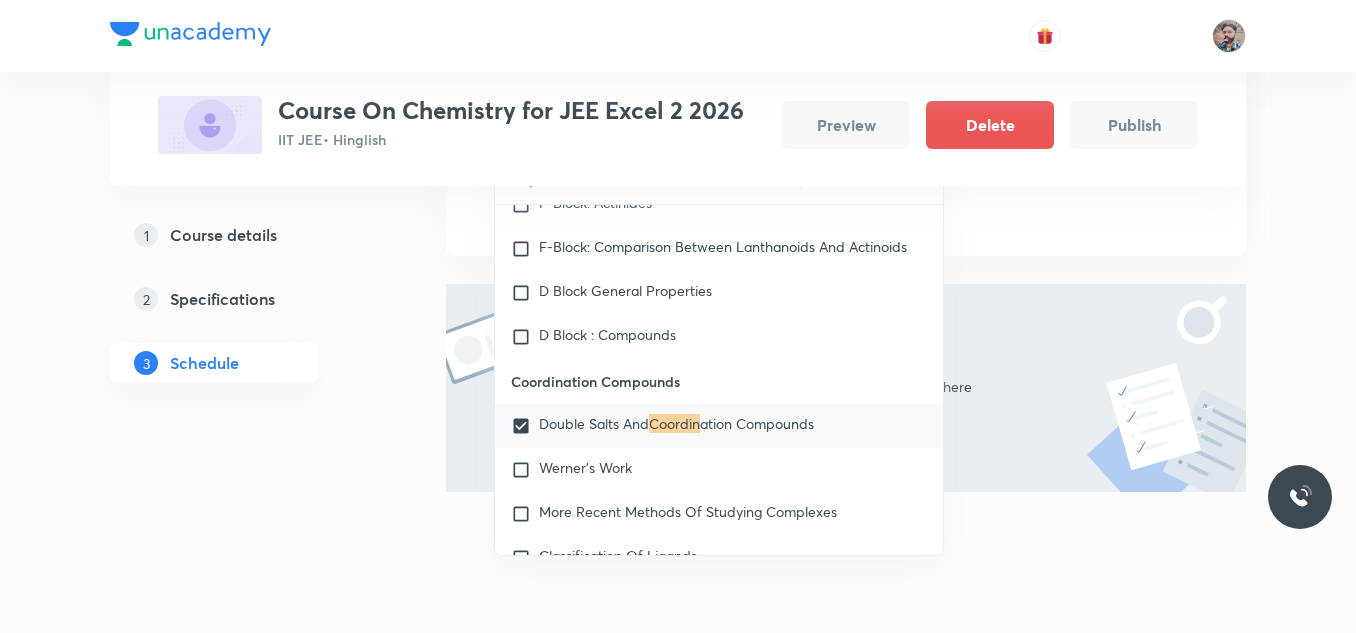 click on "Plus Courses Course On Chemistry for JEE Excel 2 2026 IIT JEE  • Hinglish Preview Delete Publish 1 Course details 2 Specifications 3 Schedule Schedule Session  1 Live class Session title 25/99 Coordination Chemistry 04 ​   Session type Online Offline Sub-concepts Double Salts And Coordination Compounds CLEAR Coordin 1 / 2 ​ Chemistry Mock Questions Chemistry Mock Questions Chemistry Previous Year Chemistry Previous Year General Topics & Mole Concept Basic Concepts Basic Introduction Percentage Composition Stoichiometry Principle of Atom Conservation (POAC) Relation between Stoichiometric Quantities Application of Mole Concept: Gravimetric Analysis Different Laws Formula and Composition Concentration Terms Some basic concepts of Chemistry Atomic Structure Discovery Of Electron Some Prerequisites of Physics Discovery Of Protons And Neutrons Atomic Models and Theories  Representation Of Atom With Electrons And Neutrons Nature of Waves Nature Of Electromagnetic Radiation Planck’S Quantum Theory Gas Laws" at bounding box center (678, -67) 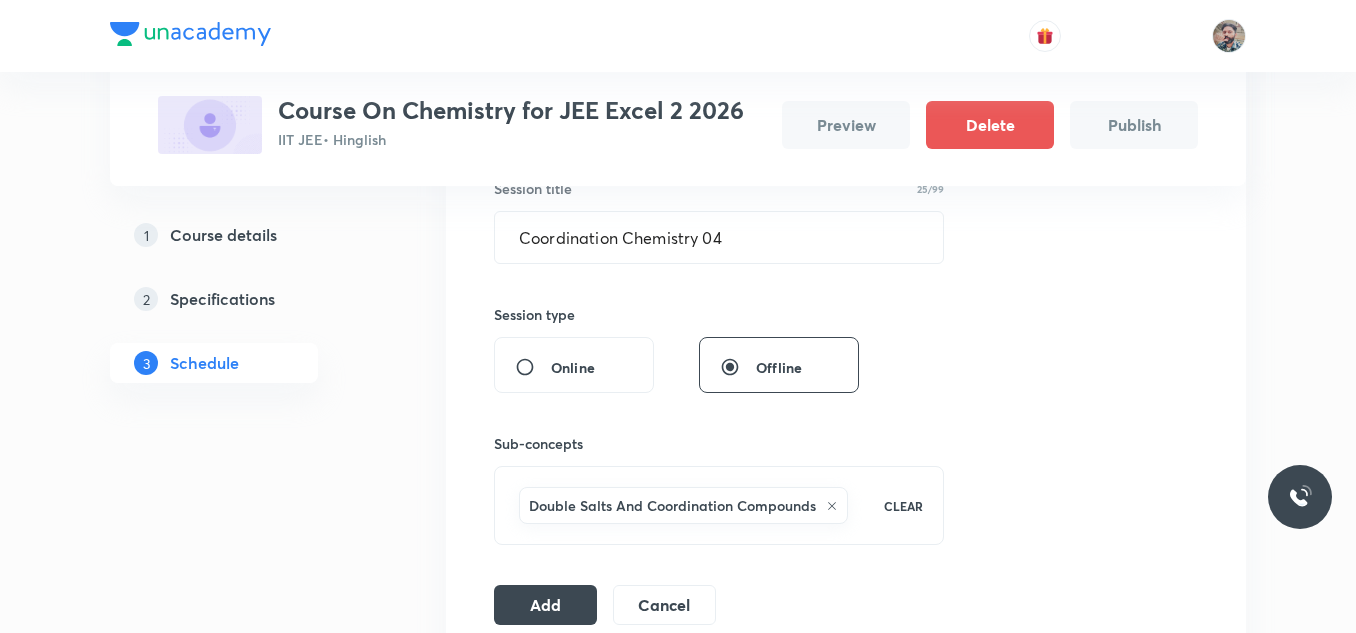 scroll, scrollTop: 390, scrollLeft: 0, axis: vertical 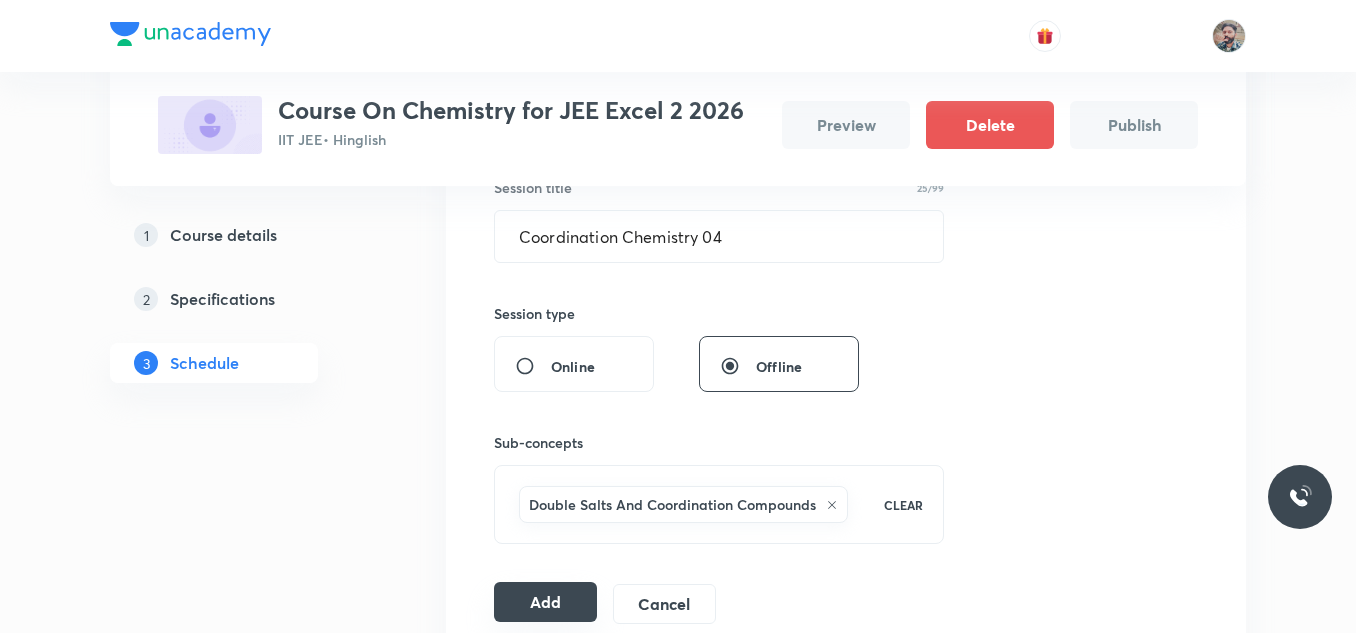 click on "Add" at bounding box center [545, 602] 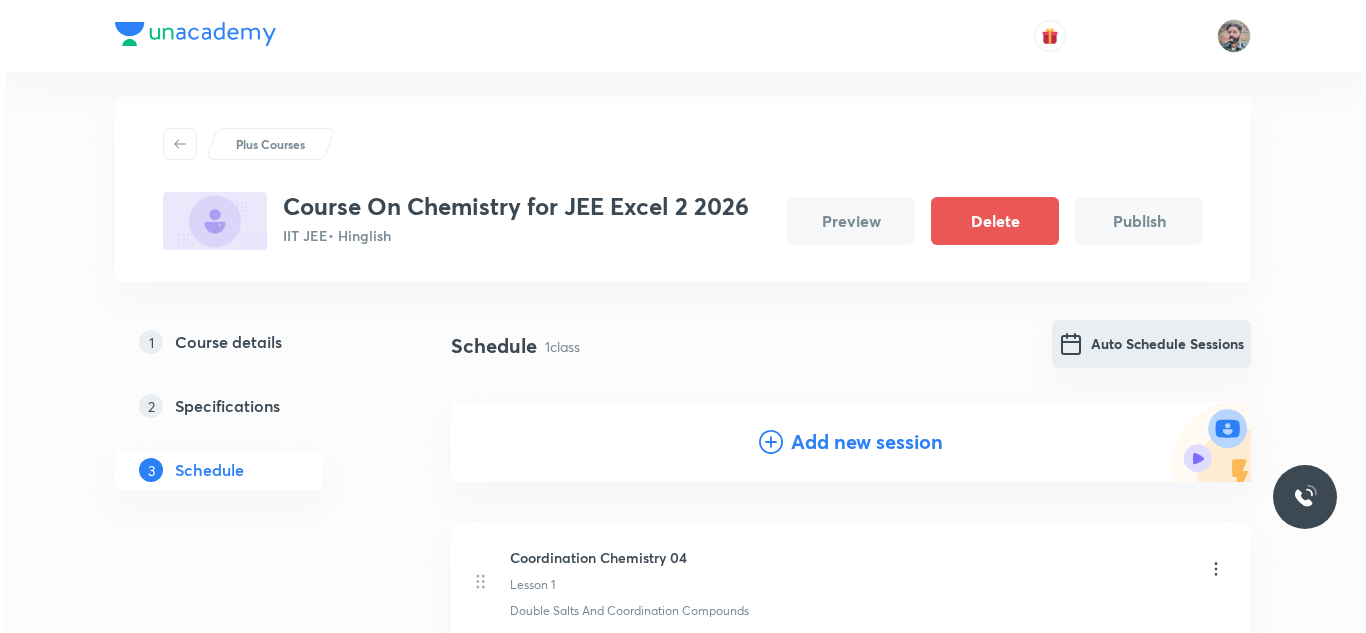 scroll, scrollTop: 0, scrollLeft: 0, axis: both 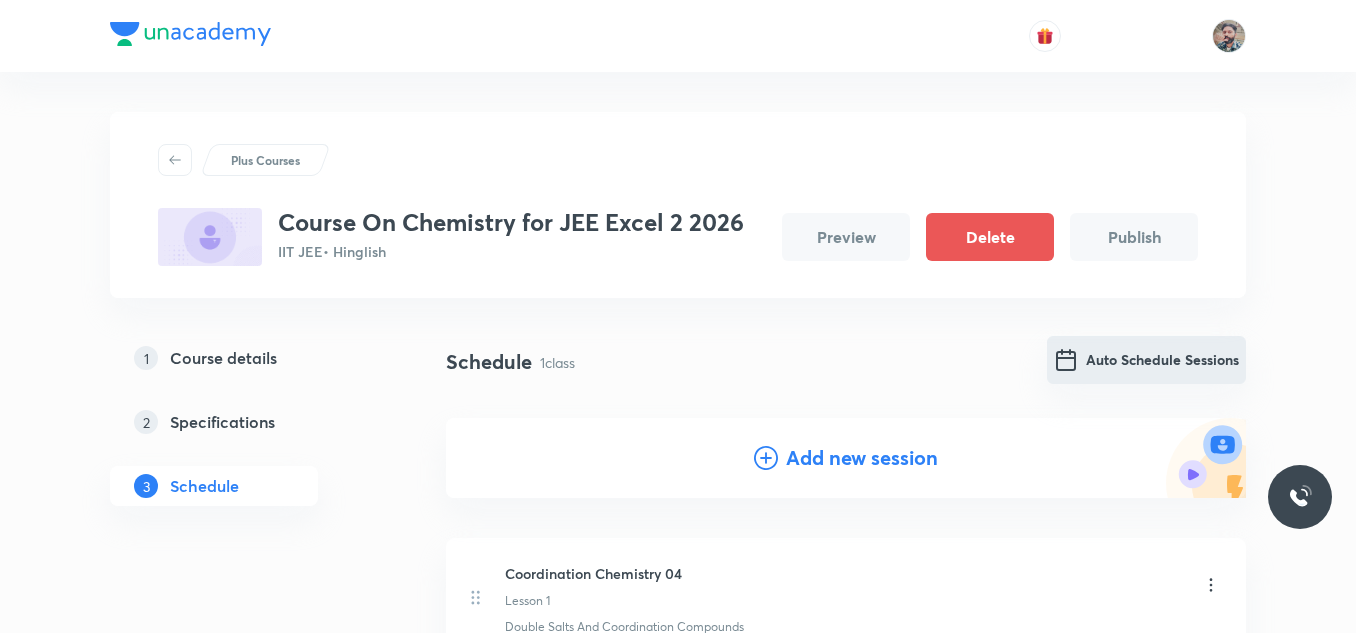 click on "Auto Schedule Sessions" at bounding box center [1146, 360] 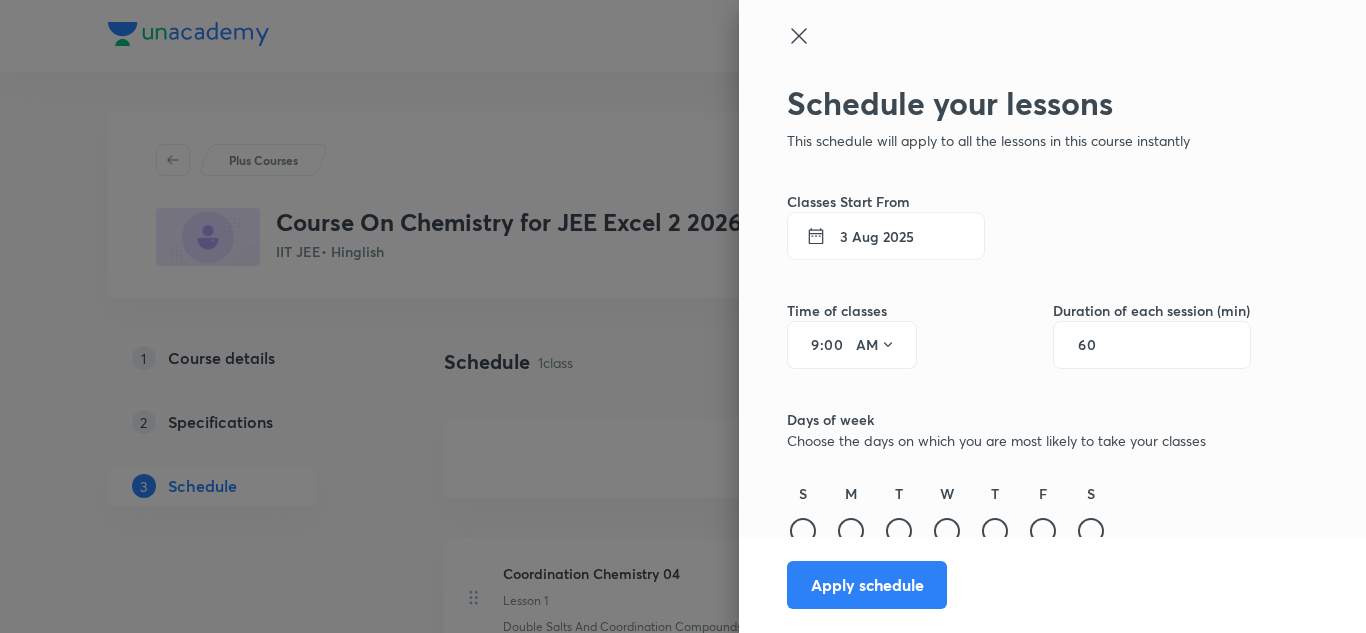 click on "3 Aug 2025" at bounding box center [886, 236] 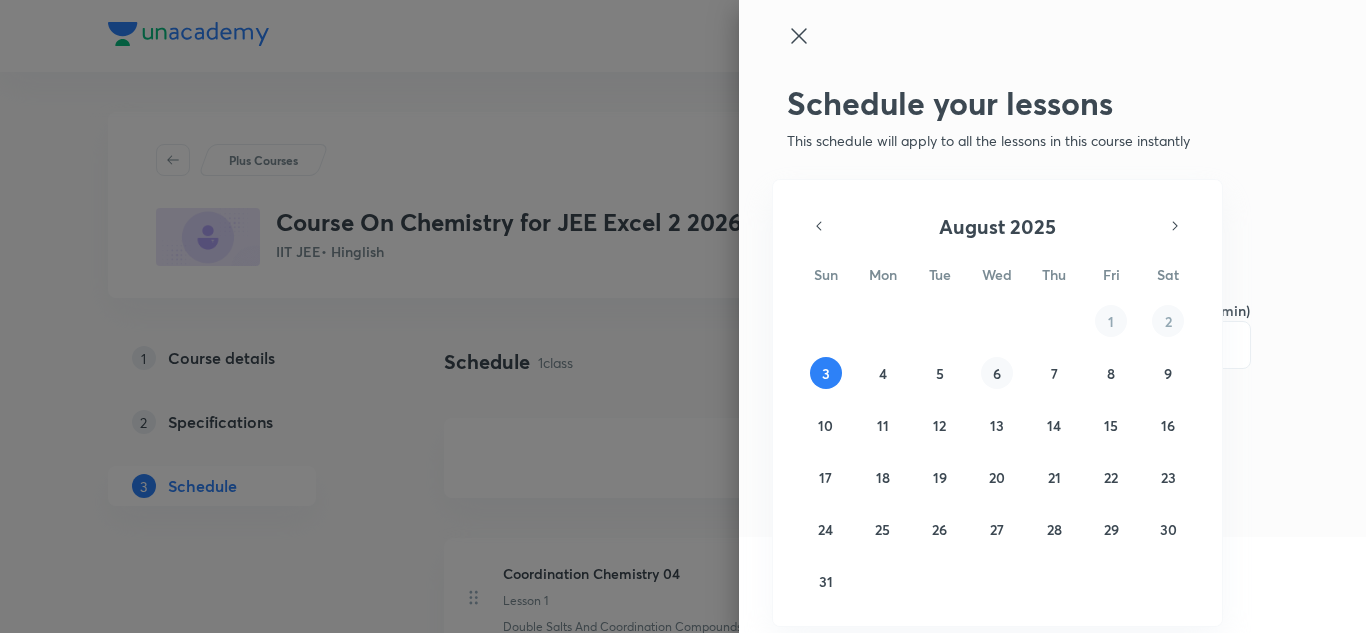 click on "6" at bounding box center [997, 373] 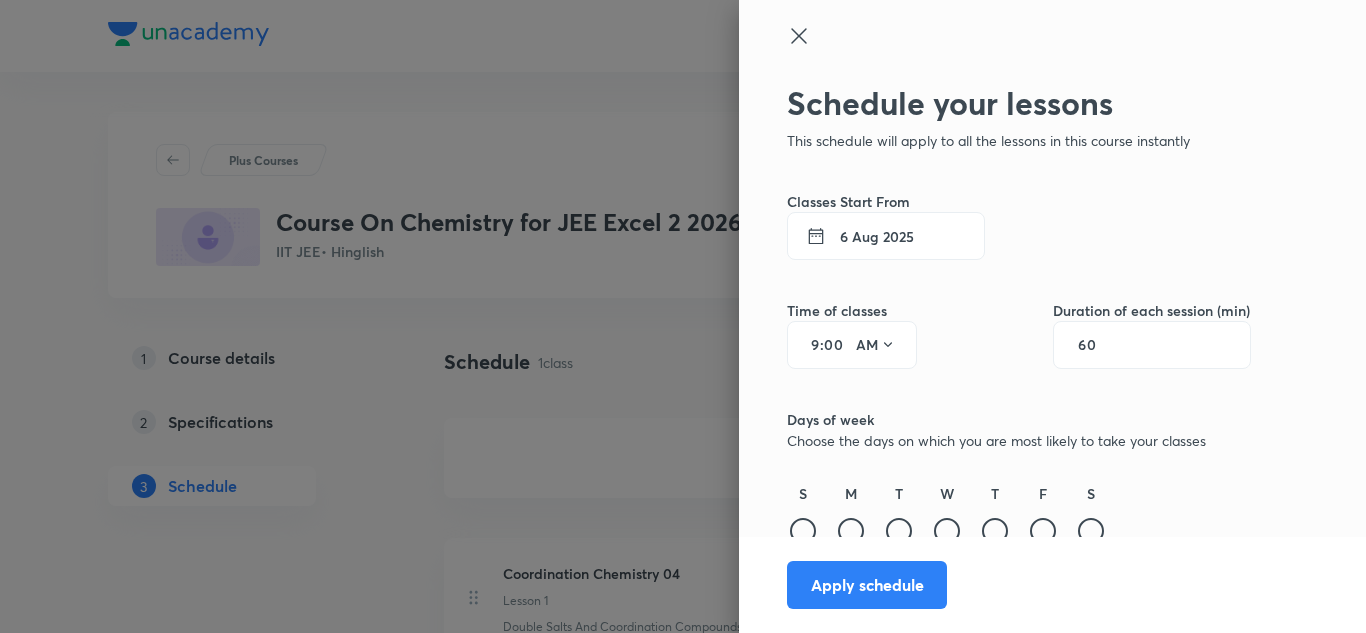 click on "9" at bounding box center (808, 345) 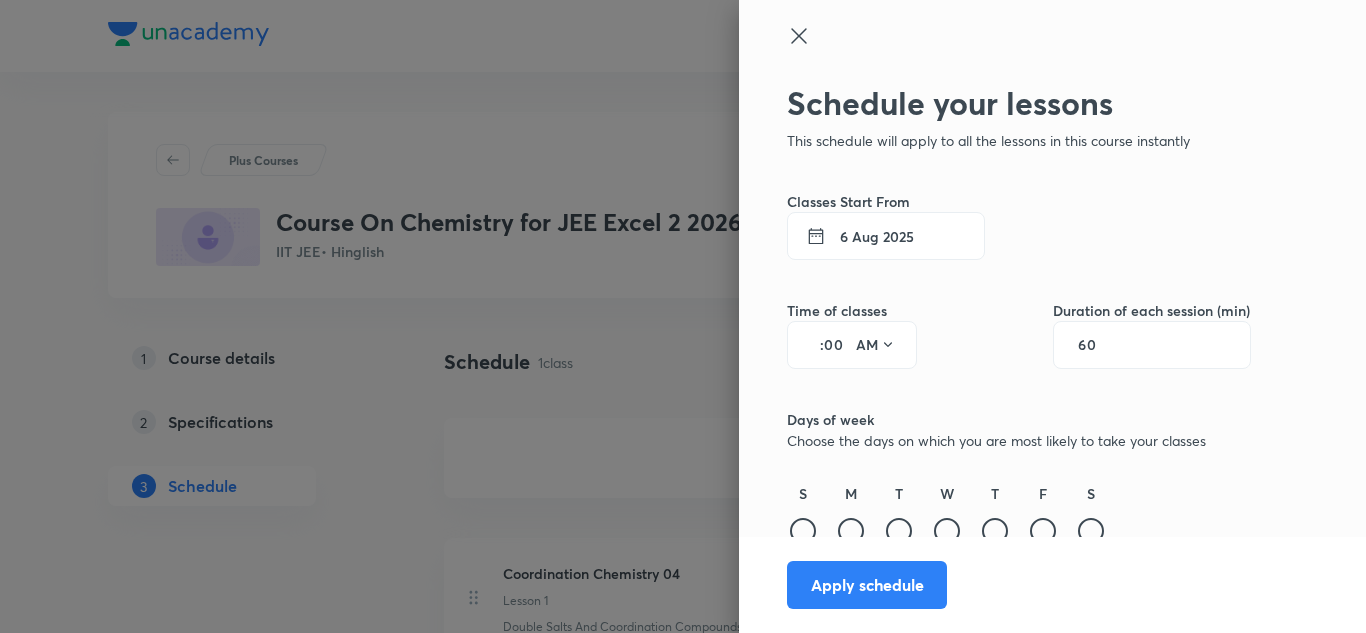 type on "5" 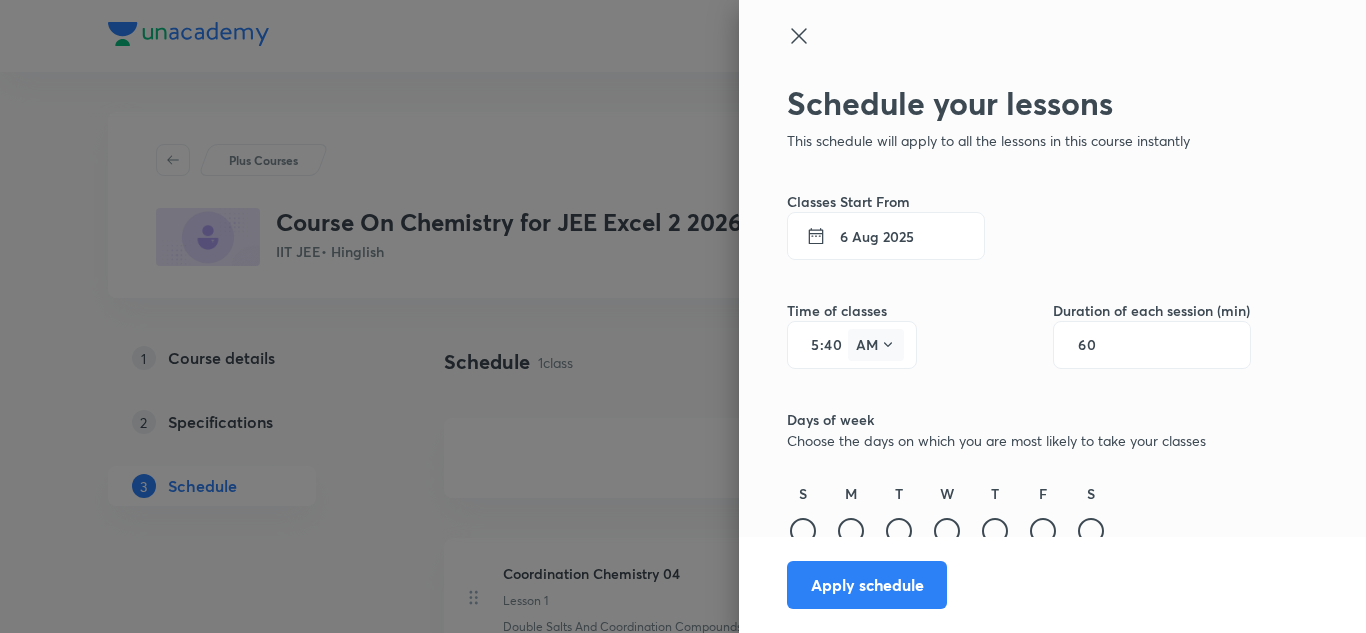 type on "40" 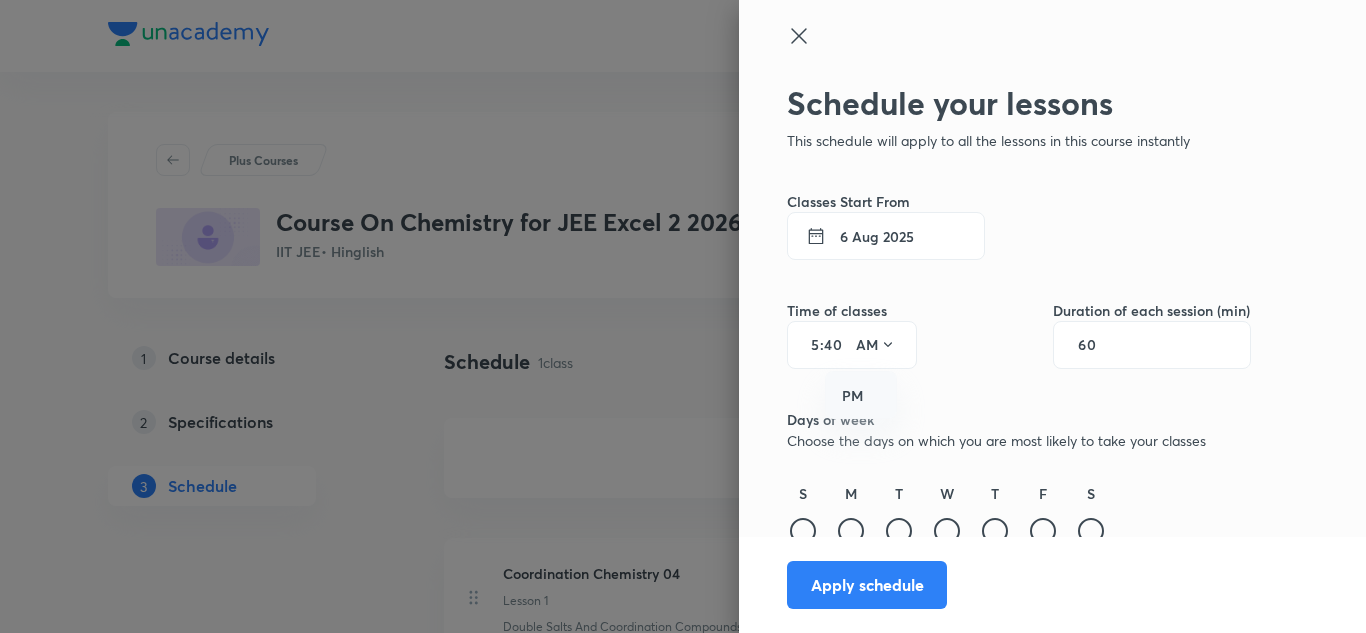 click on "PM" at bounding box center [862, 396] 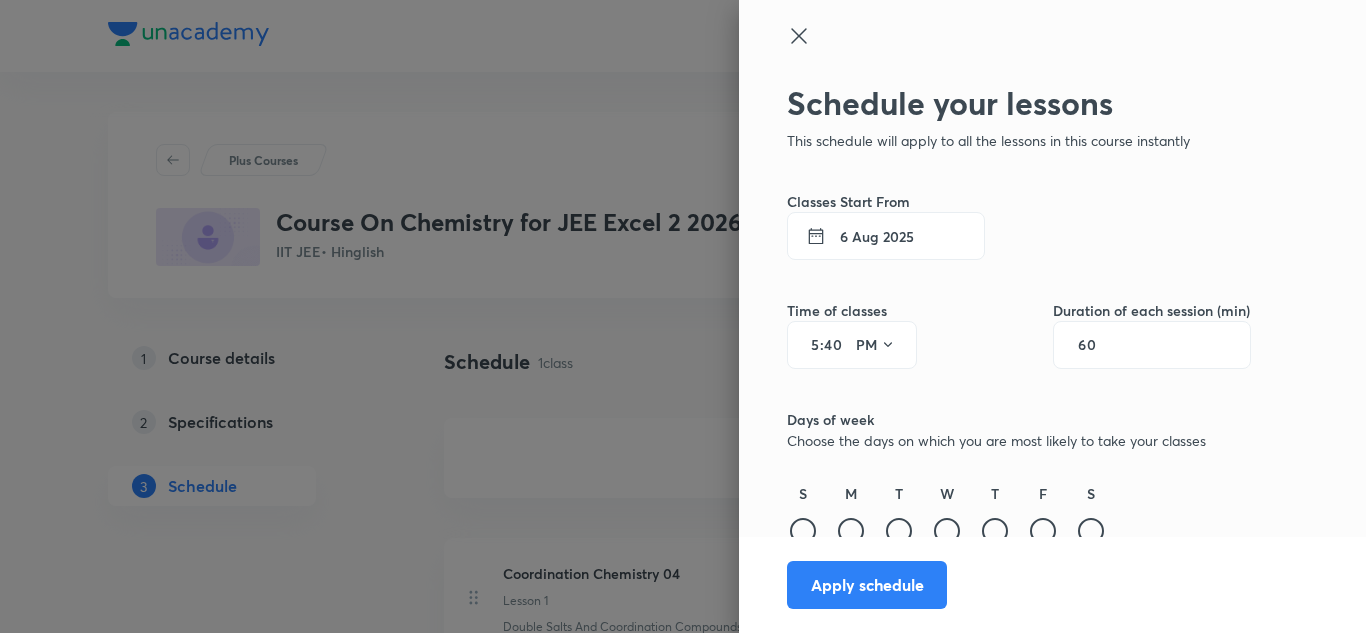 click on "60" at bounding box center (1152, 345) 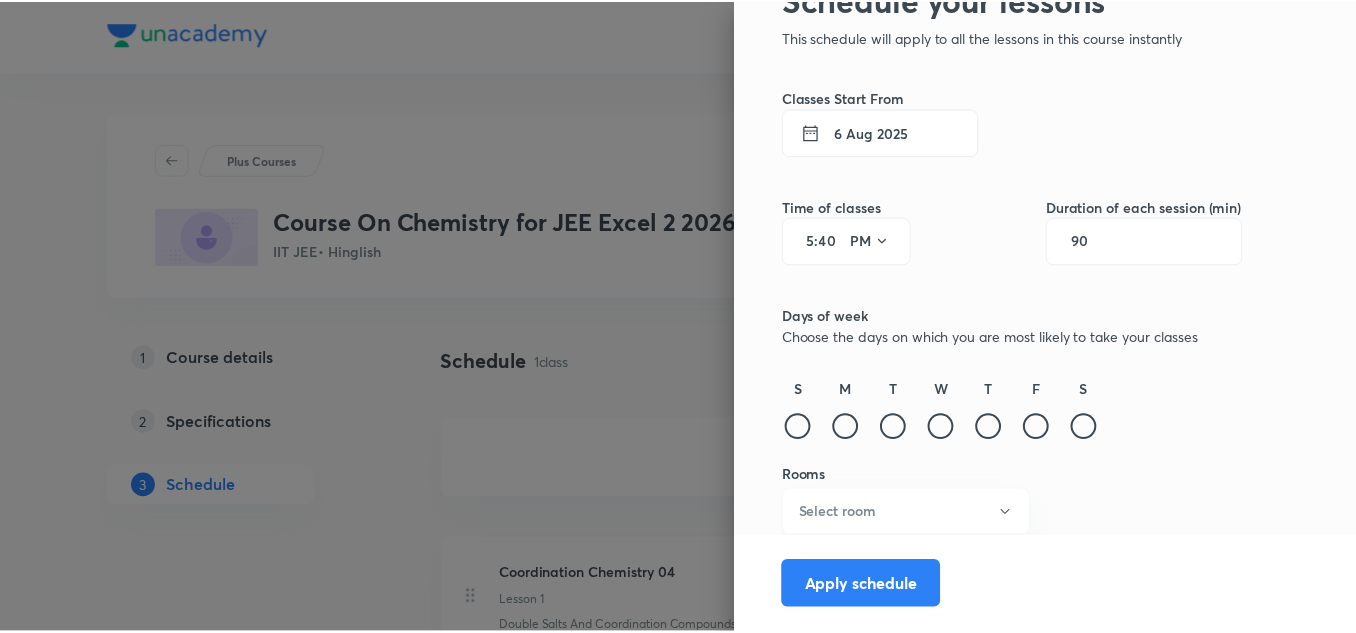 scroll, scrollTop: 107, scrollLeft: 0, axis: vertical 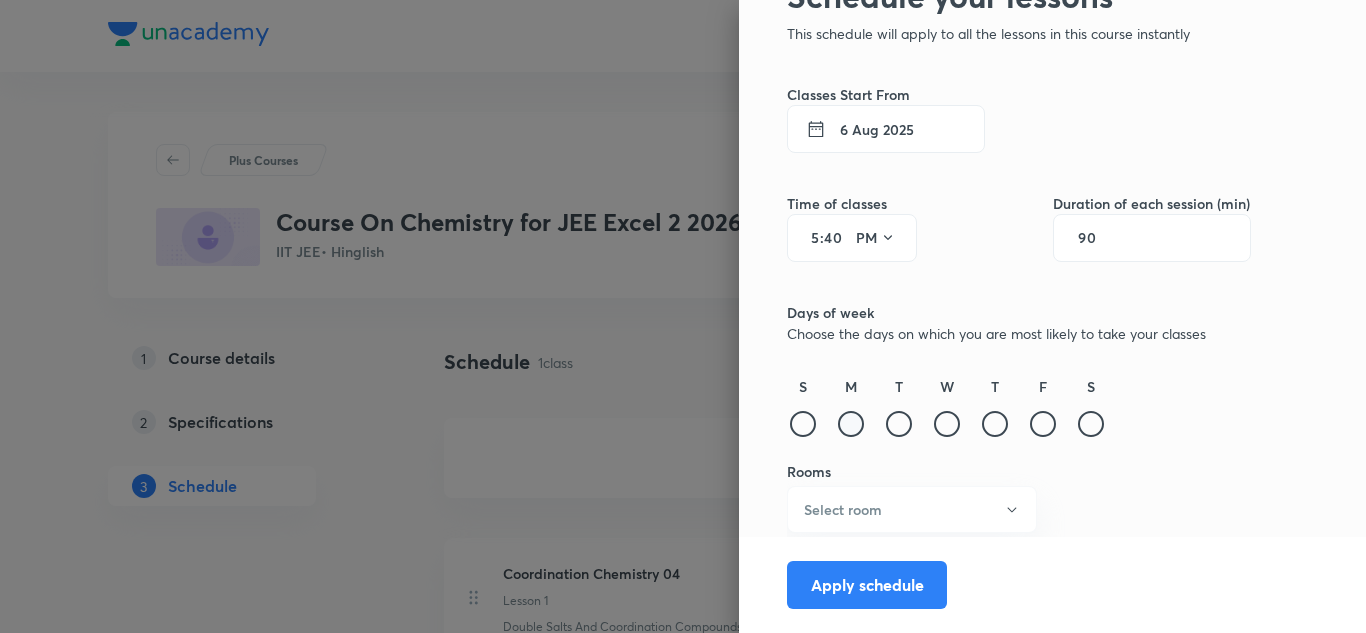 type on "90" 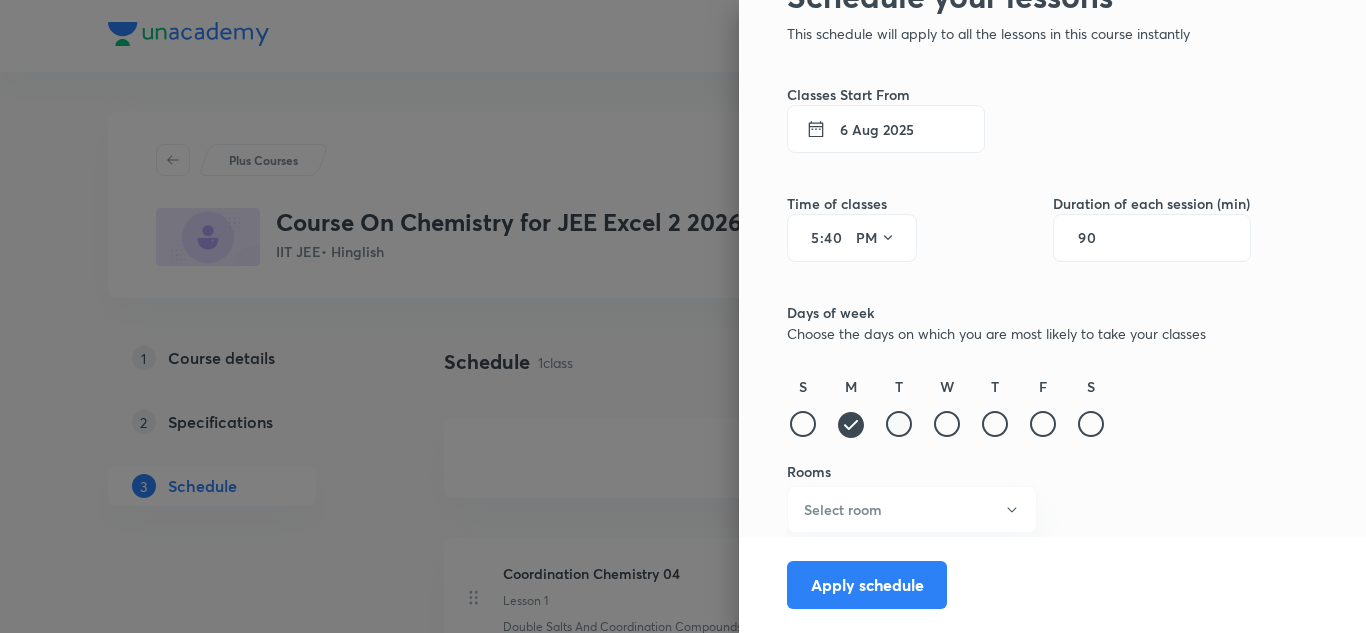 click at bounding box center [899, 424] 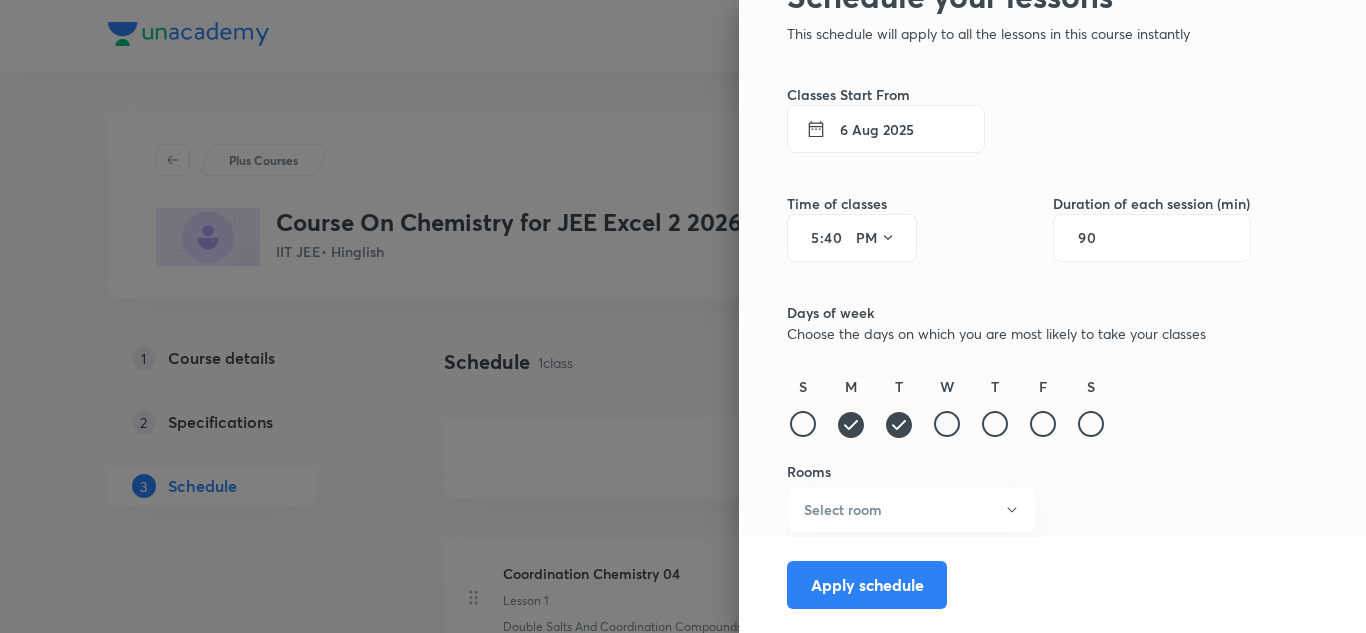 click at bounding box center [947, 424] 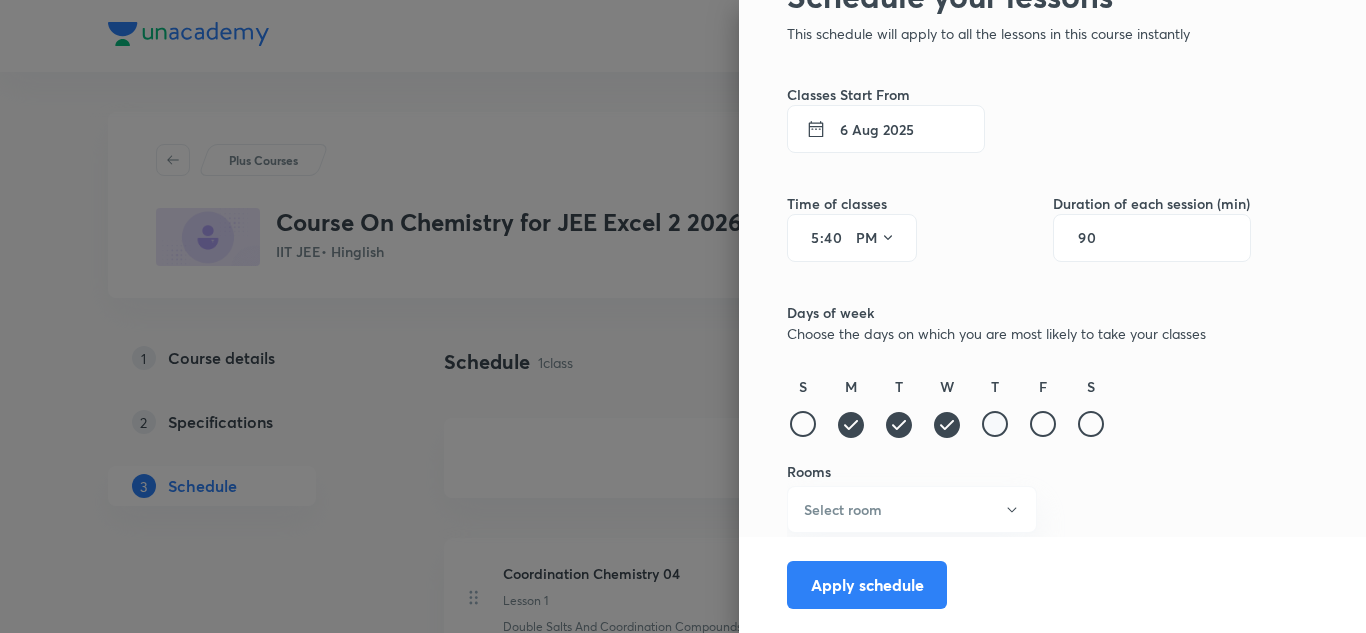 click at bounding box center [995, 424] 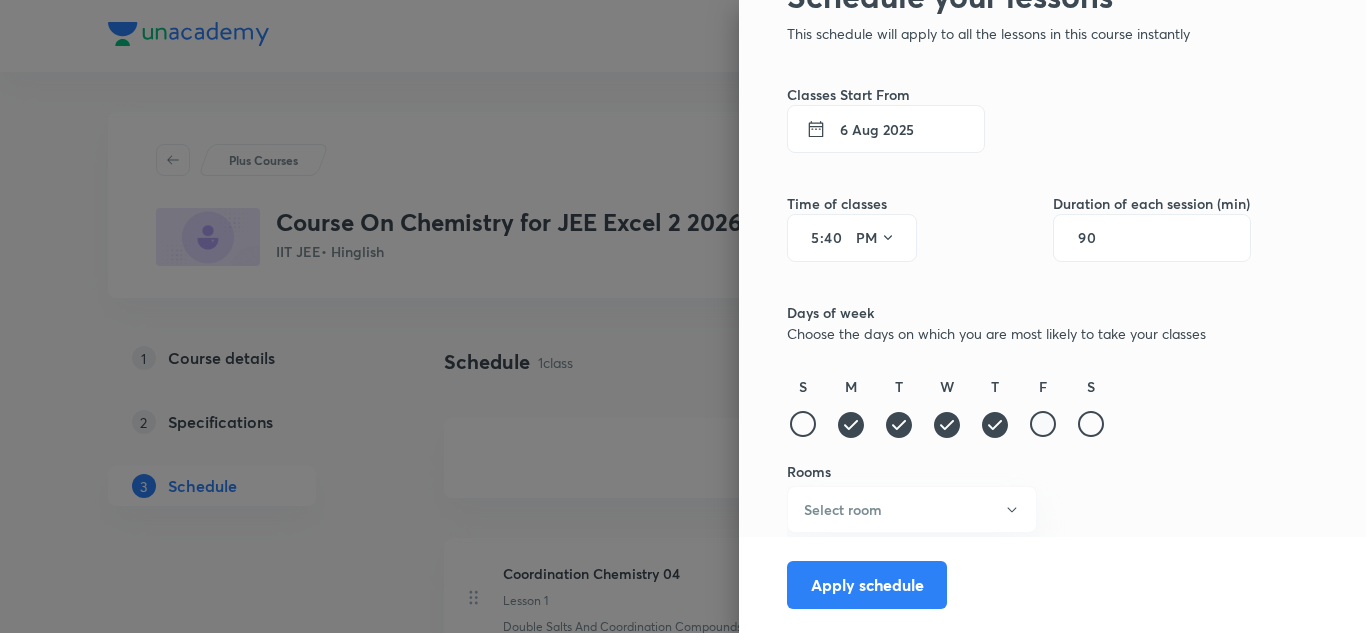 click at bounding box center (1043, 424) 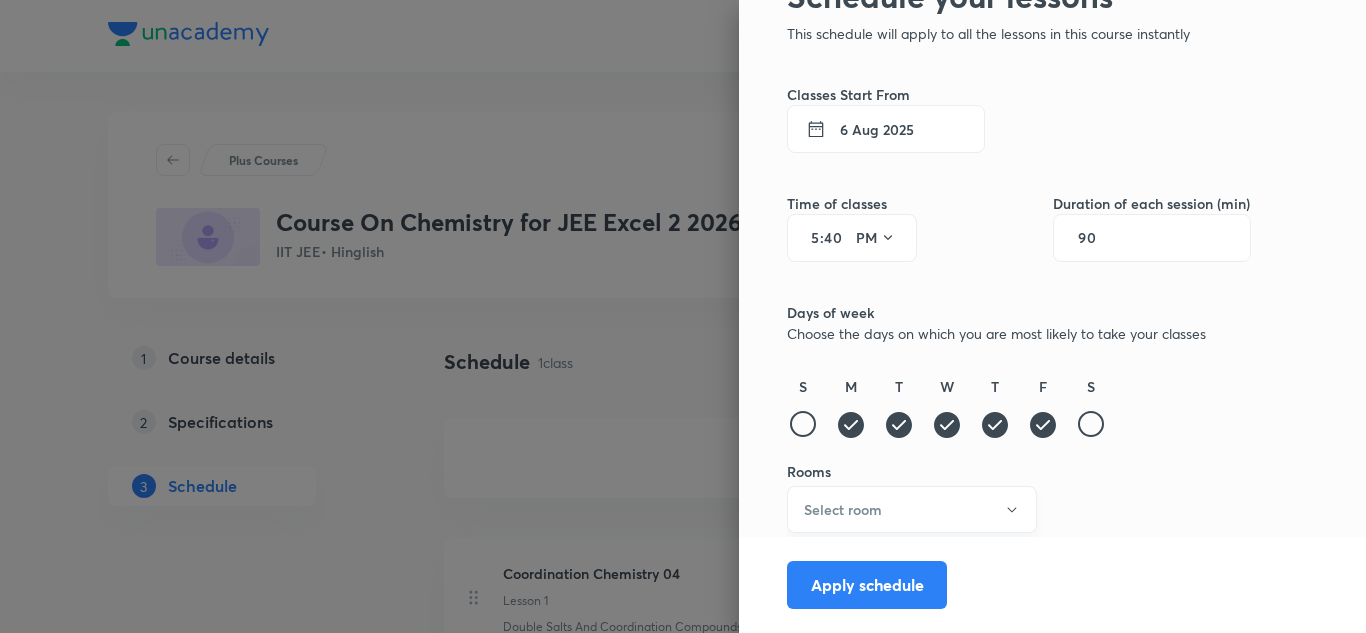 click on "Select room" at bounding box center (912, 509) 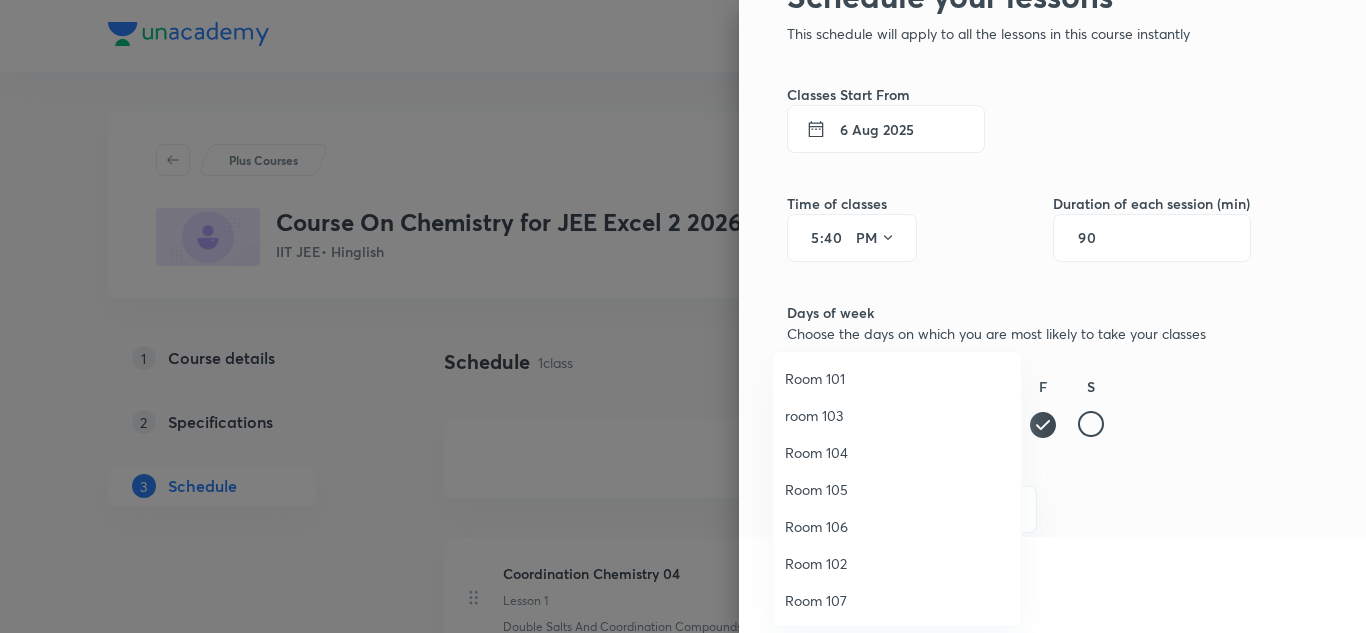 click on "room 103" at bounding box center [897, 415] 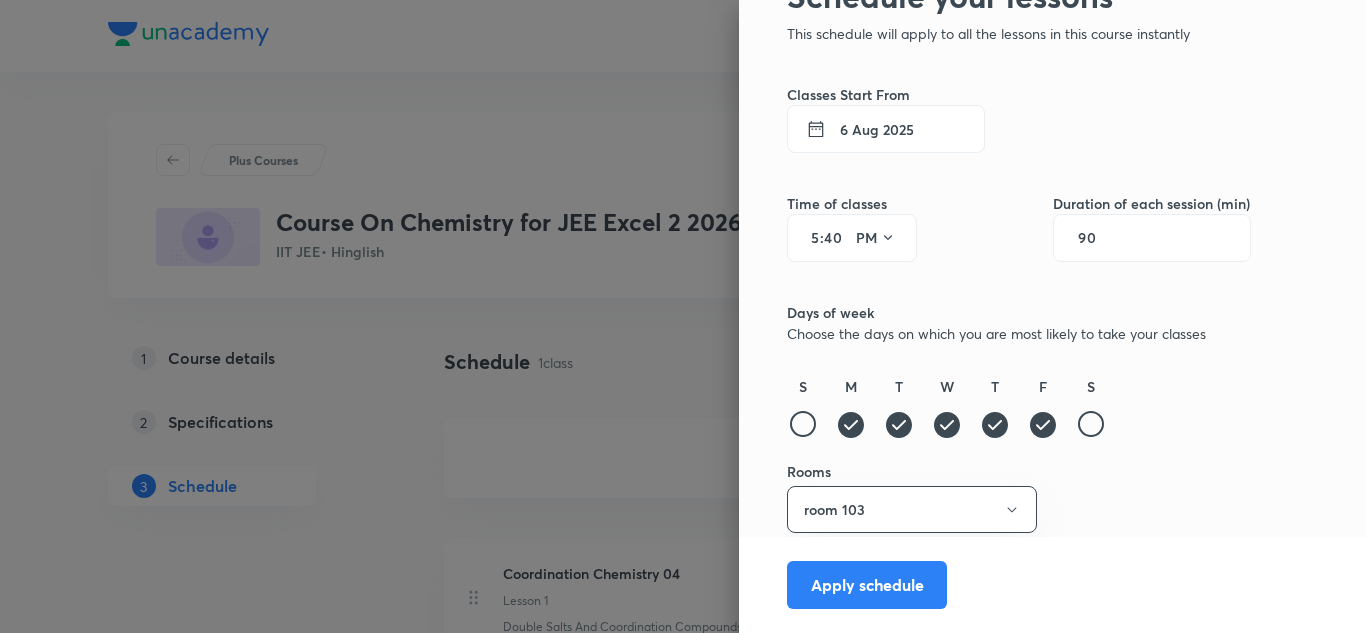click on "Schedule your lessons  This schedule will apply to all the lessons in this course instantly Classes Start From 6 Aug 2025 Time of classes 5   : 40 PM   Duration of each session (min) 90 Days of week Choose the days on which you are most likely to take your classes S M T W T F S Rooms room 103 Apply schedule" at bounding box center (1052, 316) 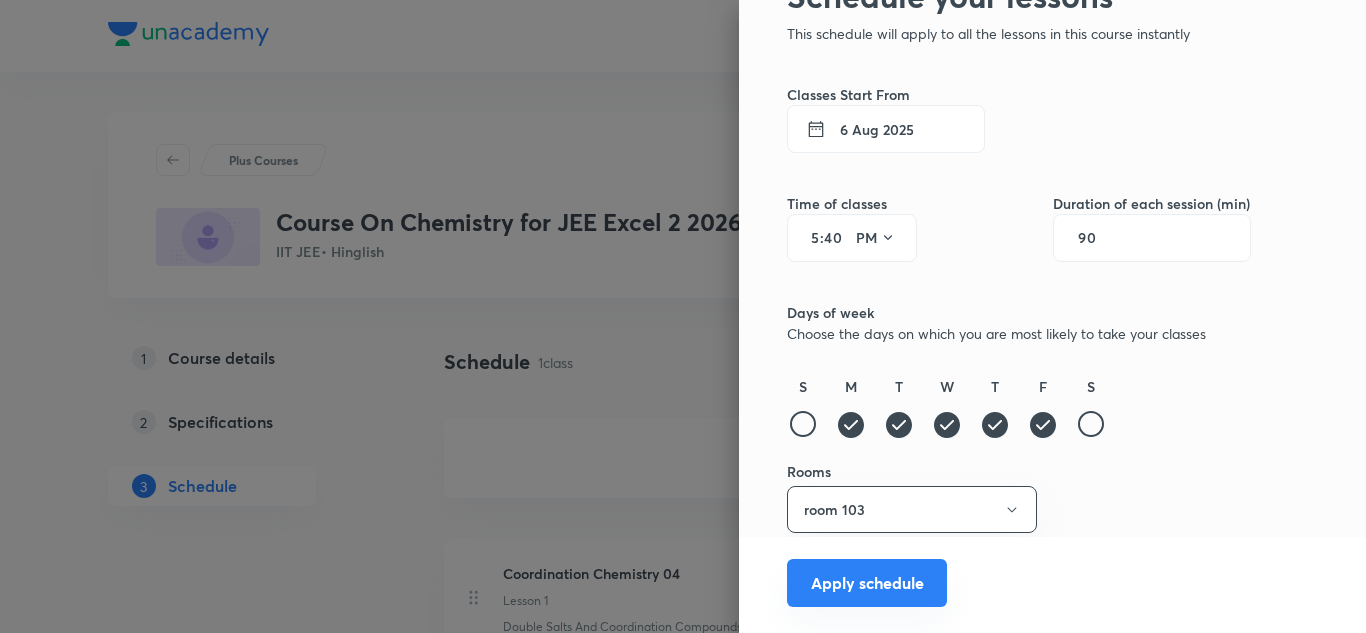 click on "Apply schedule" at bounding box center [867, 583] 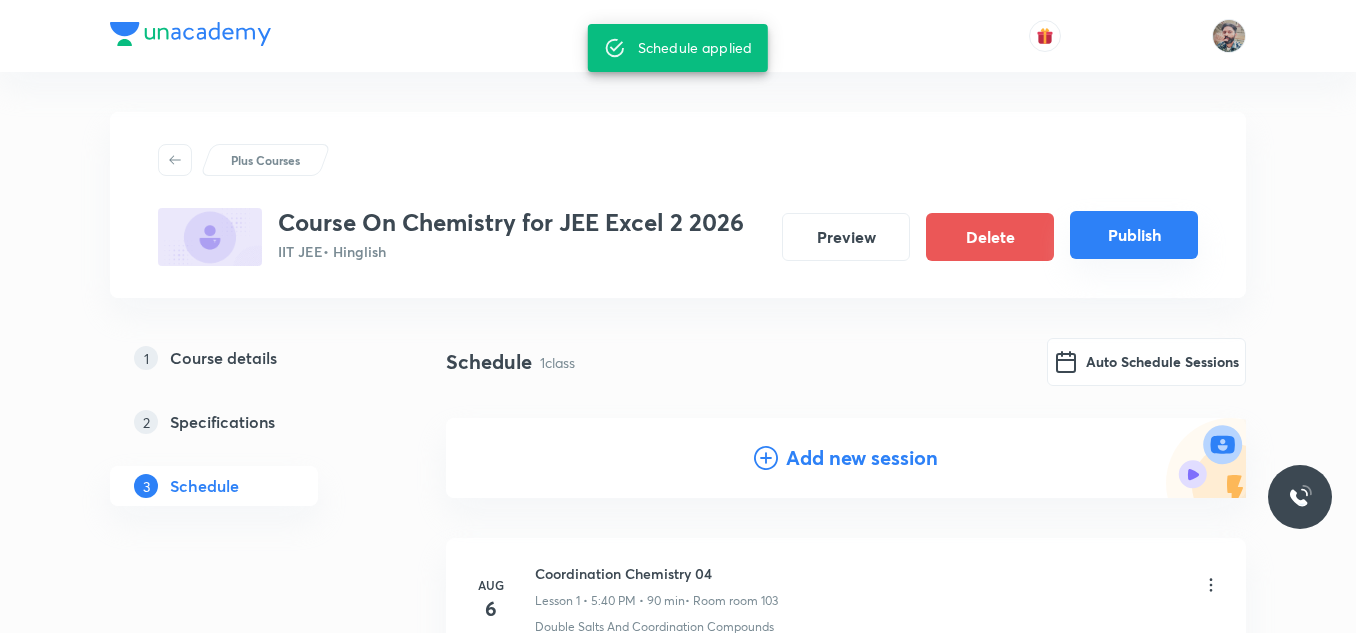 click on "Publish" at bounding box center [1134, 235] 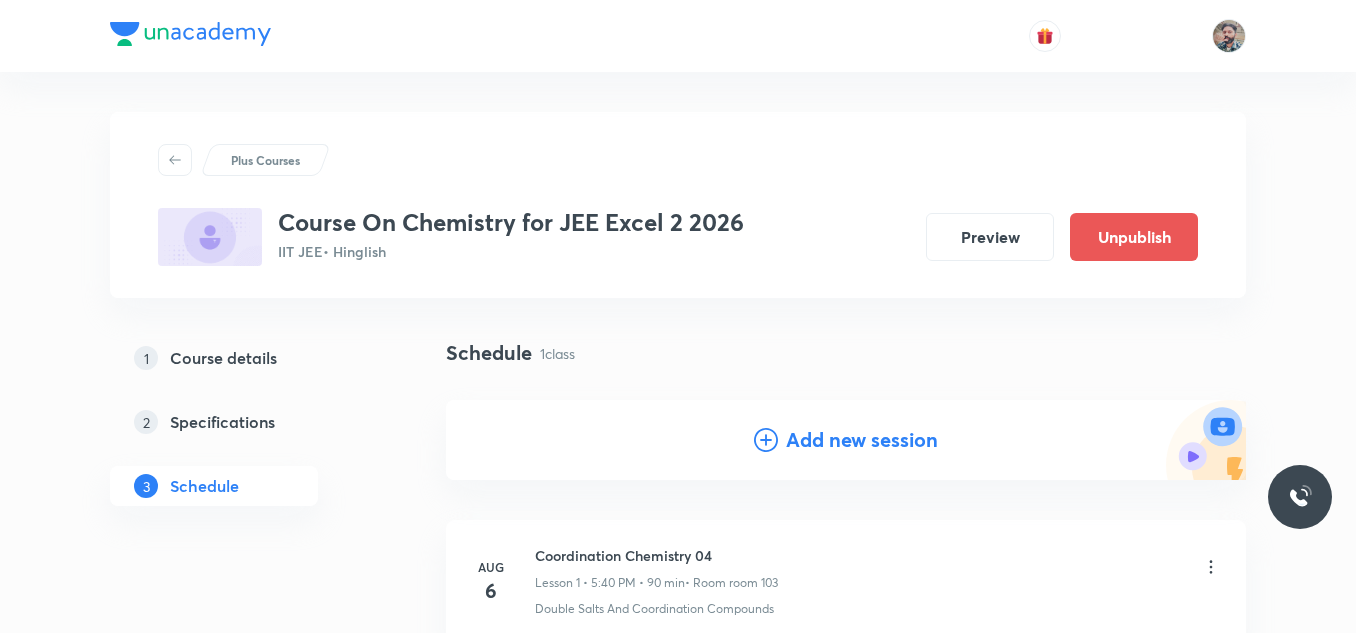 click at bounding box center (678, 36) 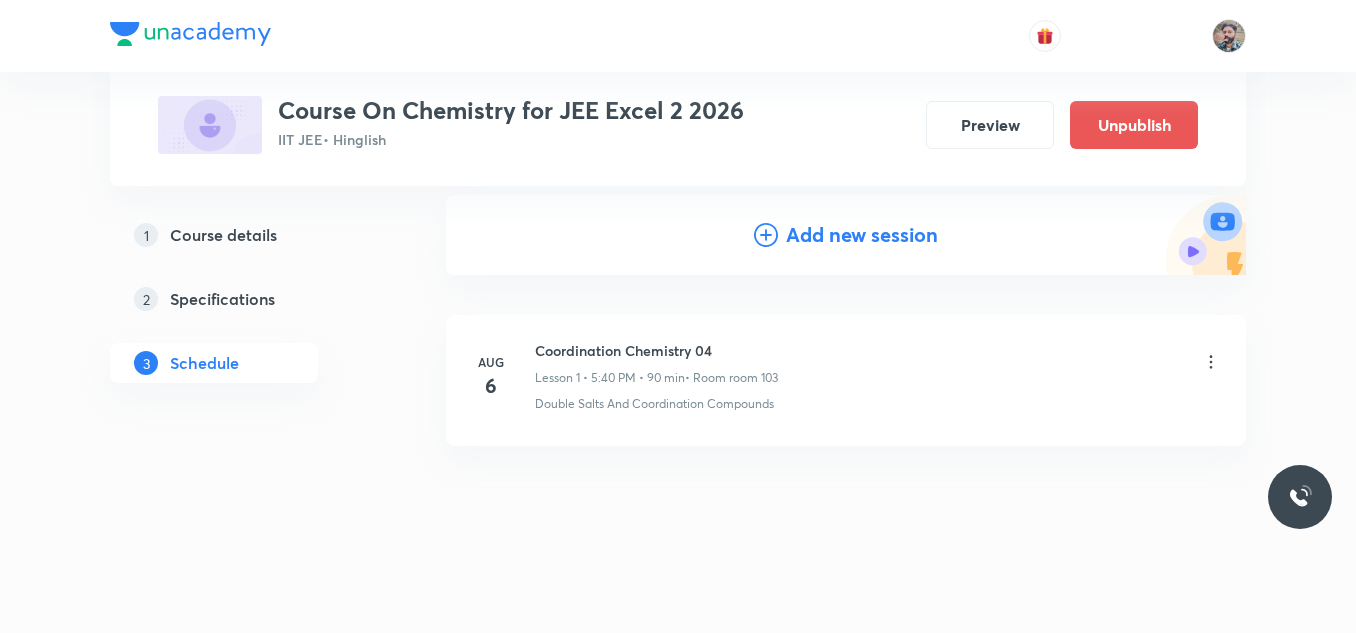 scroll, scrollTop: 206, scrollLeft: 0, axis: vertical 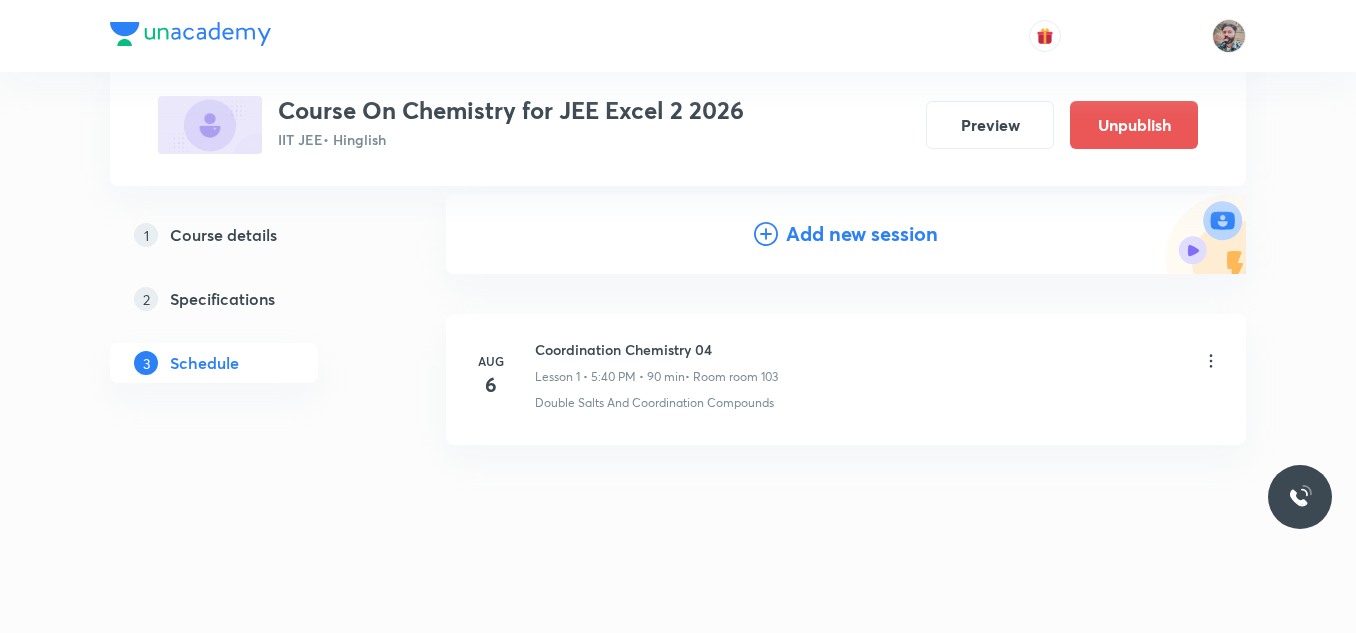 click on "Schedule 1  class Add new session Aug 6 Coordination Chemistry 04 Lesson 1 • 5:40 PM • 90 min  • Room room 103 Double Salts And Coordination Compounds" at bounding box center [846, 364] 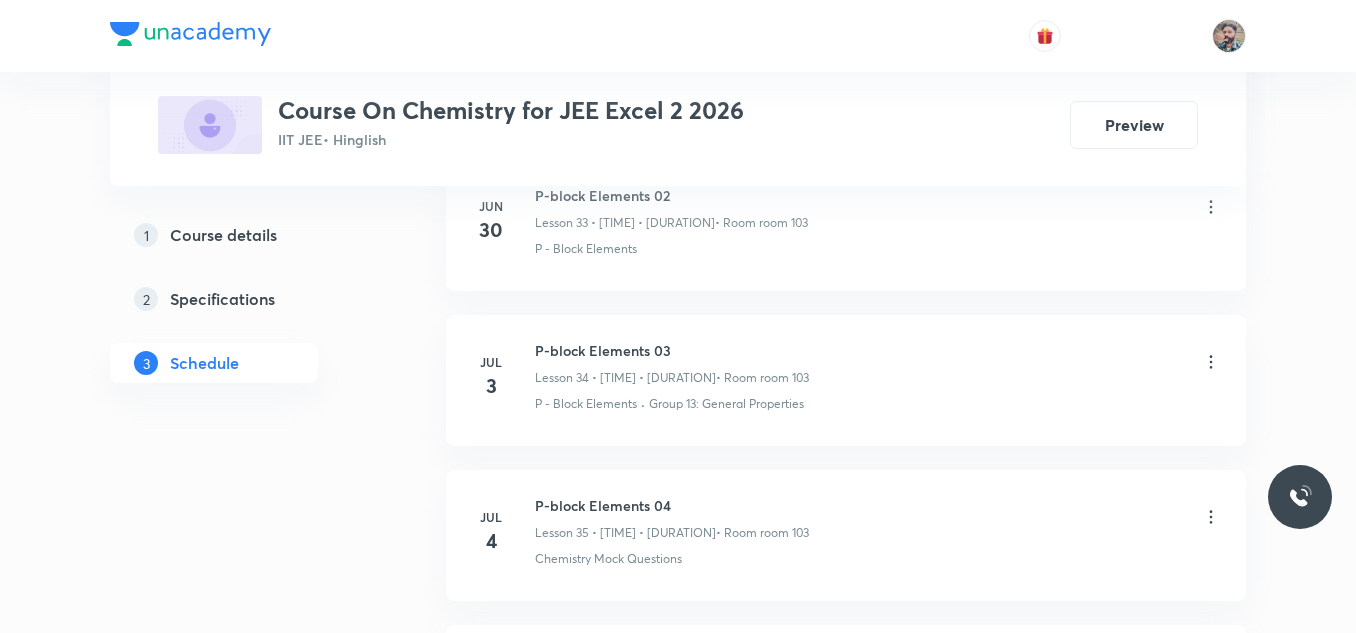 scroll, scrollTop: 0, scrollLeft: 0, axis: both 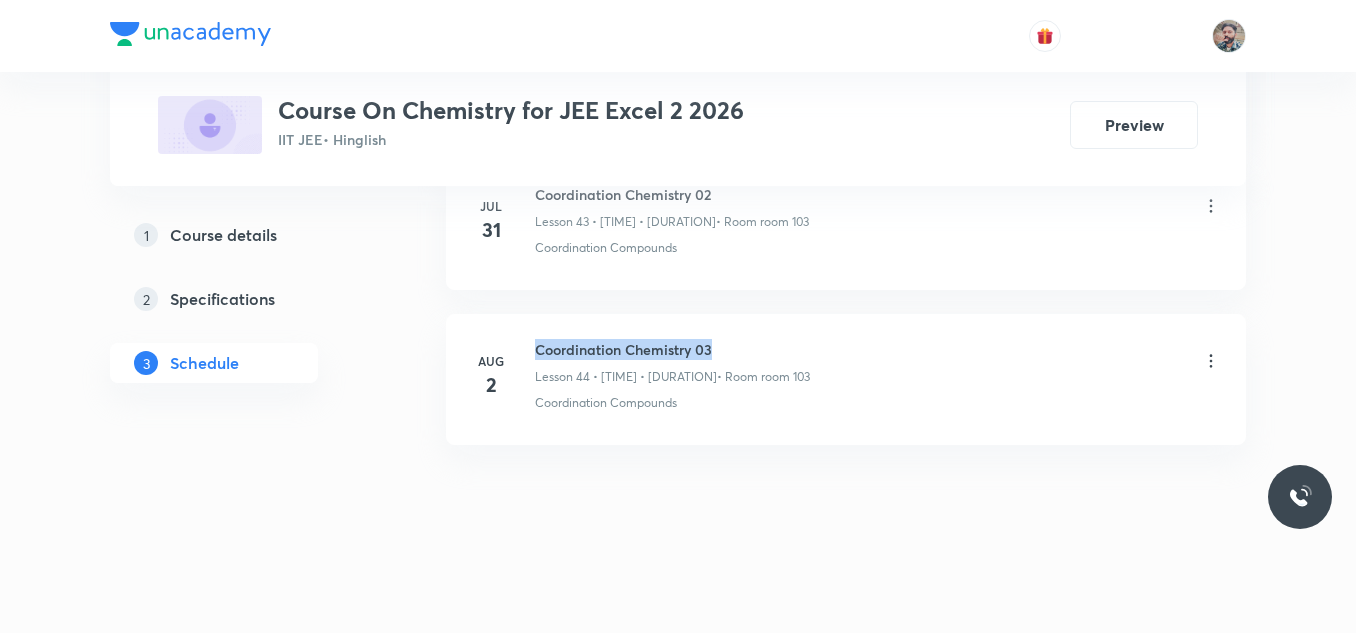 drag, startPoint x: 535, startPoint y: 347, endPoint x: 722, endPoint y: 341, distance: 187.09624 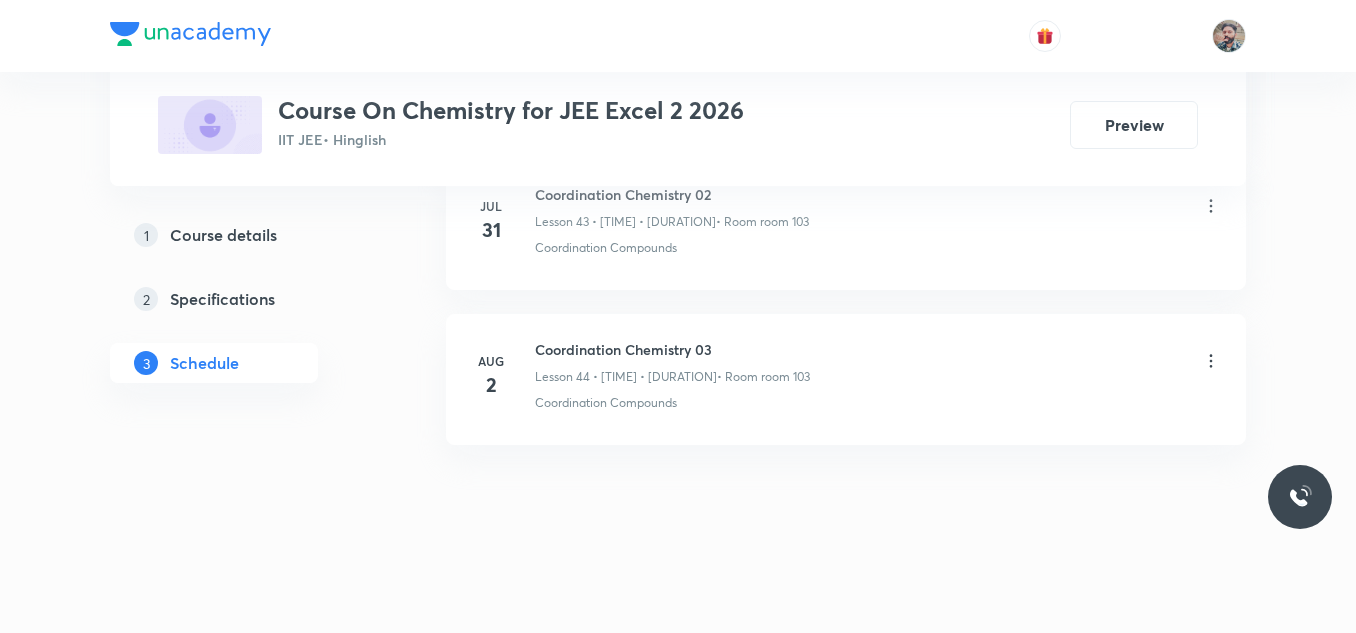 click on "Plus Courses Course On Chemistry for JEE Excel 2 2026 IIT JEE  • Hinglish Preview 1 Course details 2 Specifications 3 Schedule Schedule 44  classes Session  45 Live class Session title 0/99 ​ Schedule for Aug 3, 2025, 2:01 PM ​ Duration (in minutes) ​   Session type Online Offline Room Select centre room Sub-concepts Select concepts that wil be covered in this session Add Cancel Mar 27 Liquid Solution 01 Lesson 1 • 5:40 PM • 90 min  • Room Room 104 Types of Solution · Osmosis & Osmotic pressure Mar 29 Liquid Solution 02 Lesson 2 • 4:00 PM • 90 min  • Room Room 101 Liquid Solution · Types of Solution · Vapour Pressure  Apr 1 Liquid Solution 03 Lesson 3 • 4:00 PM • 90 min  • Room room 103 Liquid Solution Apr 5 Liquid Solution 04 Lesson 4 • 5:40 PM • 90 min  • Room room 103 Liquid Solution Apr 7 Liquid Solution 05 Lesson 5 • 5:40 PM • 90 min  • Room room 103 Liquid Solution Apr 12 Liquid Solution 07 Lesson 6 • 5:40 PM • 90 min  • Room room 103 Liquid Solution" at bounding box center (678, -3580) 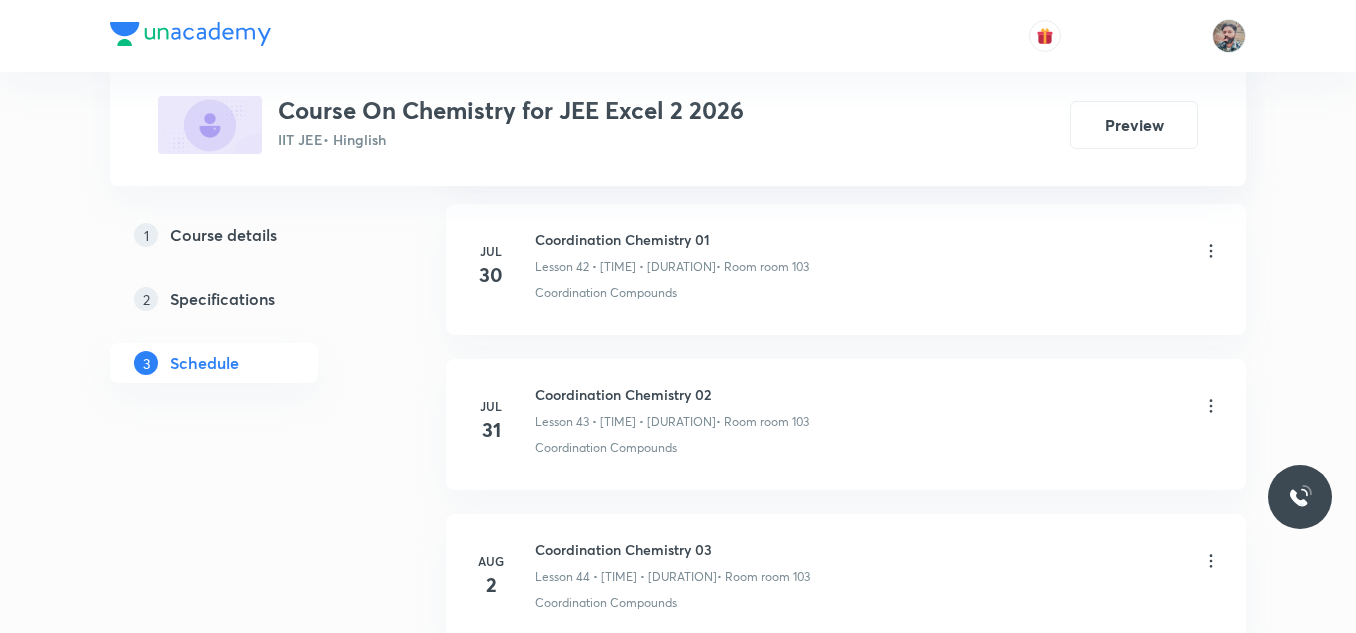 scroll, scrollTop: 7792, scrollLeft: 0, axis: vertical 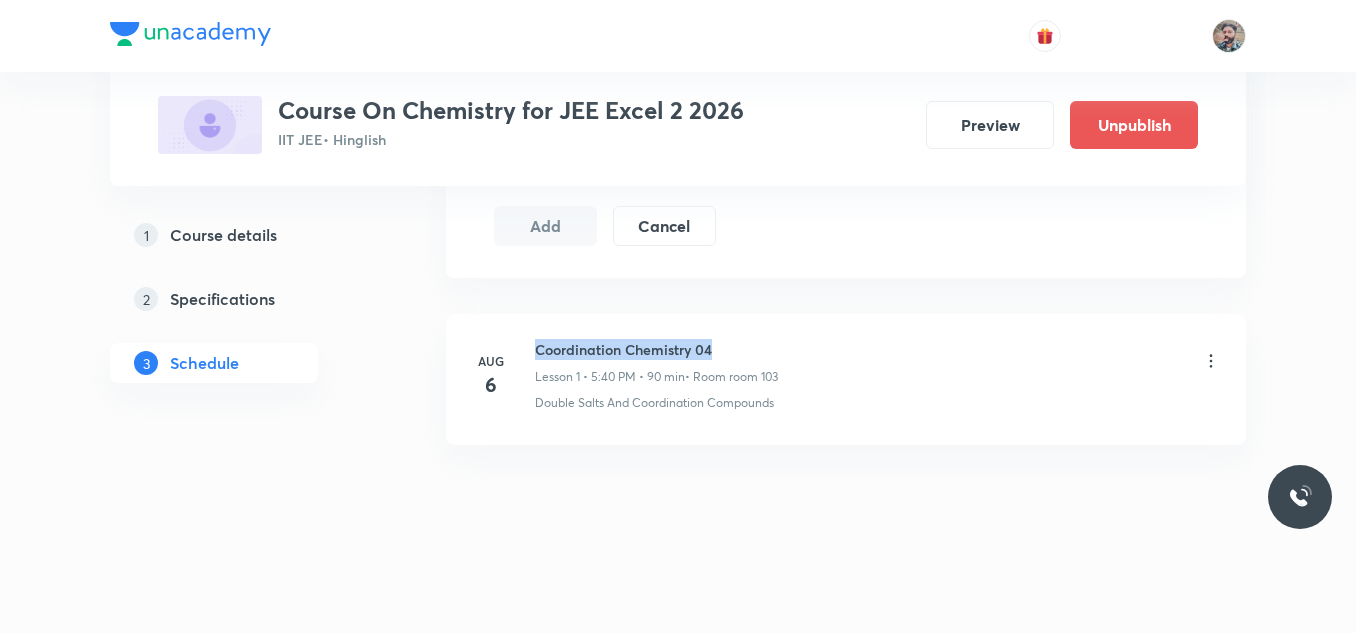 drag, startPoint x: 534, startPoint y: 345, endPoint x: 715, endPoint y: 346, distance: 181.00276 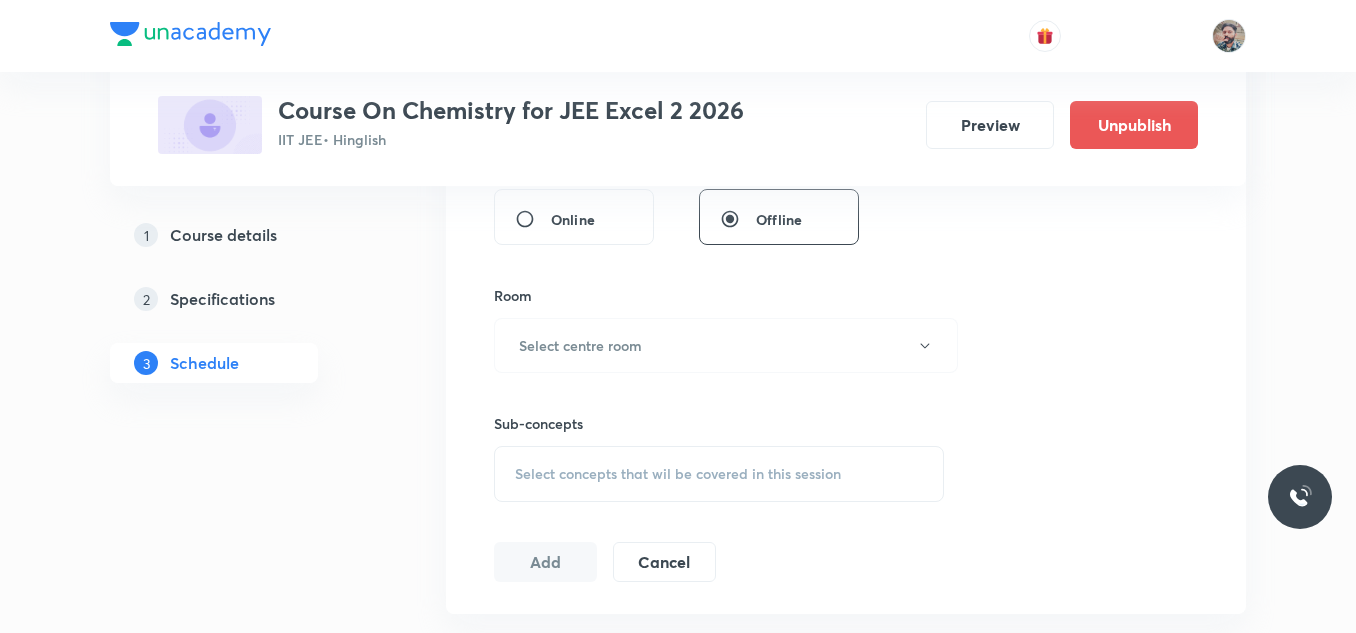 scroll, scrollTop: 825, scrollLeft: 0, axis: vertical 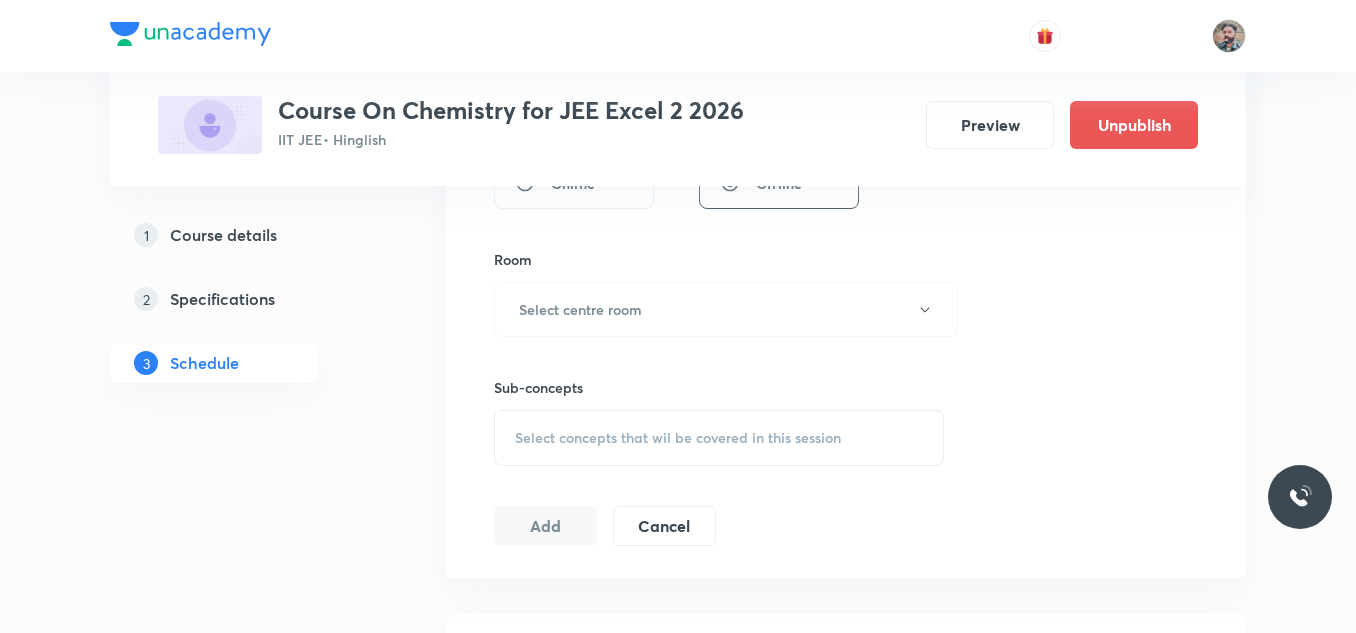 click on "Select concepts that wil be covered in this session" at bounding box center [678, 438] 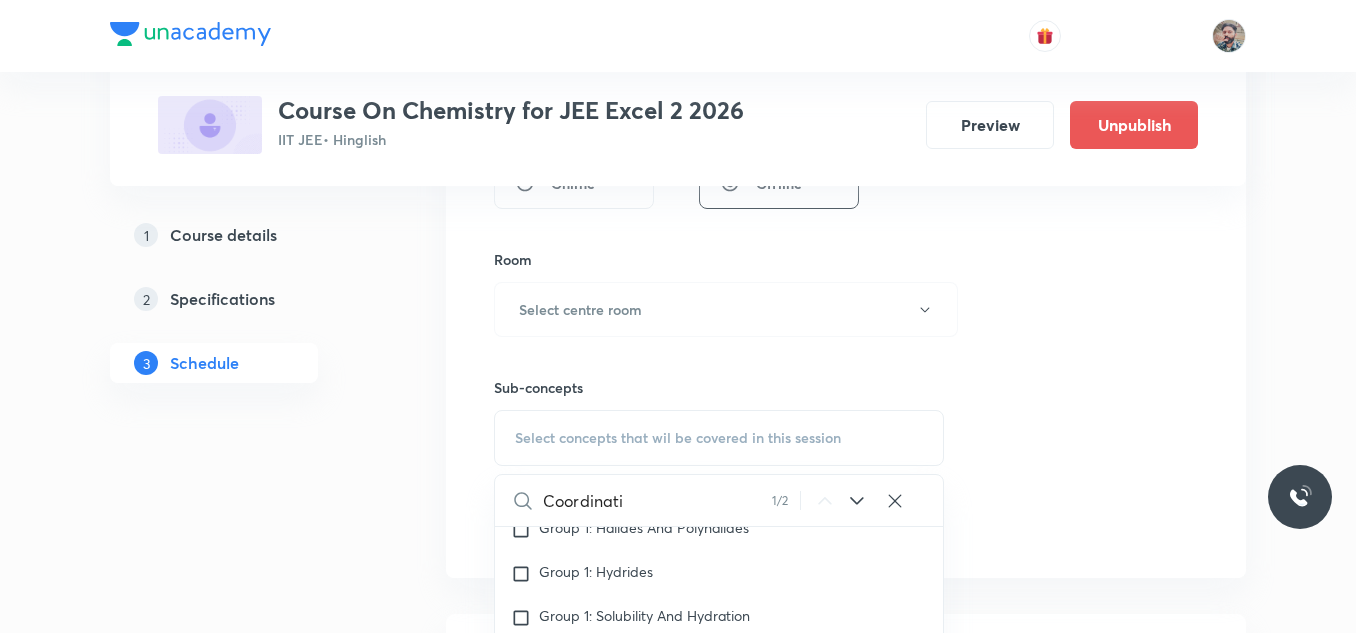 scroll, scrollTop: 24423, scrollLeft: 0, axis: vertical 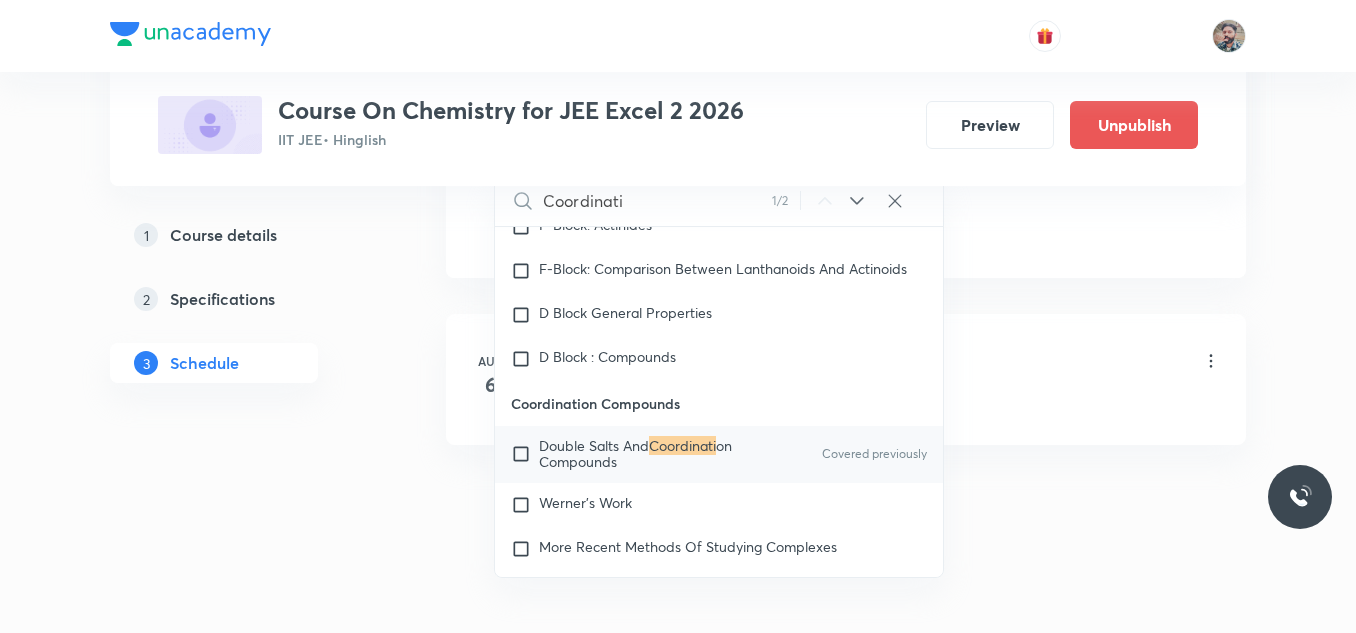 type on "Coordinati" 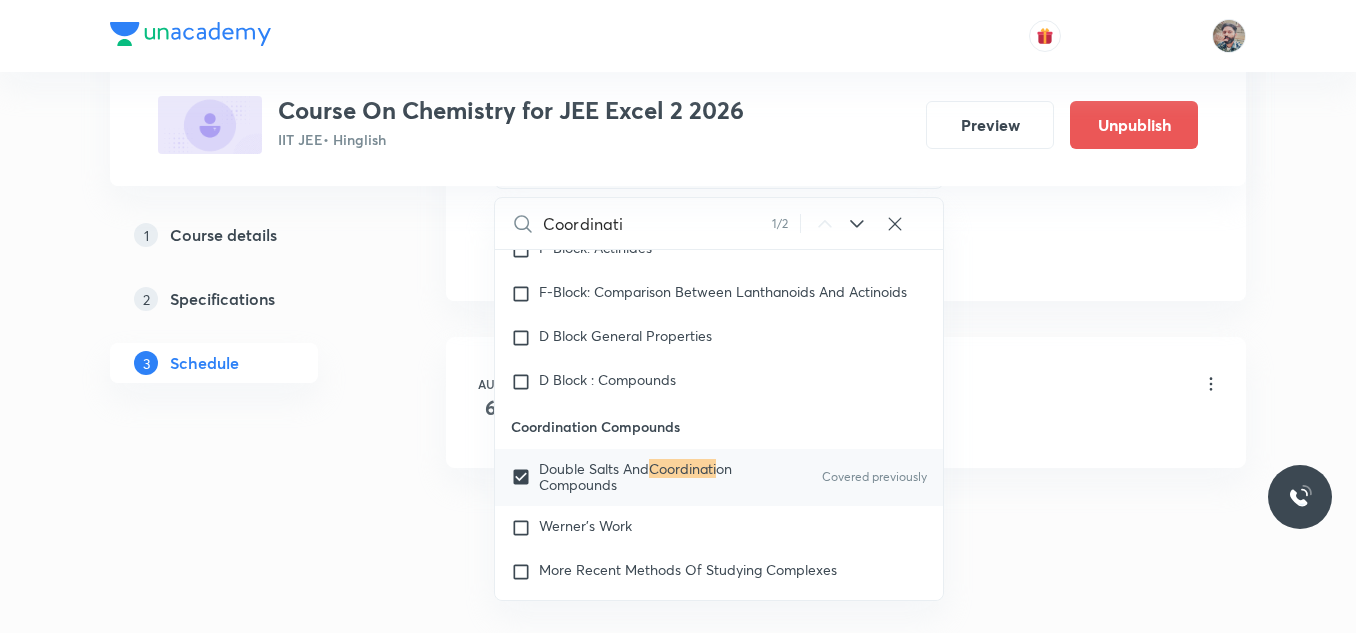 click on "Plus Courses Course On Chemistry for JEE Excel 2 2026 IIT JEE  • Hinglish Preview Unpublish 1 Course details 2 Specifications 3 Schedule Schedule 1  class Session  2 Live class Session title 0/99 ​ Schedule for Aug 3, 2025, 2:13 PM ​ Duration (in minutes) ​   Session type Online Offline Room Select centre room Sub-concepts Double Salts And Coordination Compounds CLEAR Coordinati 1 / 2 ​ Chemistry Mock Questions Chemistry Mock Questions Chemistry Previous Year Chemistry Previous Year General Topics & Mole Concept Basic Concepts Basic Introduction Percentage Composition Stoichiometry Principle of Atom Conservation (POAC) Relation between Stoichiometric Quantities Application of Mole Concept: Gravimetric Analysis Different Laws Formula and Composition Concentration Terms Some basic concepts of Chemistry Atomic Structure Discovery Of Electron Some Prerequisites of Physics Discovery Of Protons And Neutrons Atomic Models and Theories  Representation Of Atom With Electrons And Neutrons Nature of Waves Add" at bounding box center [678, -235] 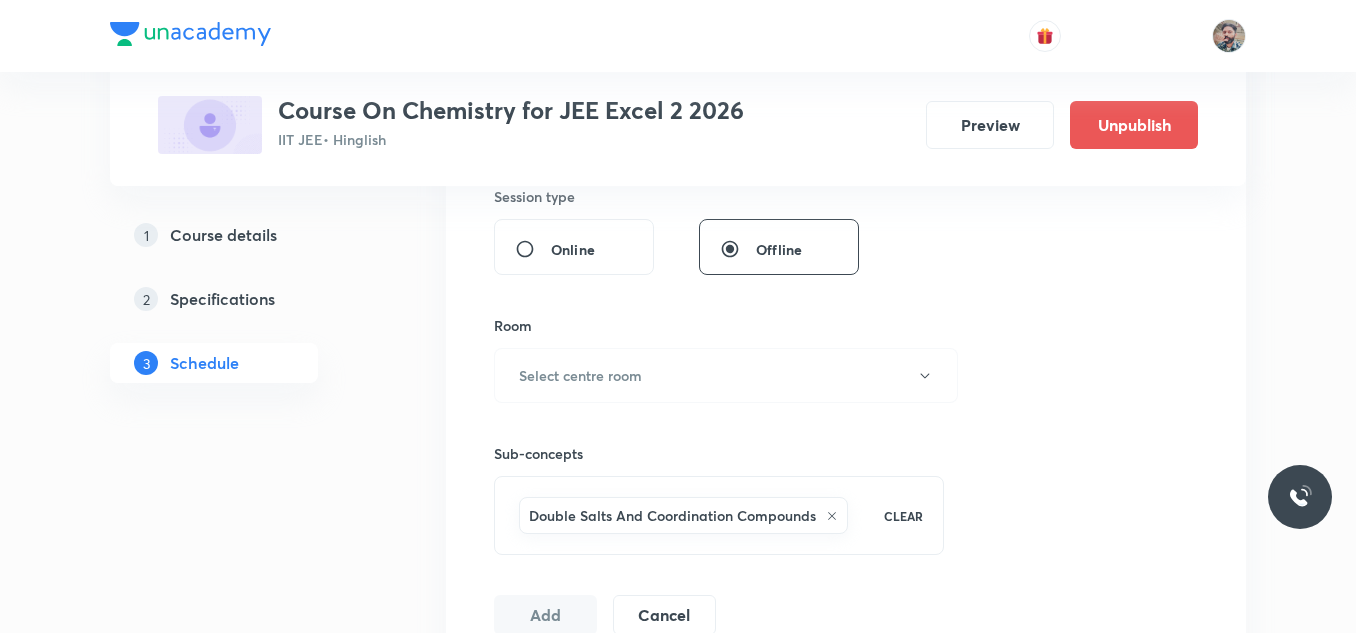scroll, scrollTop: 748, scrollLeft: 0, axis: vertical 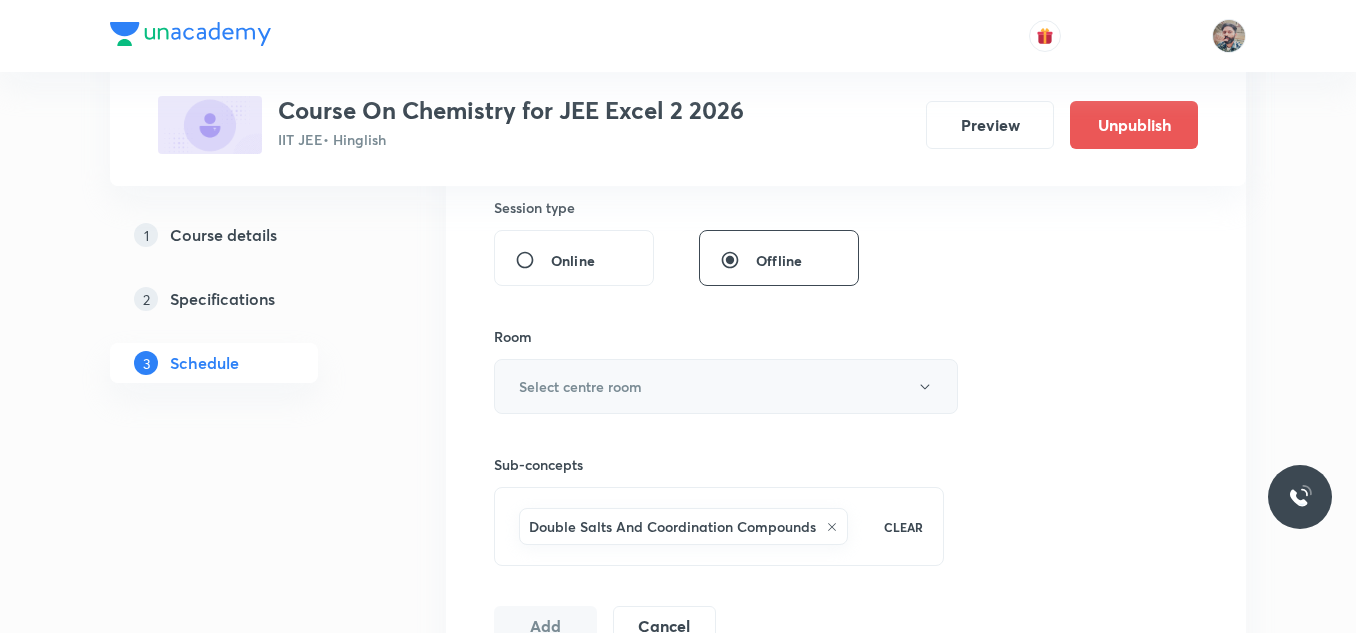 click on "Select centre room" at bounding box center (726, 386) 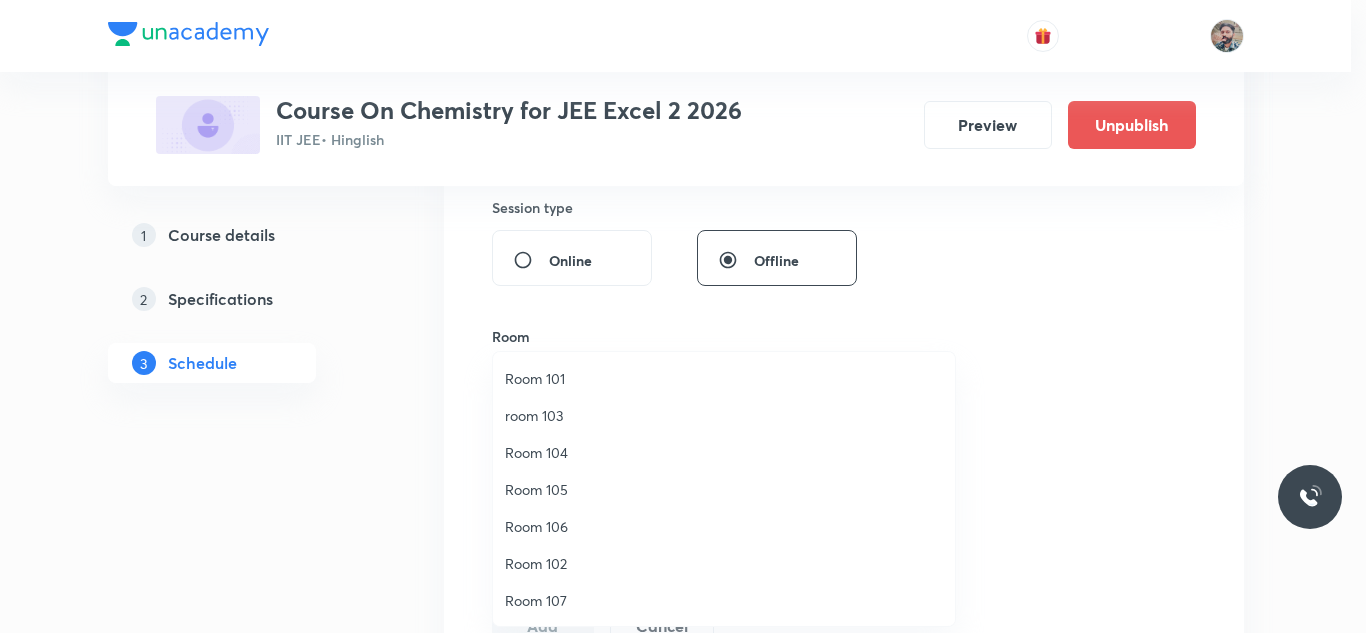 click at bounding box center (683, 316) 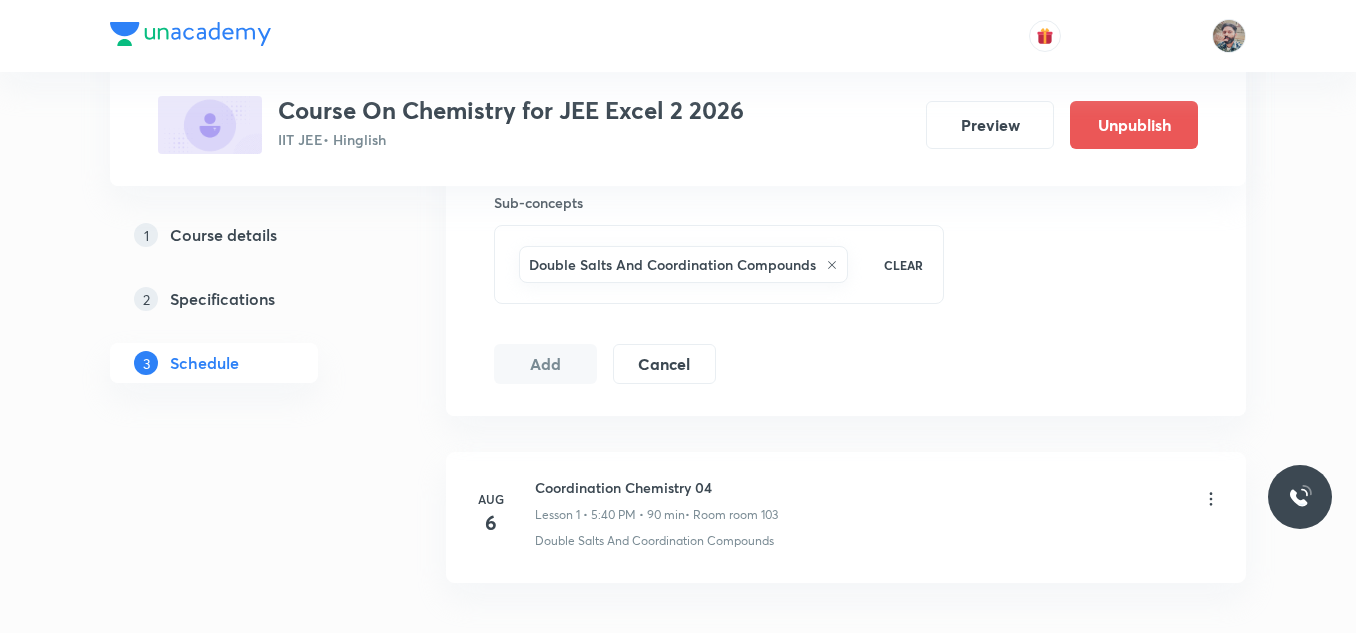 scroll, scrollTop: 848, scrollLeft: 0, axis: vertical 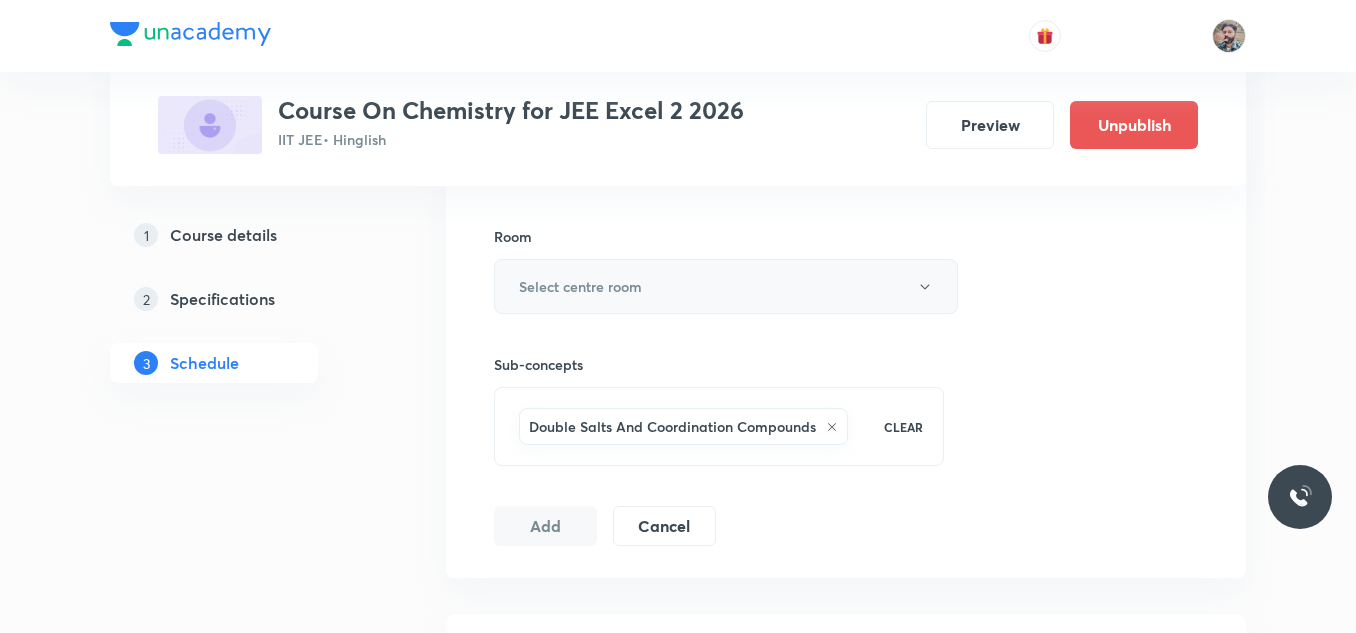 click on "Select centre room" at bounding box center [726, 286] 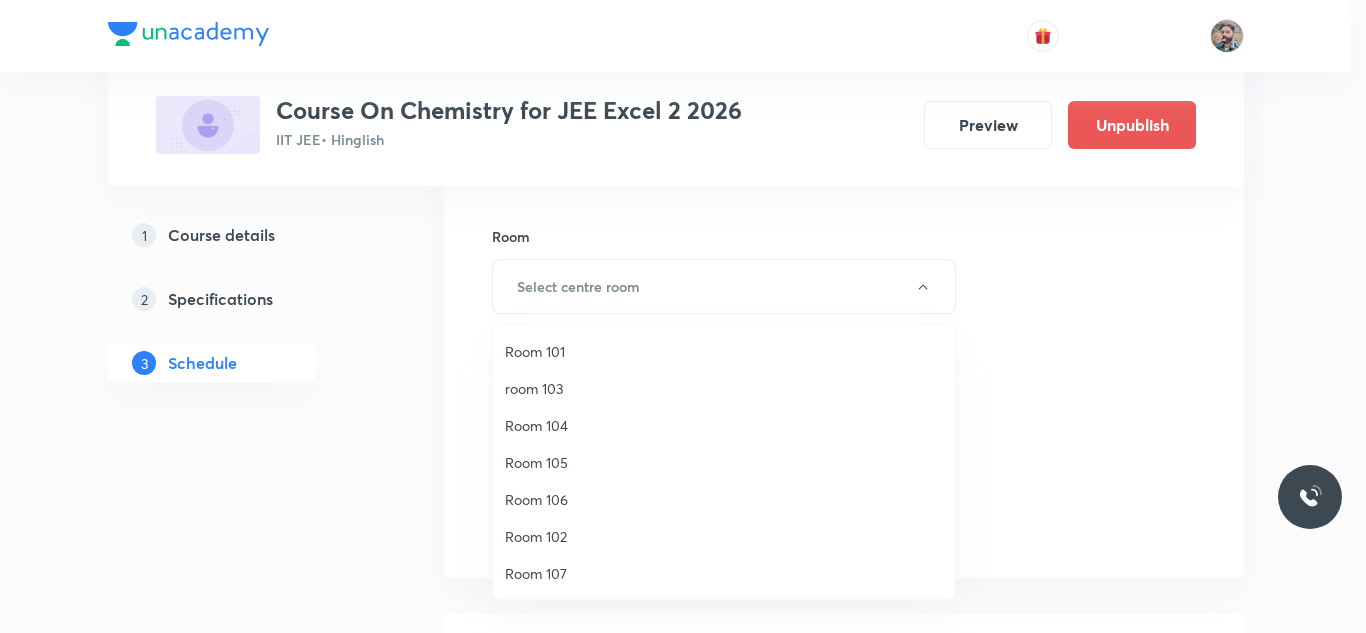 click on "room 103" at bounding box center (724, 388) 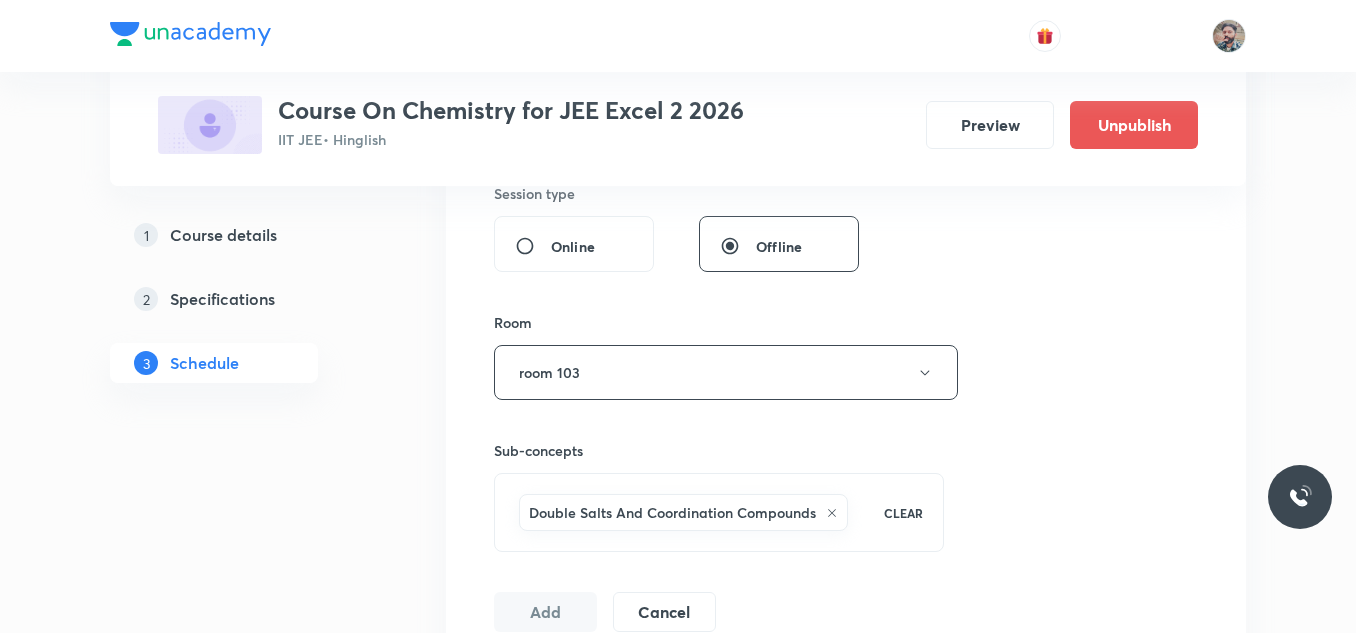 scroll, scrollTop: 648, scrollLeft: 0, axis: vertical 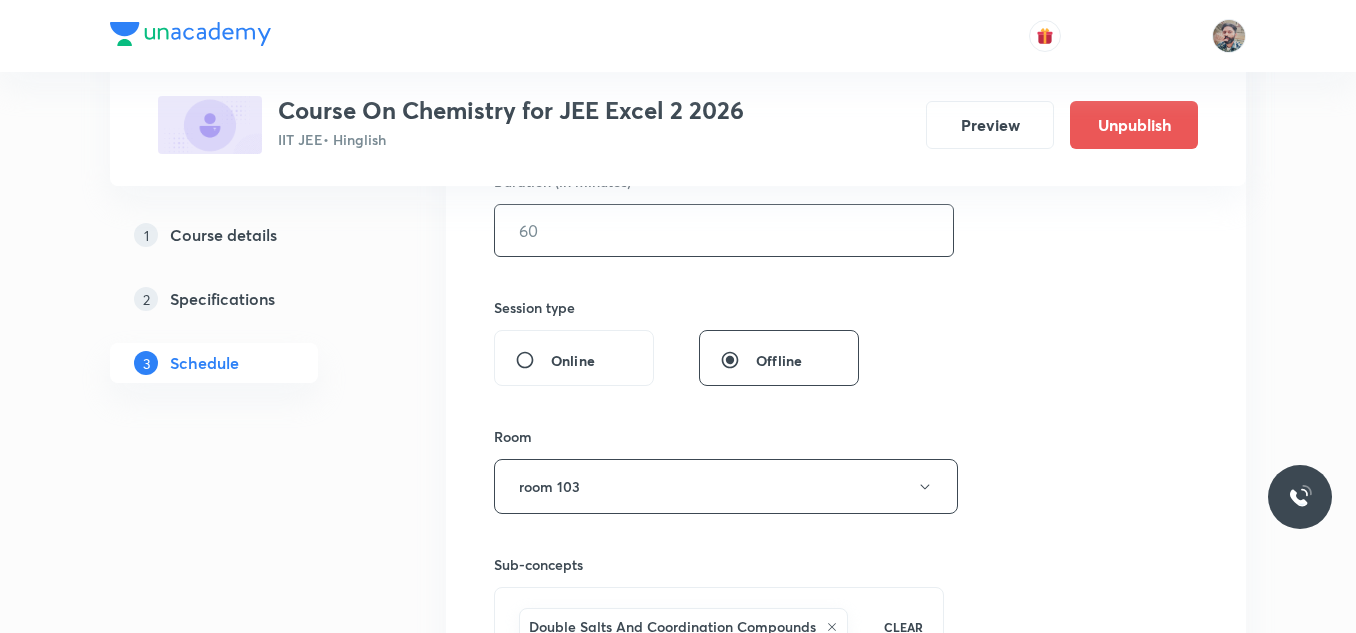 click at bounding box center (724, 230) 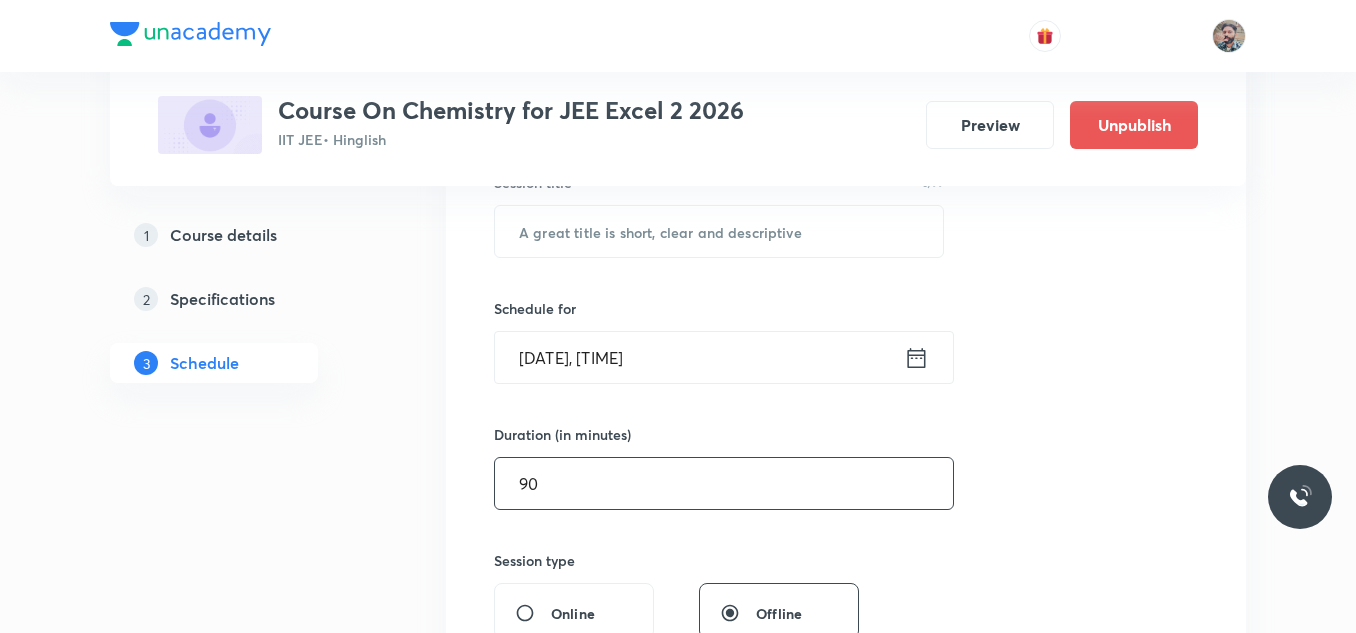 scroll, scrollTop: 348, scrollLeft: 0, axis: vertical 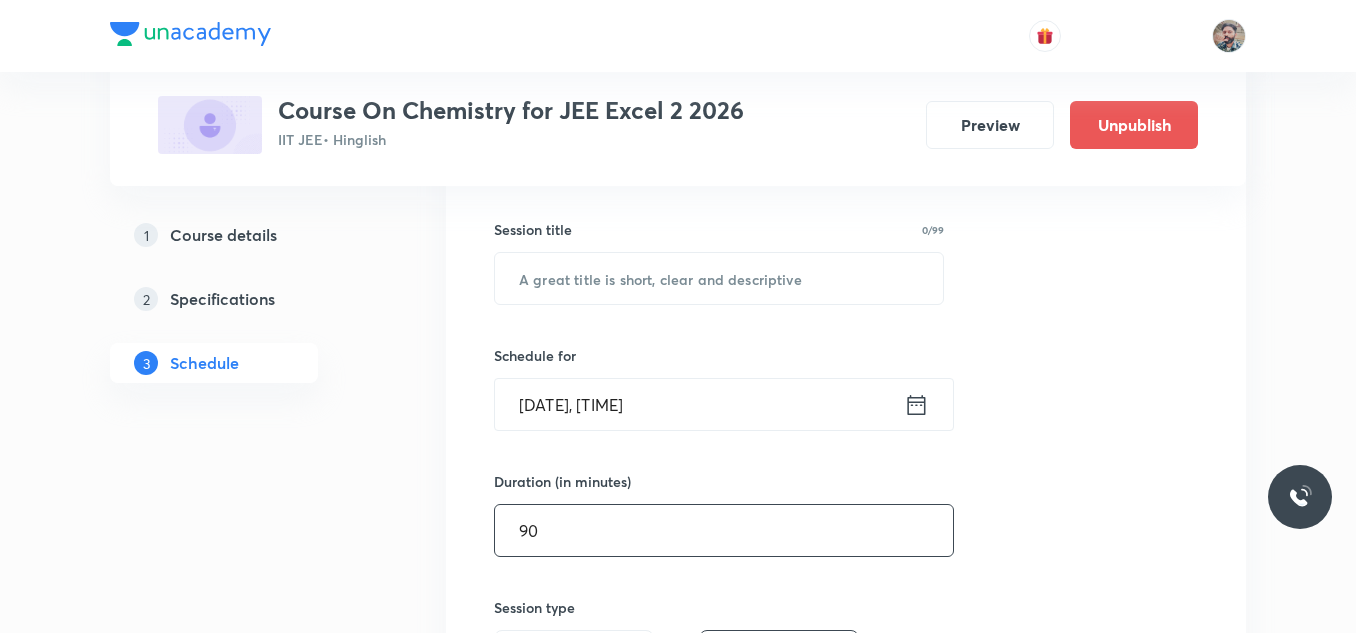 type on "90" 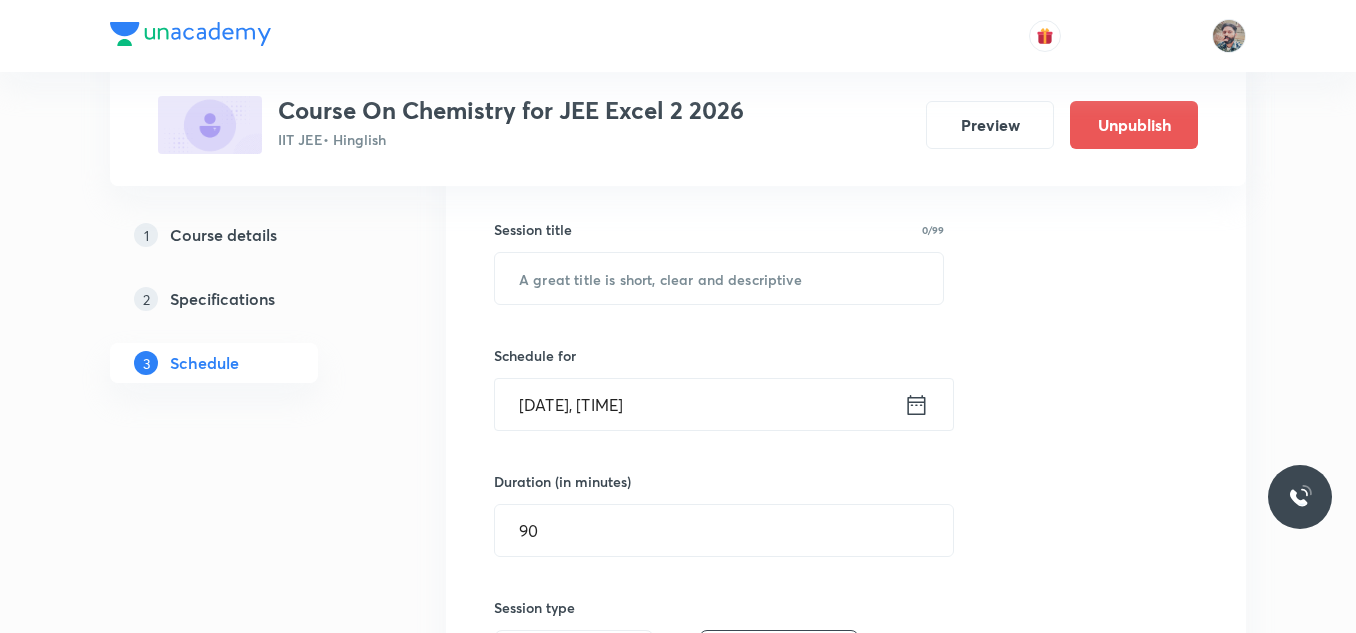 click 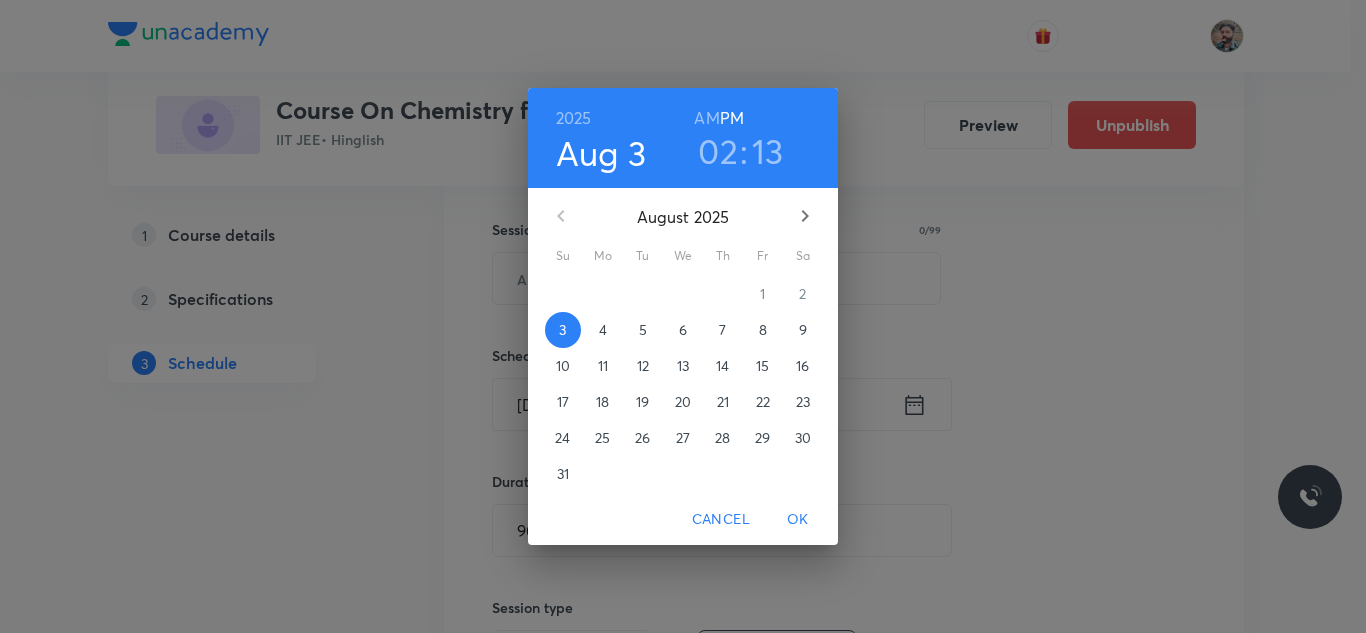 click on "7" at bounding box center (722, 330) 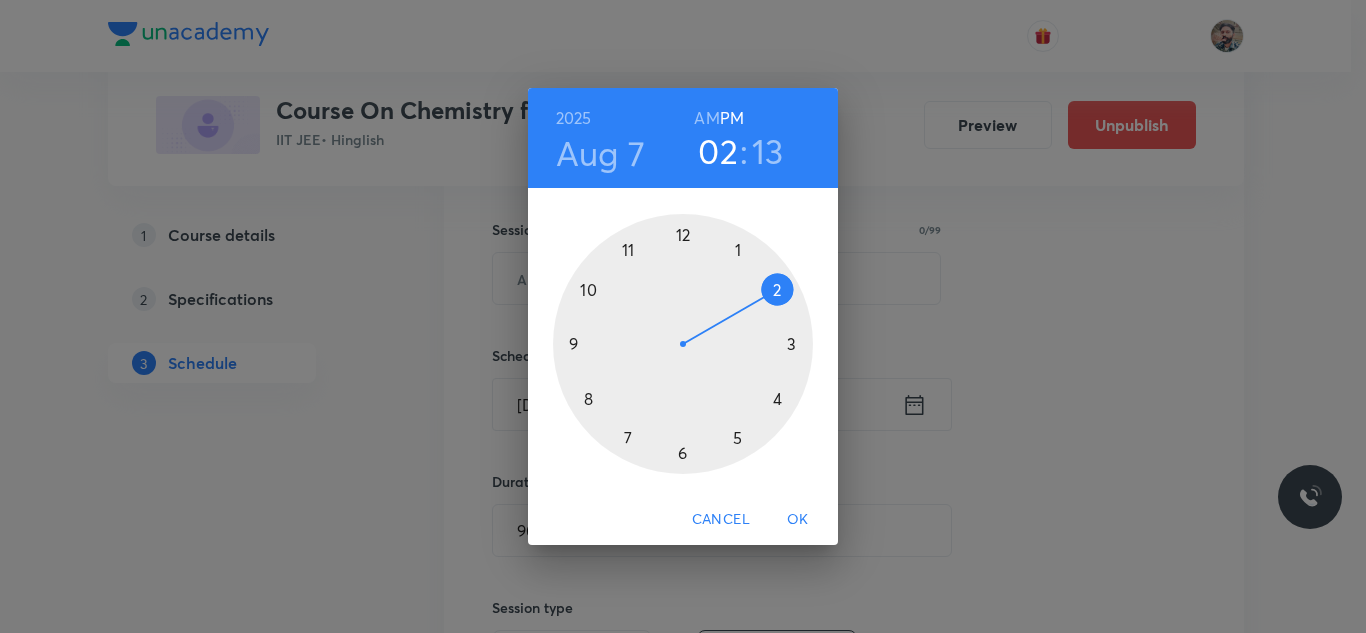 click at bounding box center (683, 344) 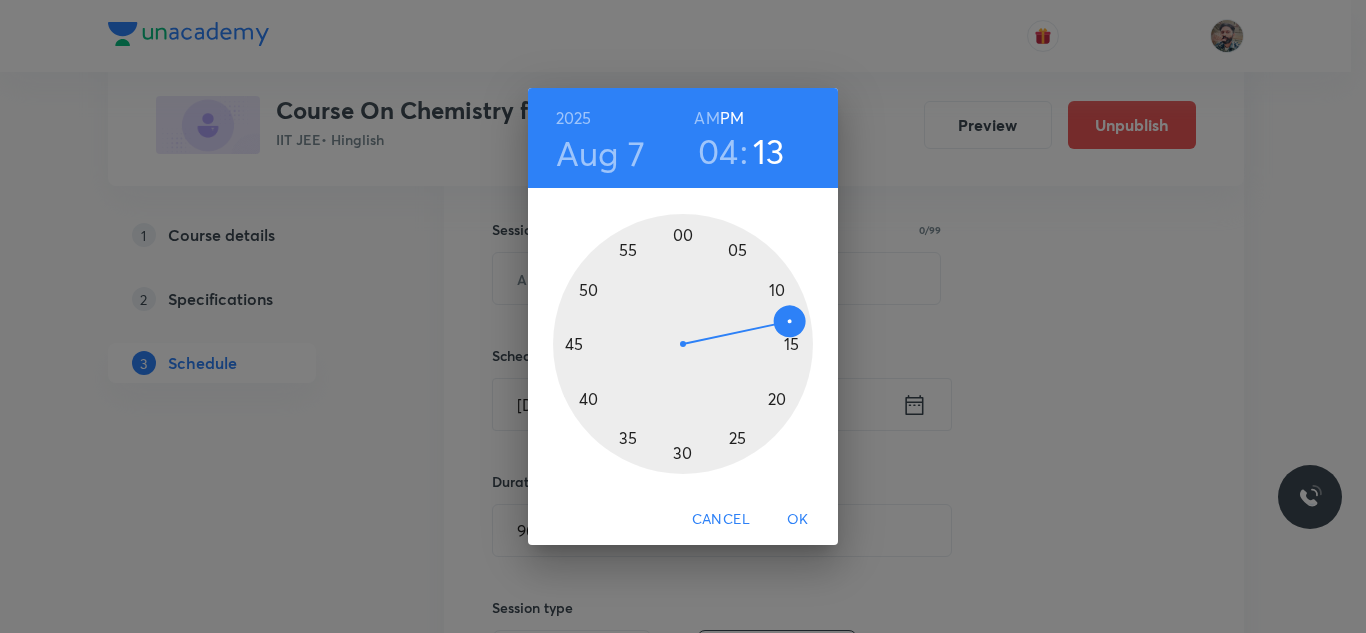 click at bounding box center (683, 344) 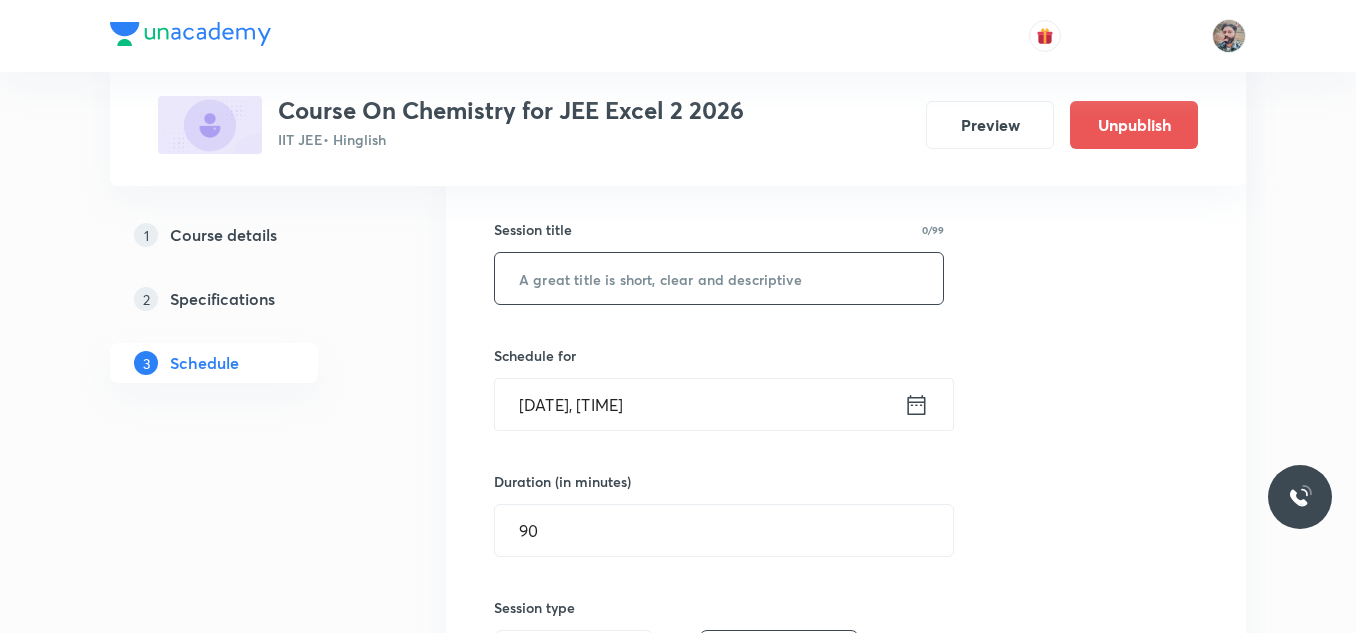 click at bounding box center (719, 278) 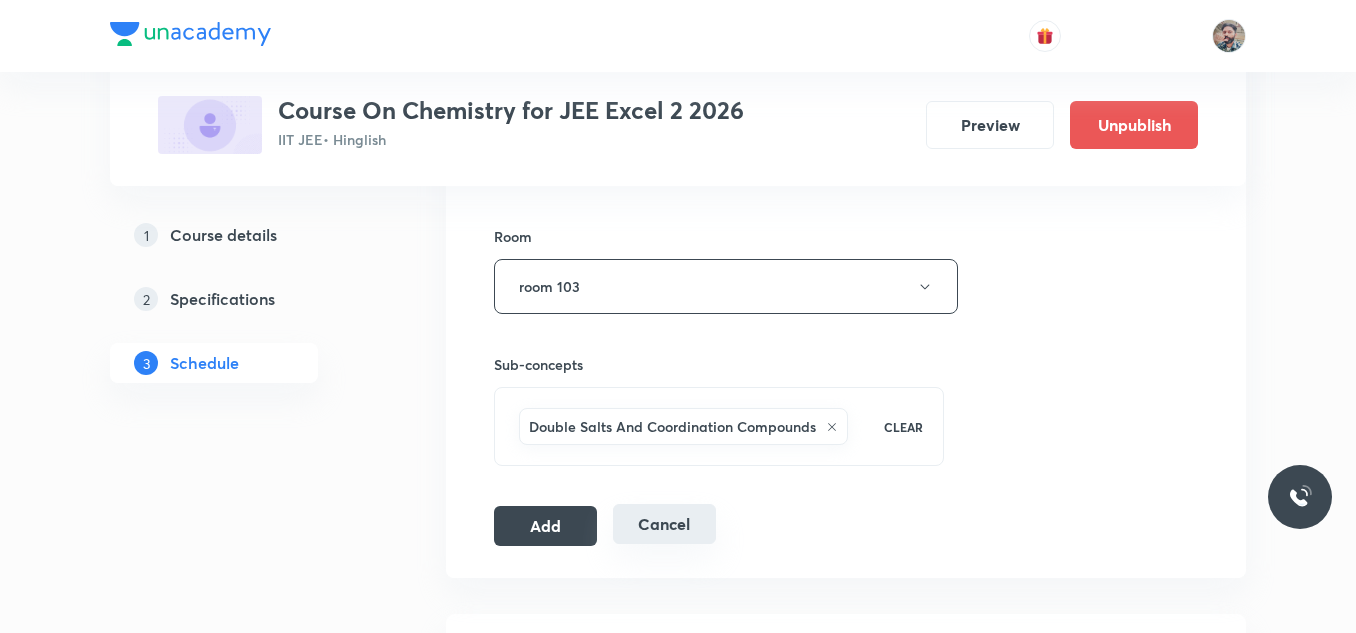scroll, scrollTop: 948, scrollLeft: 0, axis: vertical 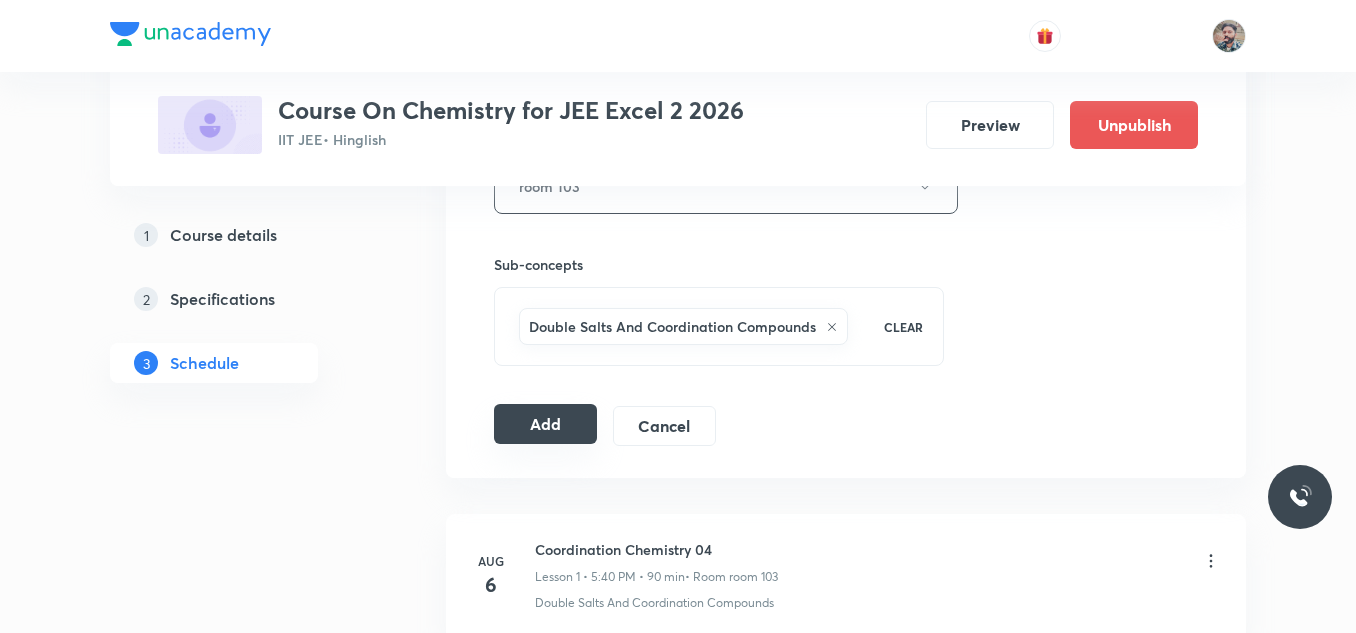 type on "Coordination Chemistry 05" 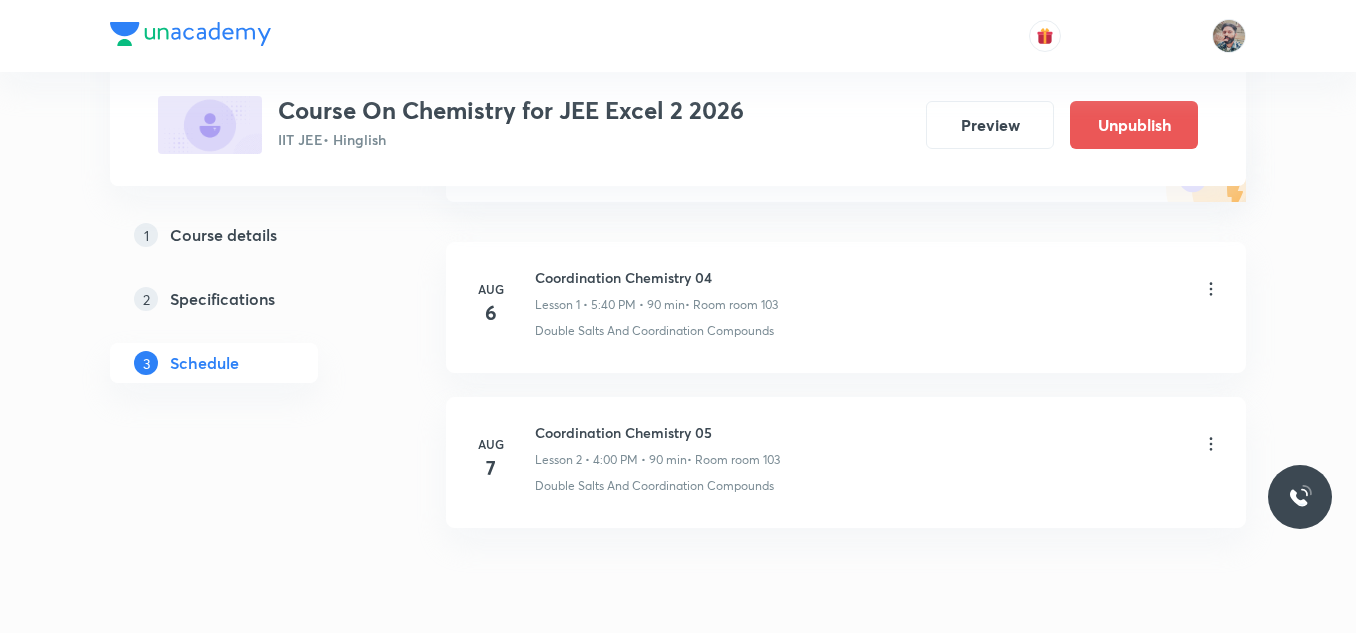 scroll, scrollTop: 361, scrollLeft: 0, axis: vertical 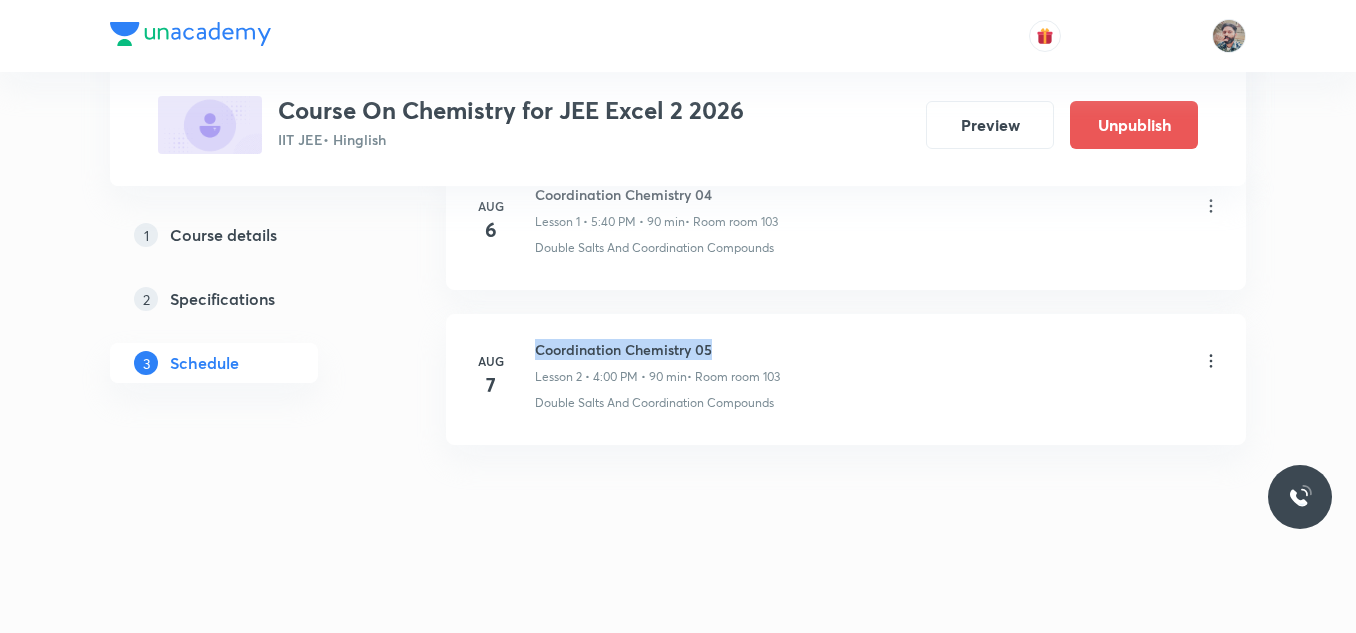 drag, startPoint x: 536, startPoint y: 347, endPoint x: 717, endPoint y: 341, distance: 181.09943 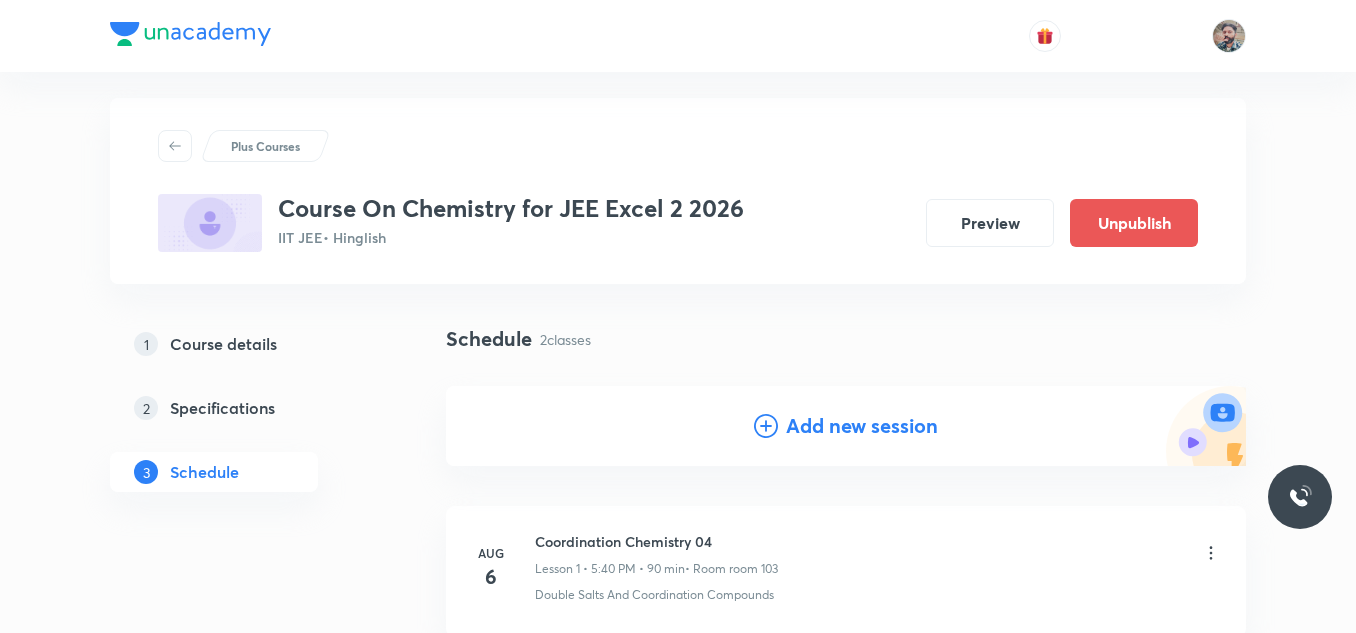 scroll, scrollTop: 361, scrollLeft: 0, axis: vertical 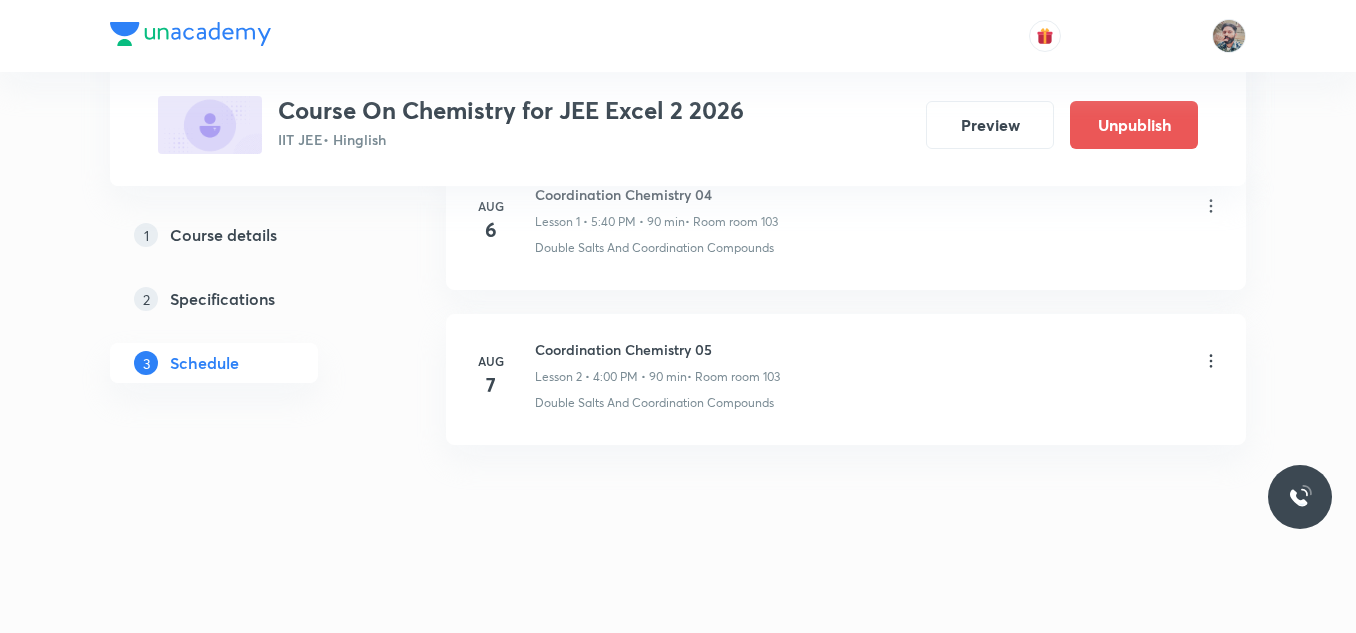 click on "Aug 6 Coordination Chemistry 04 Lesson 1 • 5:40 PM • 90 min  • Room room 103 Double Salts And Coordination Compounds Aug 7 Coordination Chemistry 05 Lesson 2 • 4:00 PM • 90 min  • Room room 103 Double Salts And Coordination Compounds" at bounding box center [846, 310] 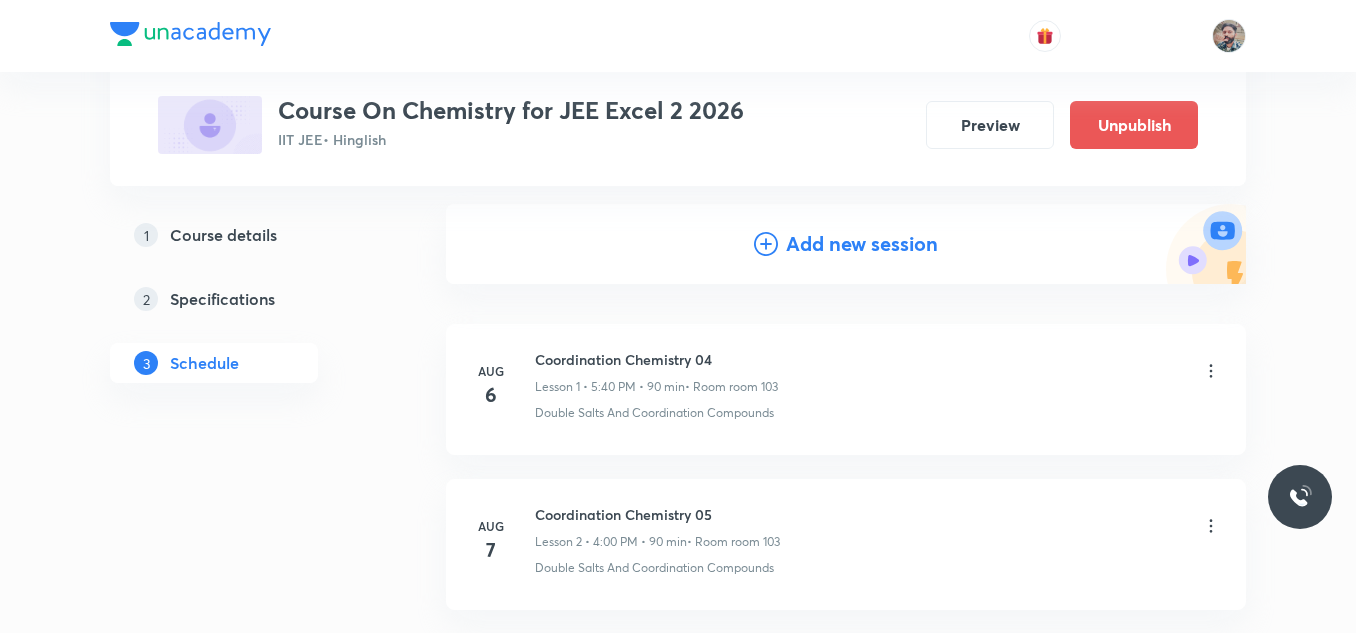 scroll, scrollTop: 200, scrollLeft: 0, axis: vertical 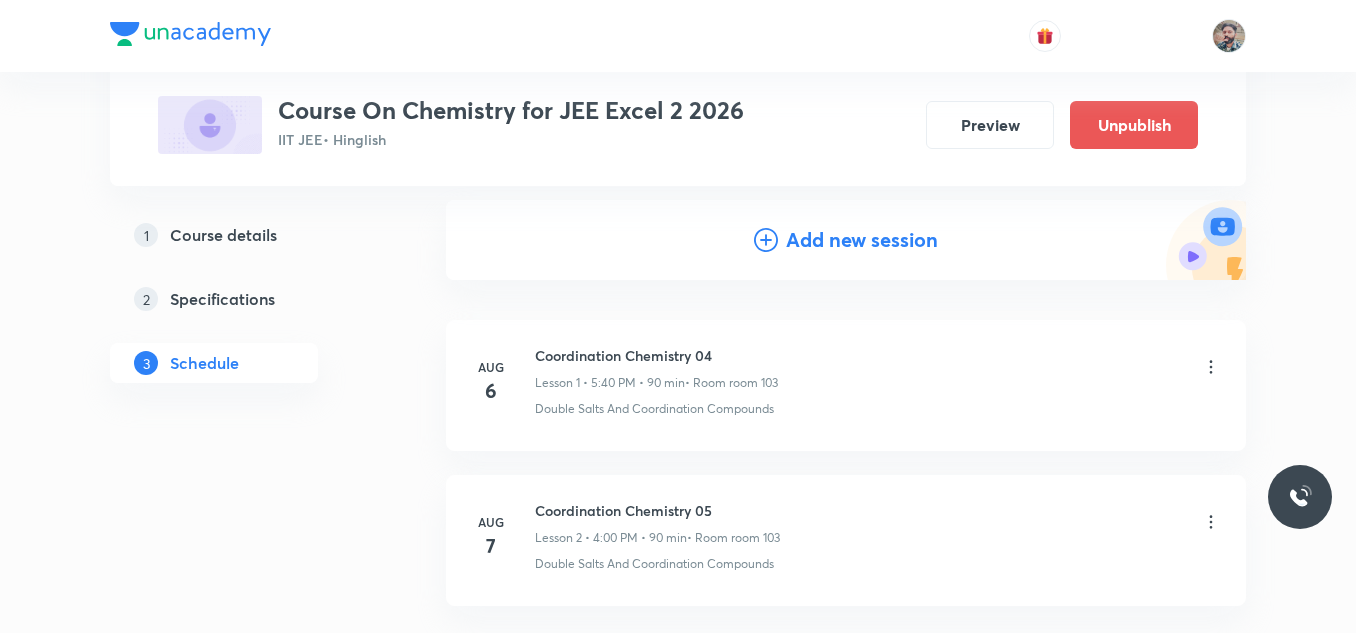 click on "Add new session" at bounding box center [862, 240] 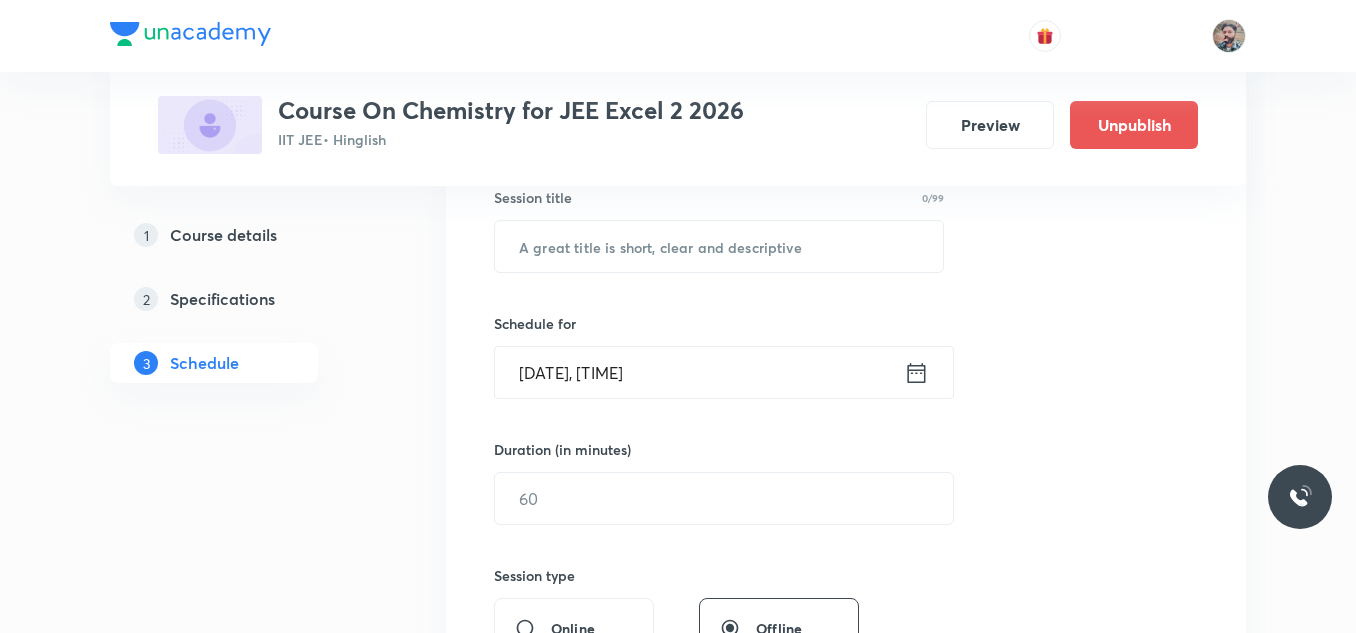 scroll, scrollTop: 800, scrollLeft: 0, axis: vertical 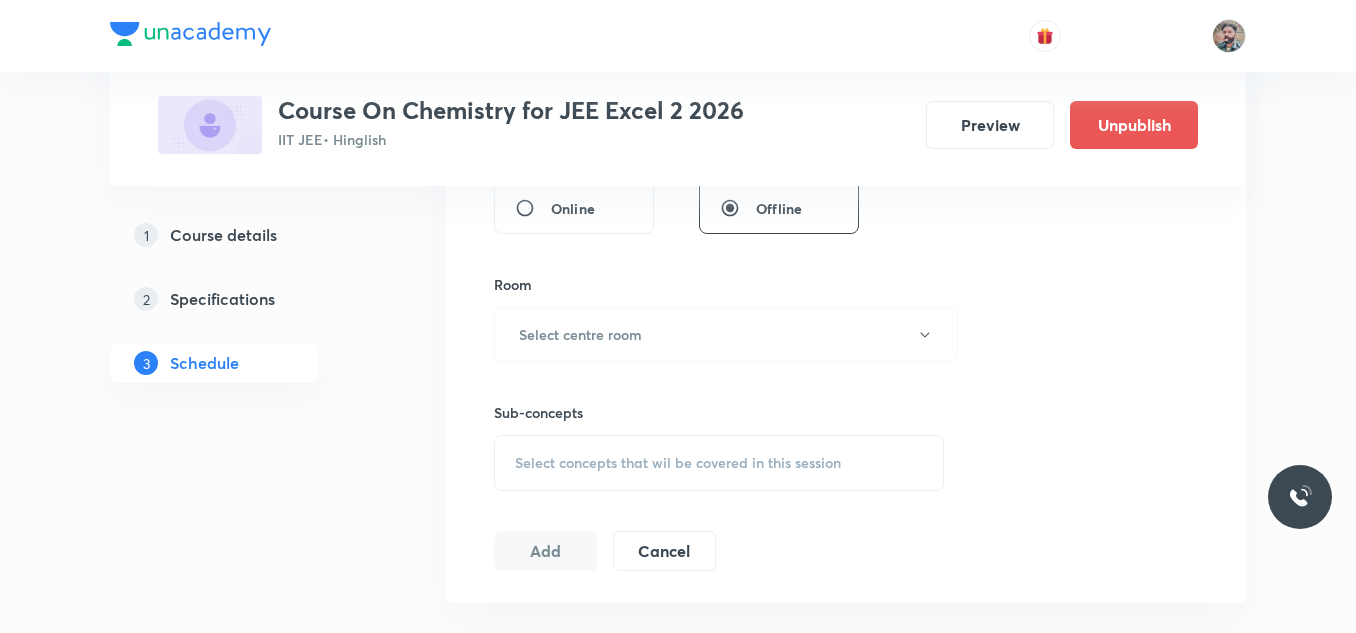 click on "Select concepts that wil be covered in this session" at bounding box center [719, 463] 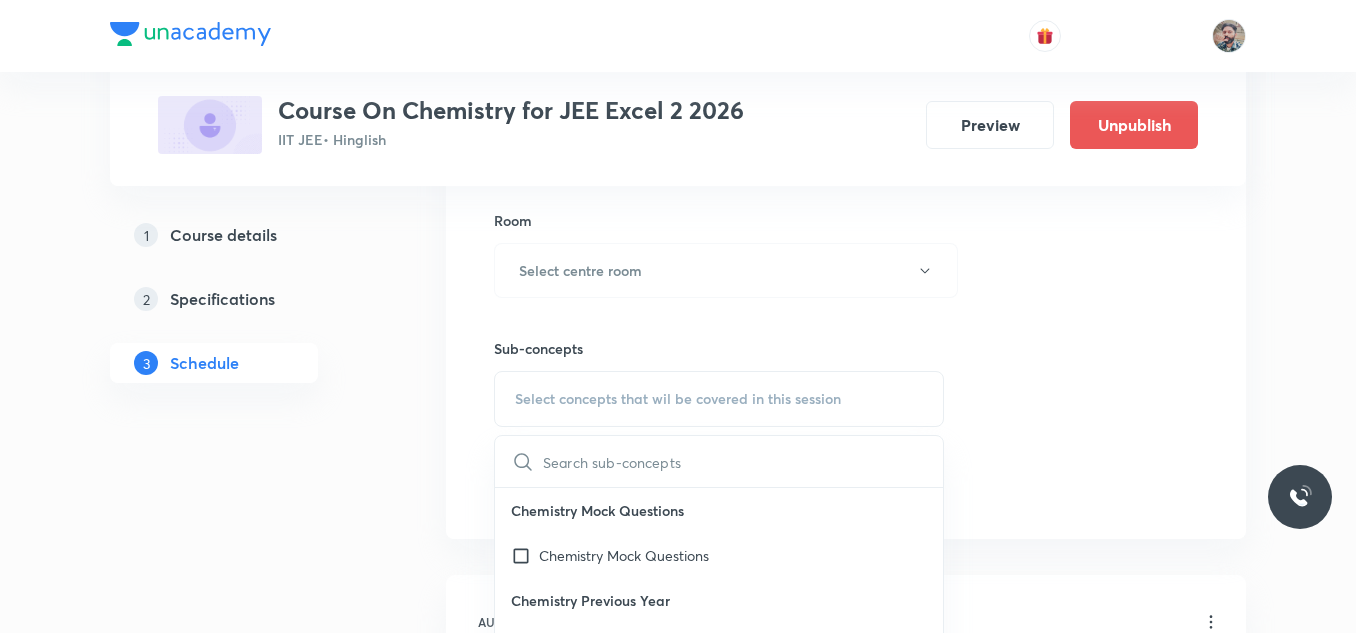 scroll, scrollTop: 900, scrollLeft: 0, axis: vertical 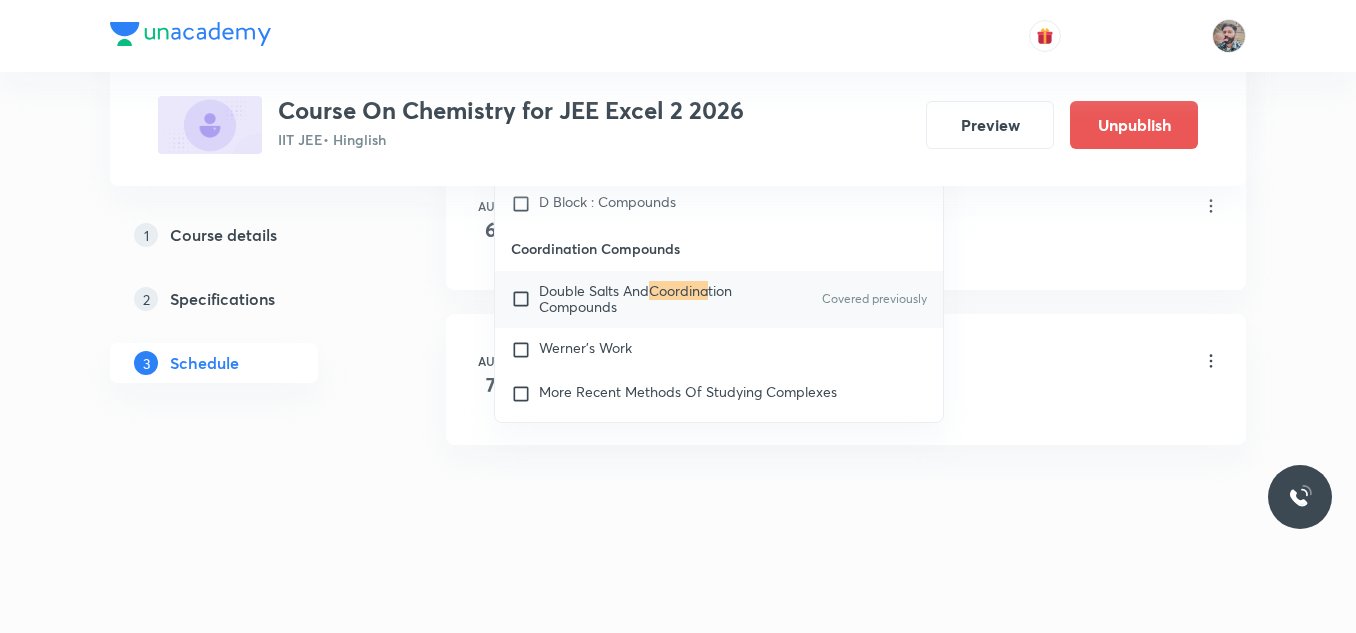 type on "Coordina" 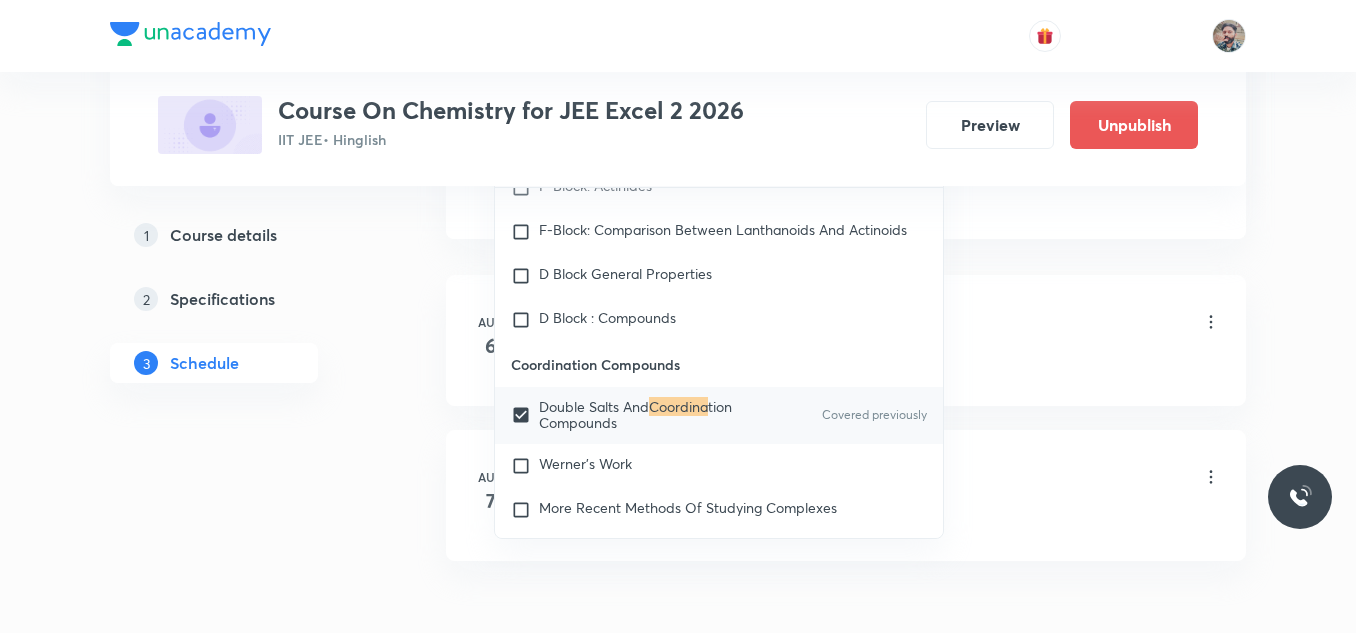 scroll, scrollTop: 1080, scrollLeft: 0, axis: vertical 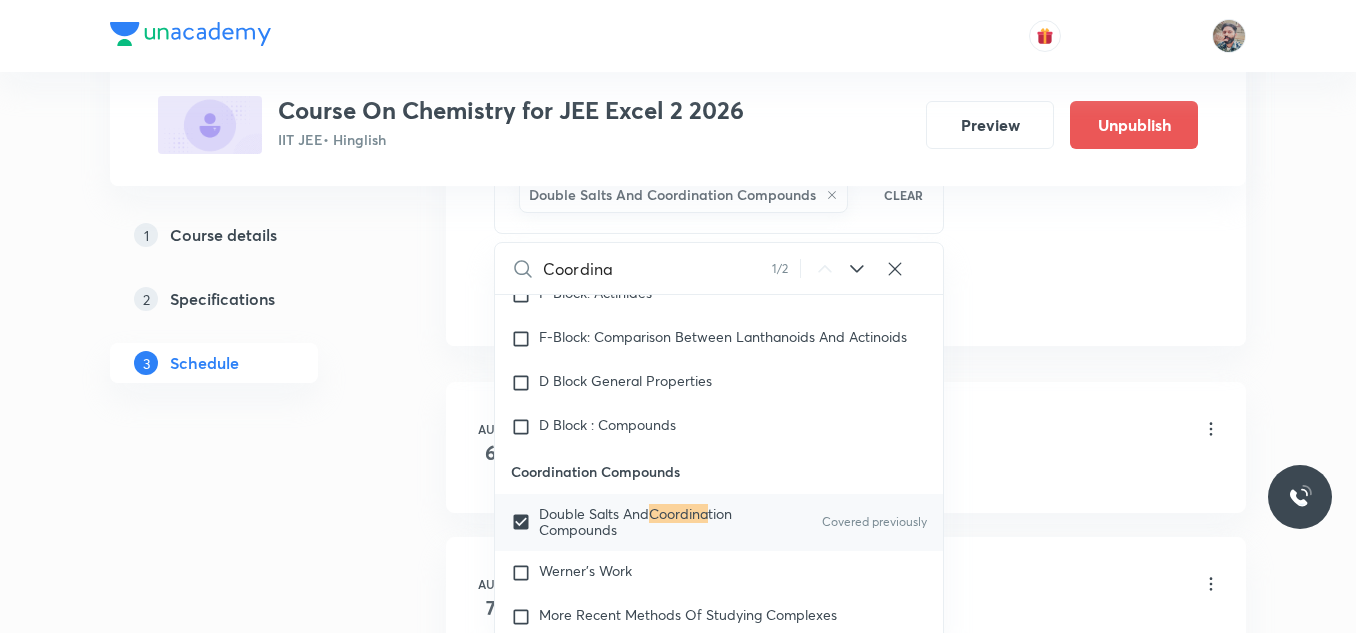 drag, startPoint x: 1294, startPoint y: 309, endPoint x: 1309, endPoint y: 307, distance: 15.132746 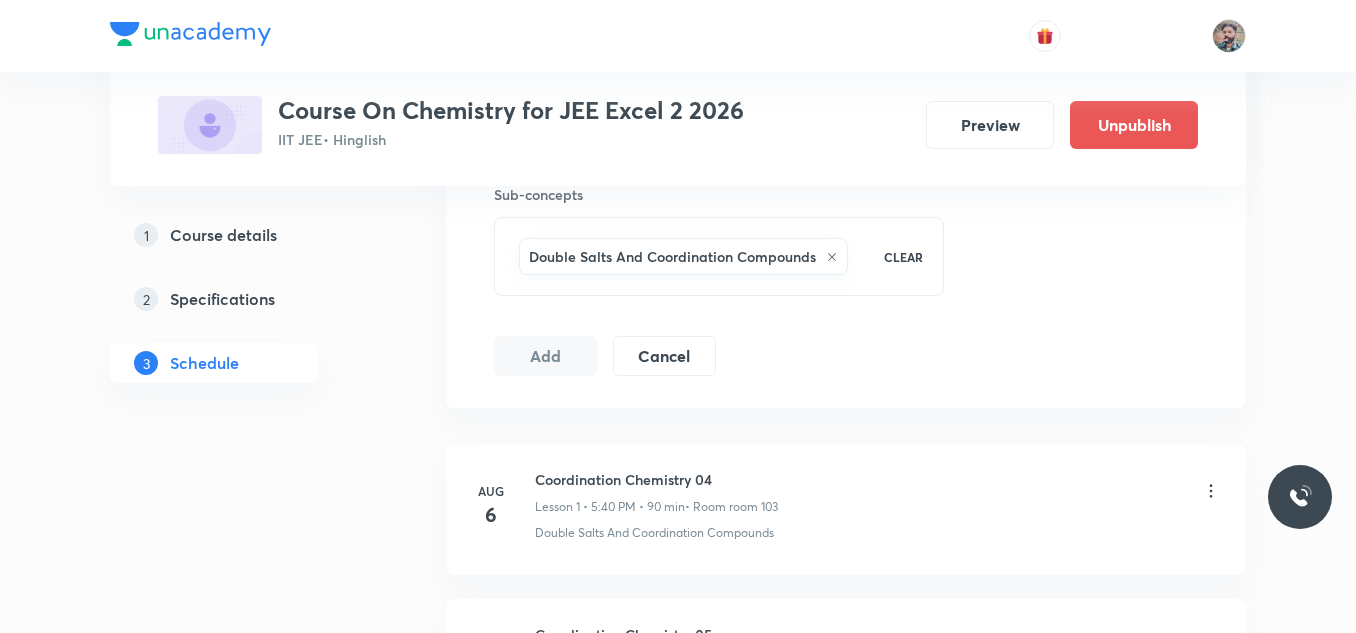 scroll, scrollTop: 880, scrollLeft: 0, axis: vertical 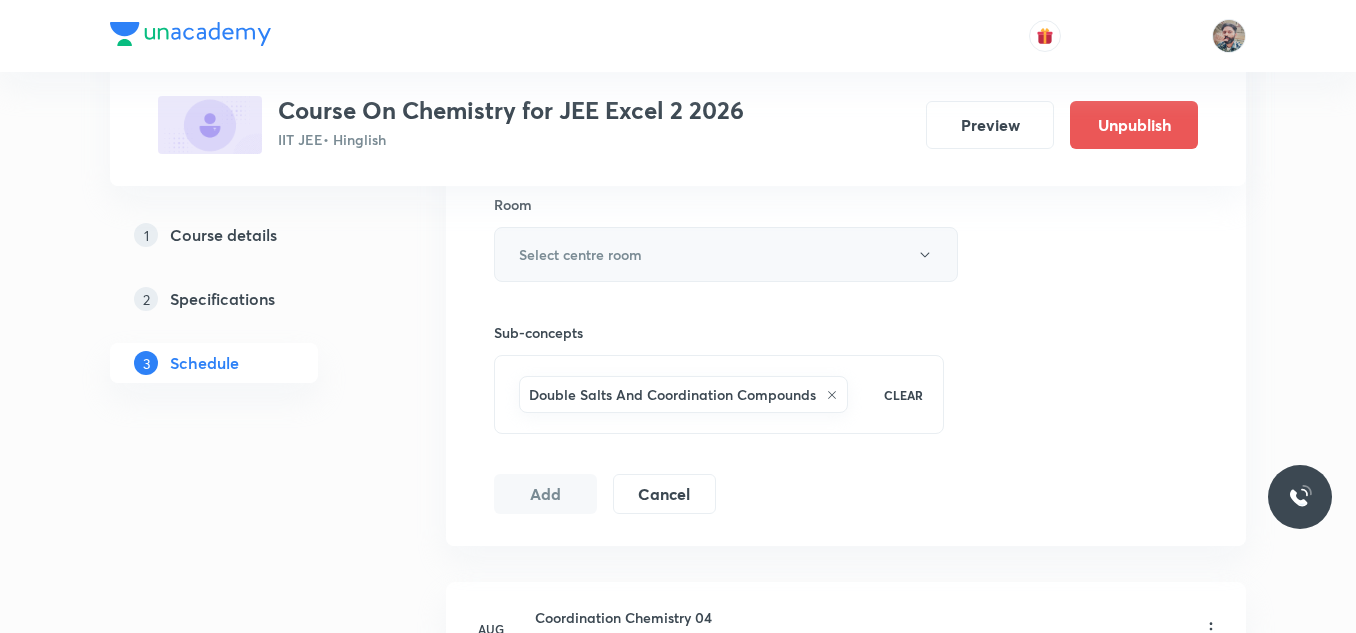 click on "Select centre room" at bounding box center (726, 254) 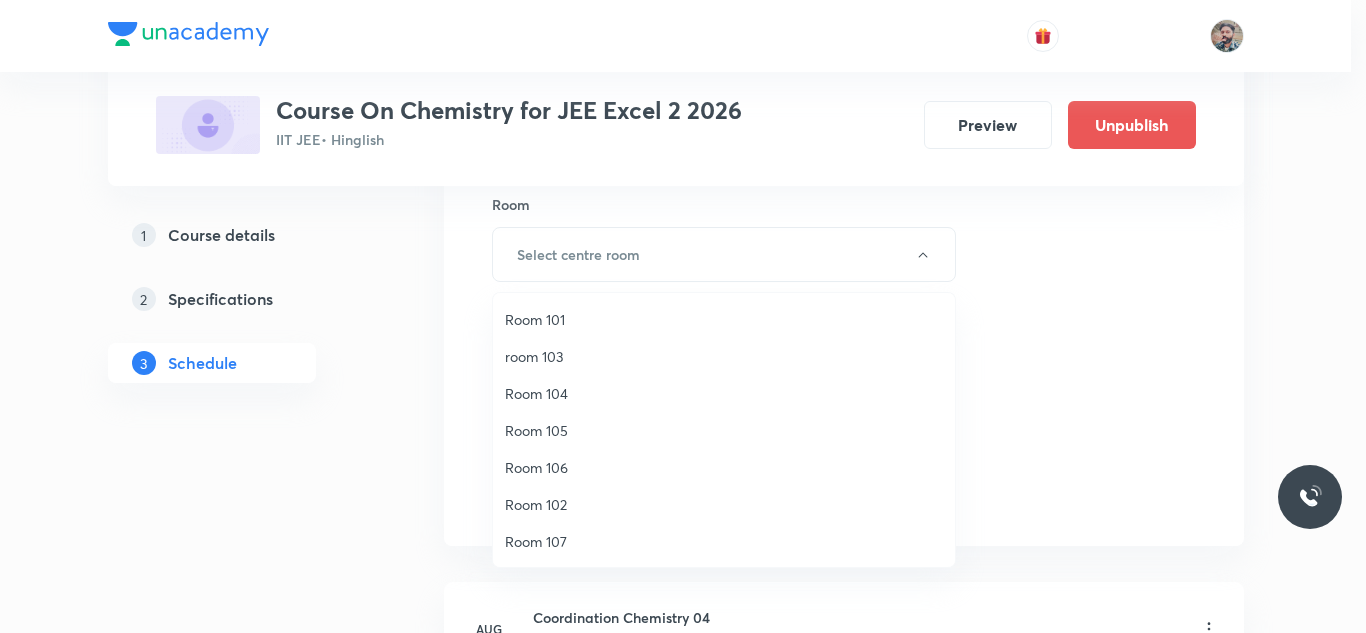 click on "room 103" at bounding box center [724, 356] 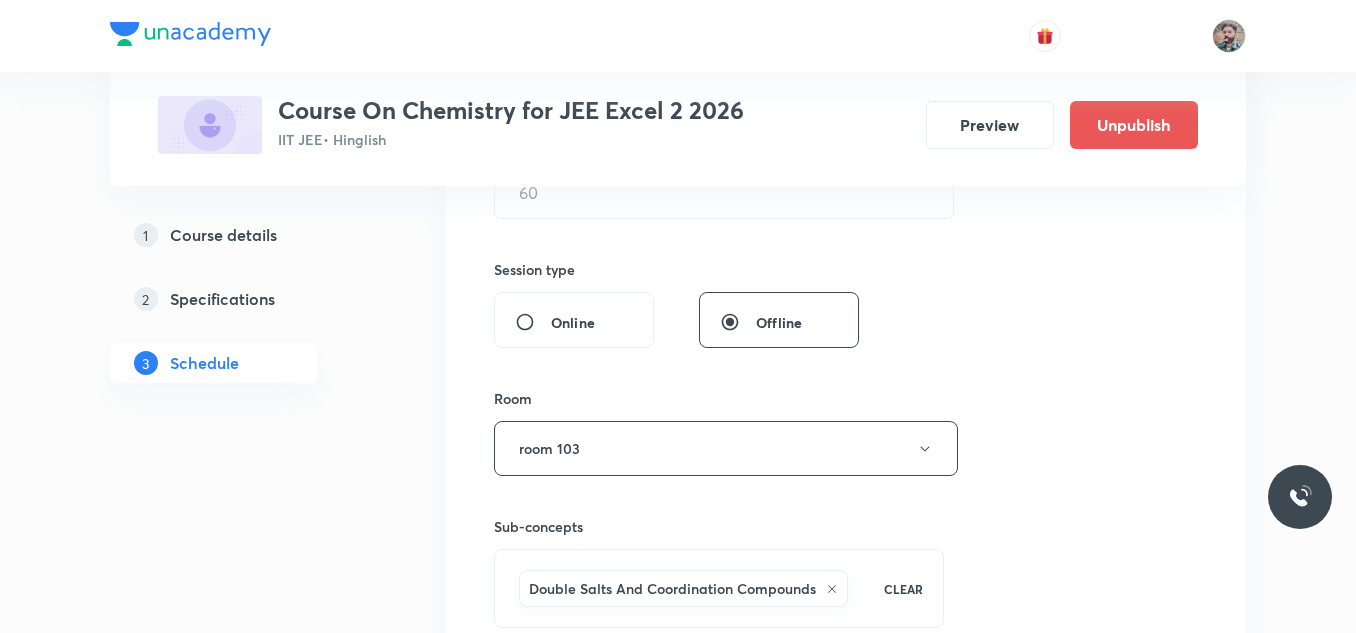 scroll, scrollTop: 680, scrollLeft: 0, axis: vertical 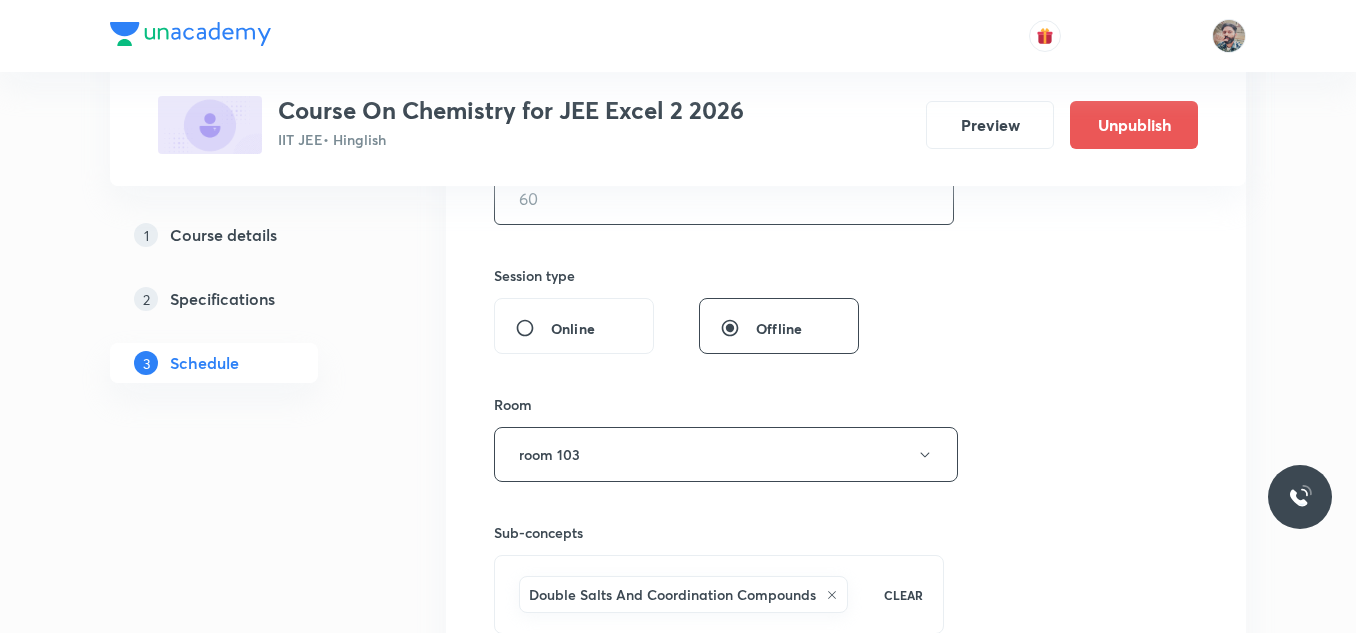 click at bounding box center [724, 198] 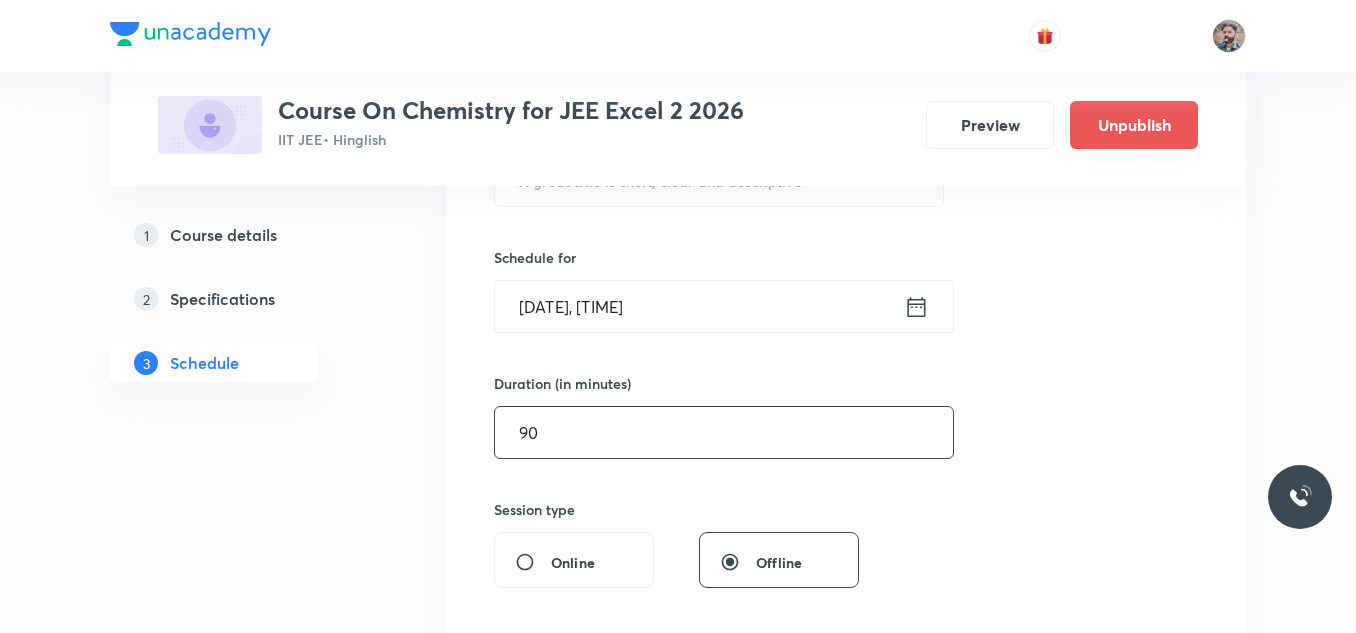 scroll, scrollTop: 380, scrollLeft: 0, axis: vertical 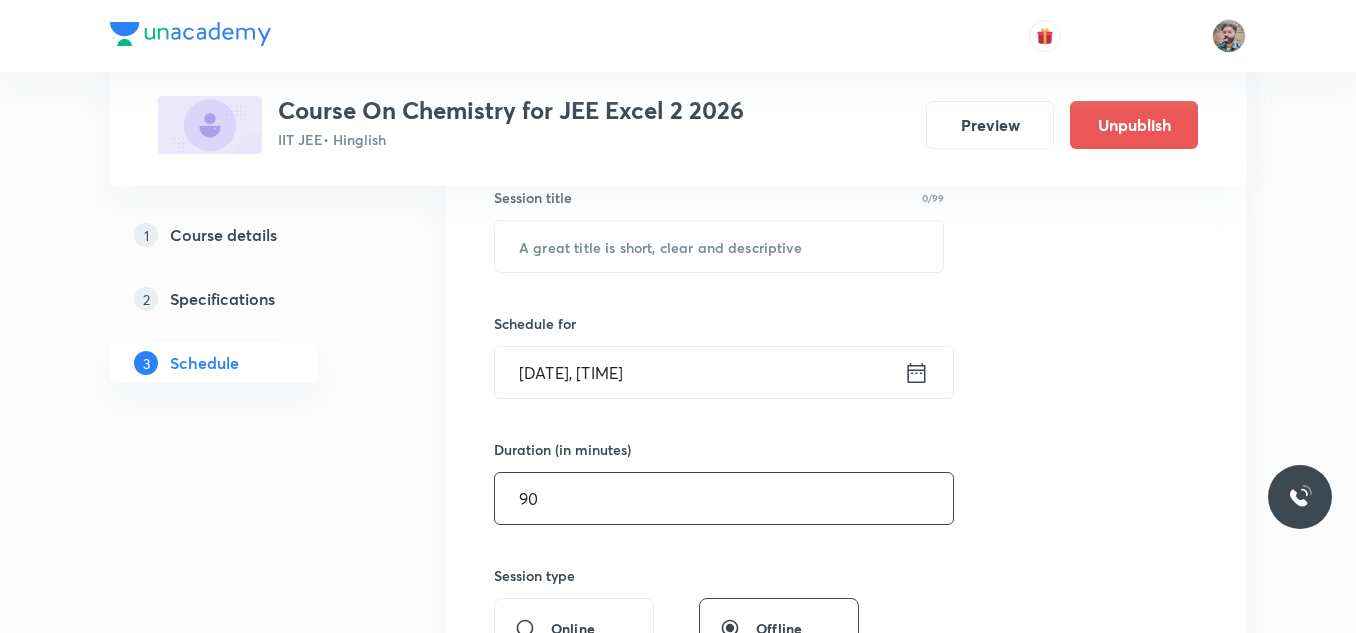 type on "90" 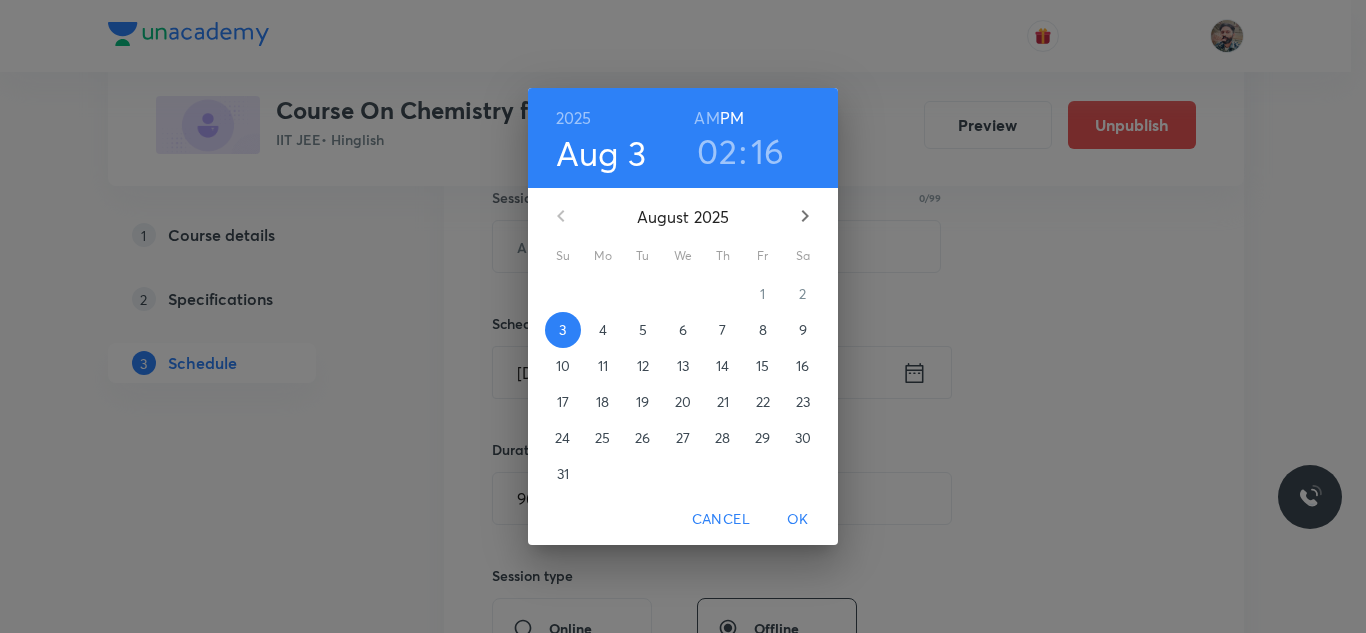 click on "8" at bounding box center [763, 330] 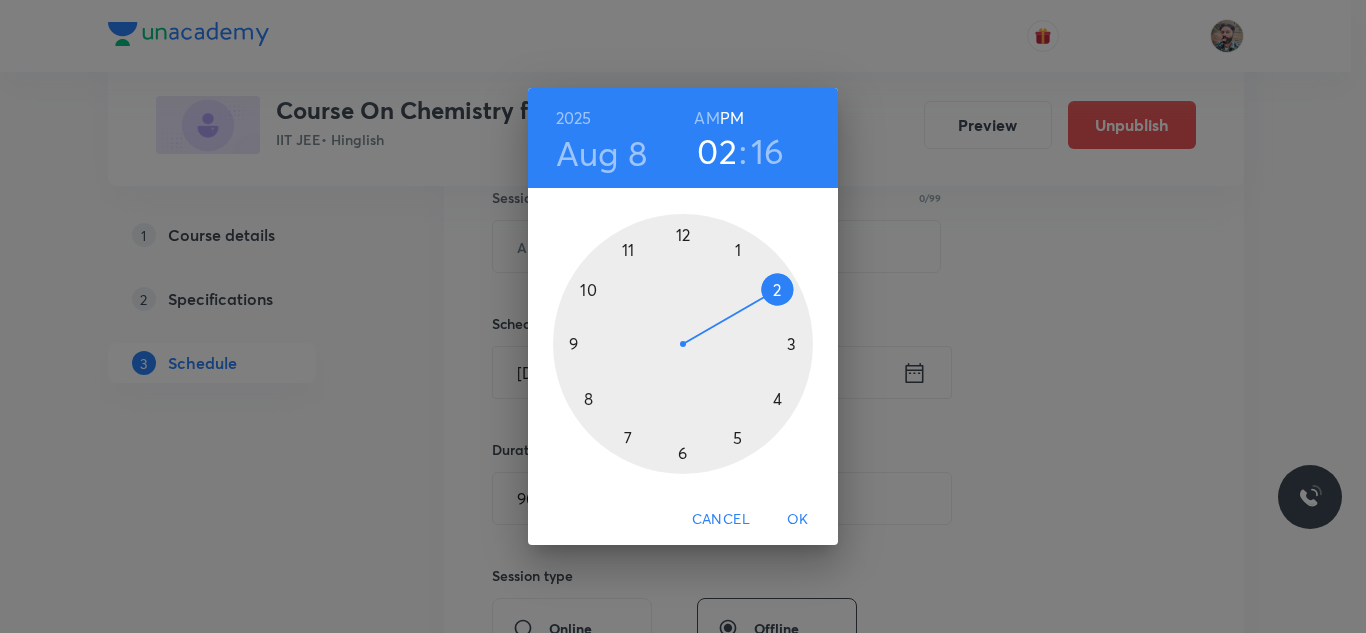 click at bounding box center [683, 344] 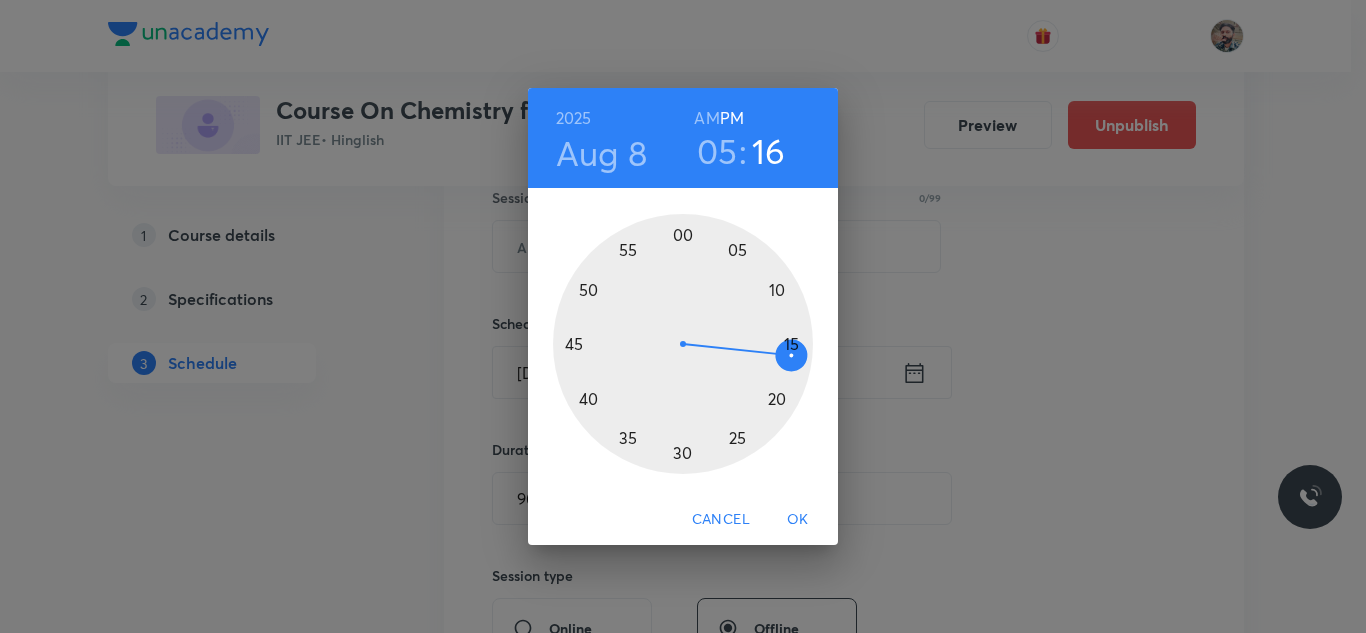 click at bounding box center [683, 344] 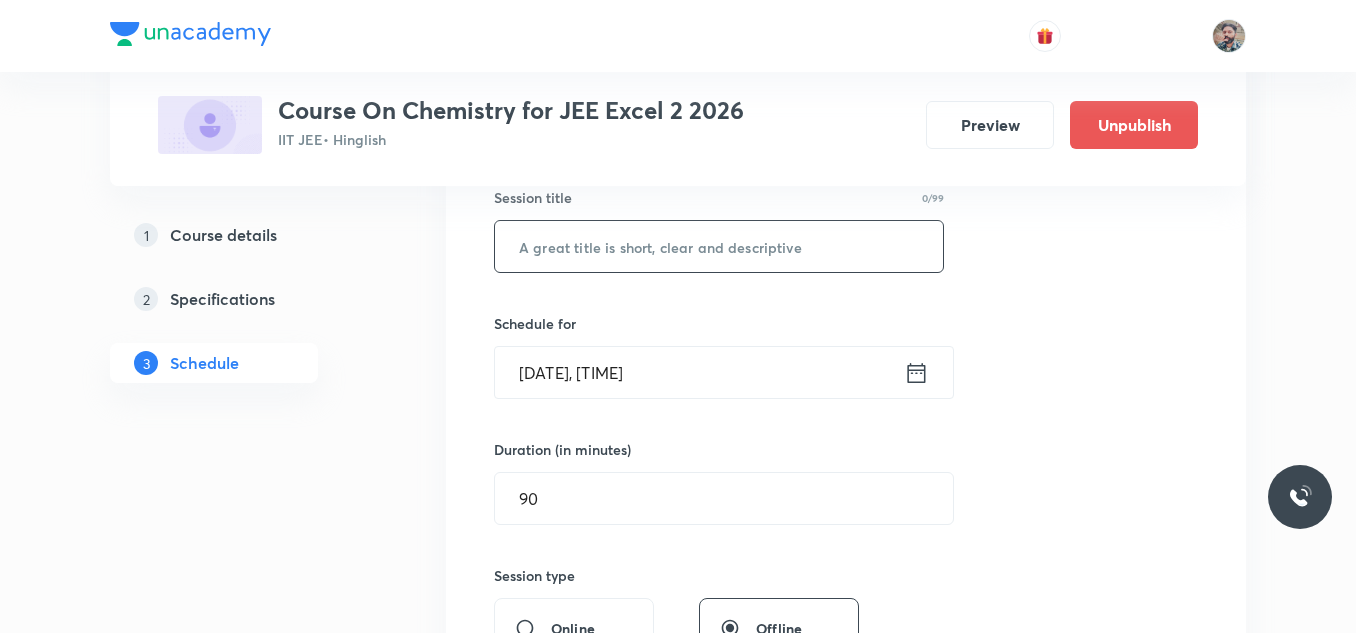 click at bounding box center (719, 246) 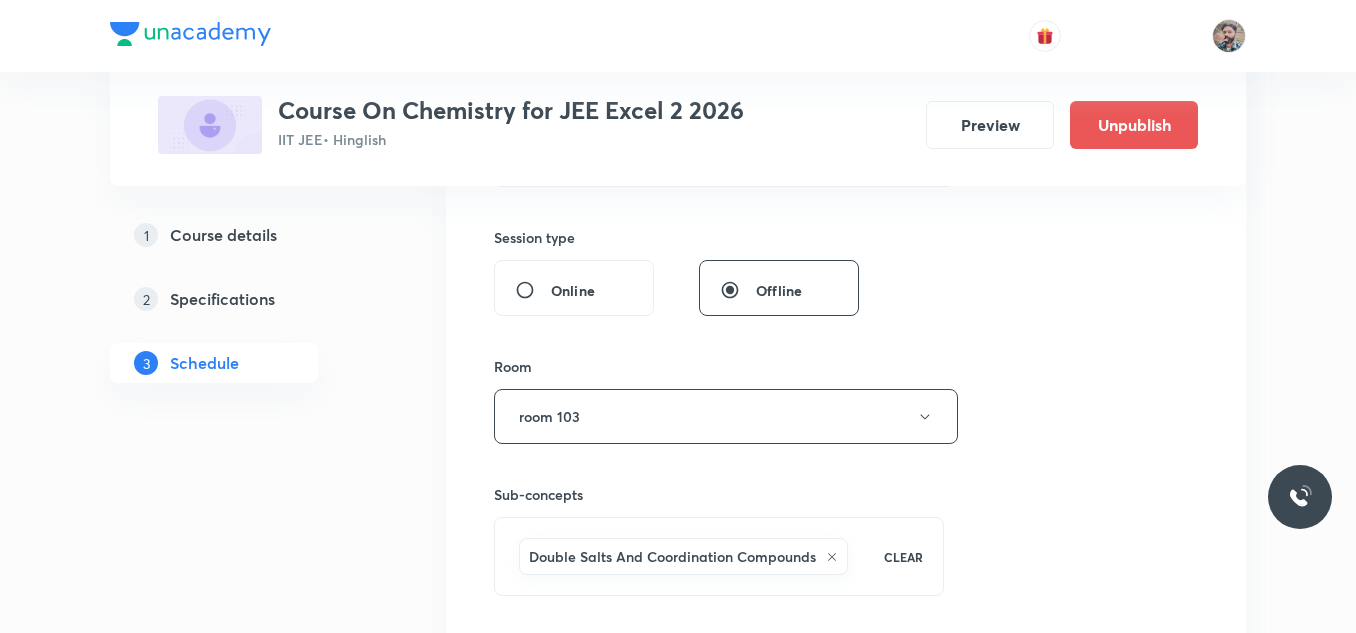 scroll, scrollTop: 780, scrollLeft: 0, axis: vertical 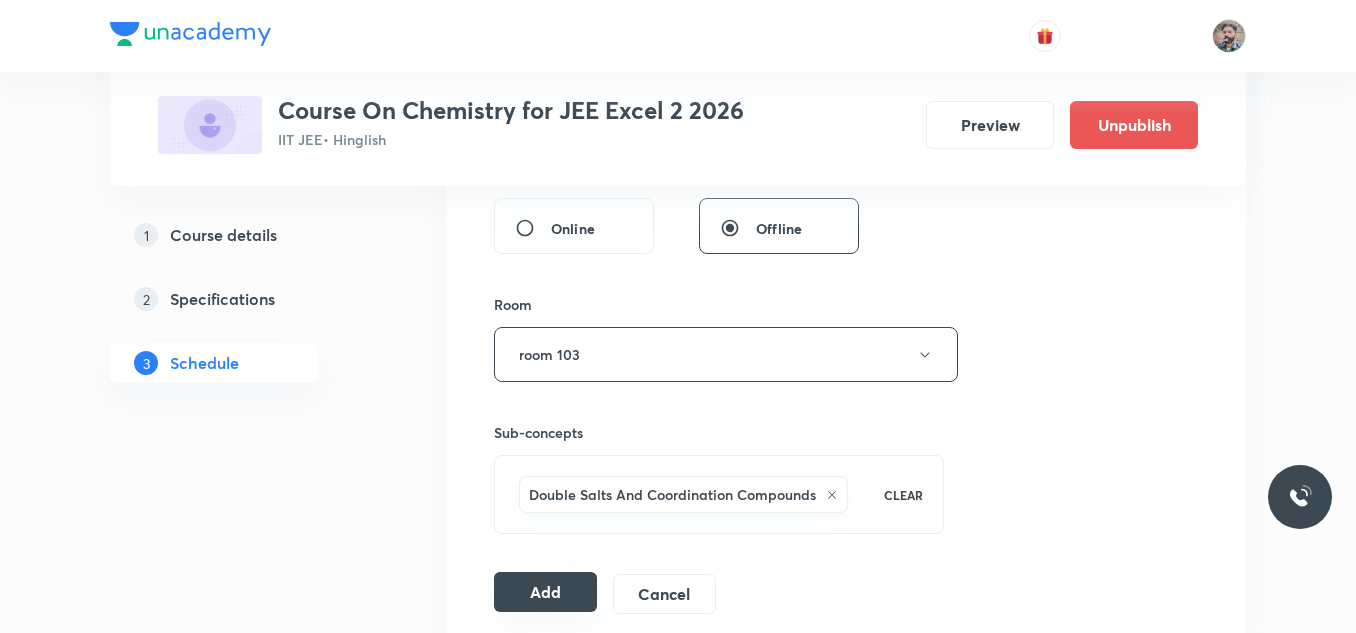 type on "Coordination Chemistry 06" 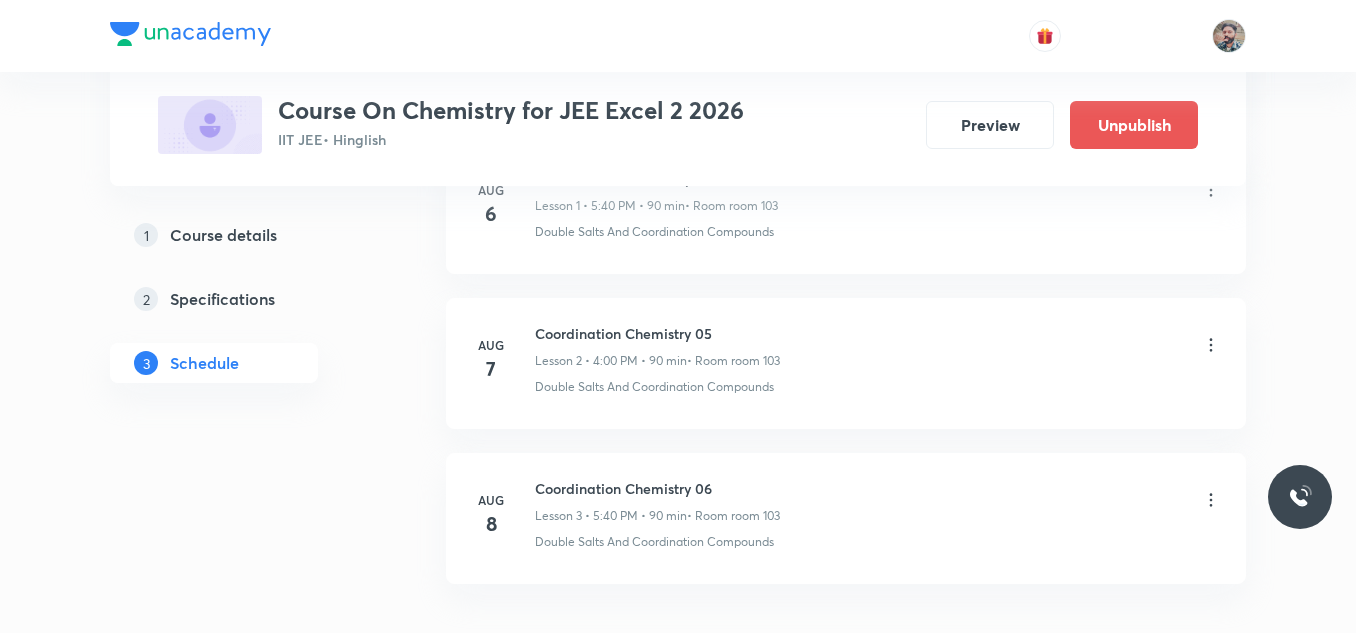 scroll, scrollTop: 516, scrollLeft: 0, axis: vertical 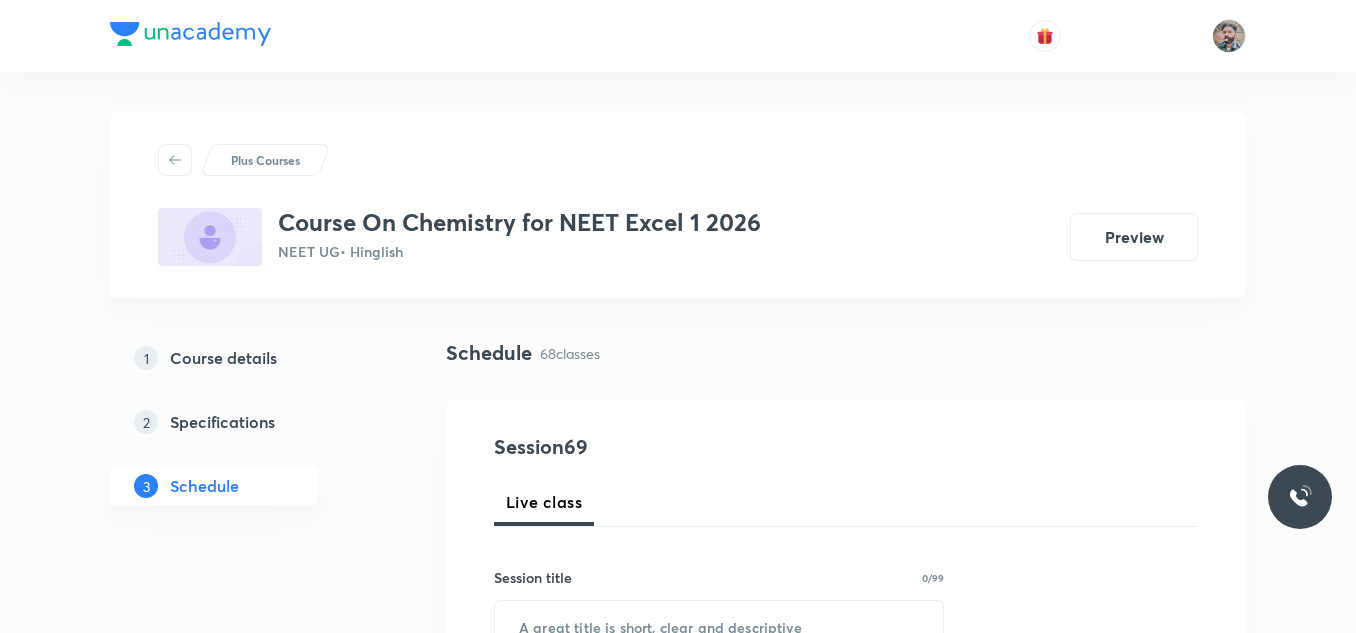 click on "Plus Courses Course On Chemistry for NEET Excel 1 2026 NEET UG  • Hinglish Preview 1 Course details 2 Specifications 3 Schedule Schedule 68  classes Session  69 Live class Session title 0/99 ​ Schedule for [DATE], [TIME] ​ Duration (in minutes) ​   Session type Online Offline Room Select centre room Sub-concepts Select concepts that wil be covered in this session Add Cancel Mar 26 Liquid Solution 01 Lesson 1 • [TIME] • 80 min  • Room Room 106 Effect of Nature of Solute and Solvent · Solubility · Type Of Solutions Mar 28 Liquid Solution 02 Lesson 2 • [TIME] • 80 min  • Room Room 106 Solutions Apr 1 Liquid Solution 03 Lesson 3 • [TIME] • 80 min  • Room Room 101 Solutions Apr 3 Liquid Solution 04 Lesson 4 • [TIME] • 80 min  • Room Room 101 Solutions Apr 5 Liquid Solution 05 Lesson 5 • [TIME] • 80 min  • Room Room 101 Solutions Apr 7 Liquid Solution 06 Lesson 6 • [TIME] • 80 min  • Room Room 101 Solutions Apr 8 Liquid Solution 07 Solutions Apr" at bounding box center [678, 6083] 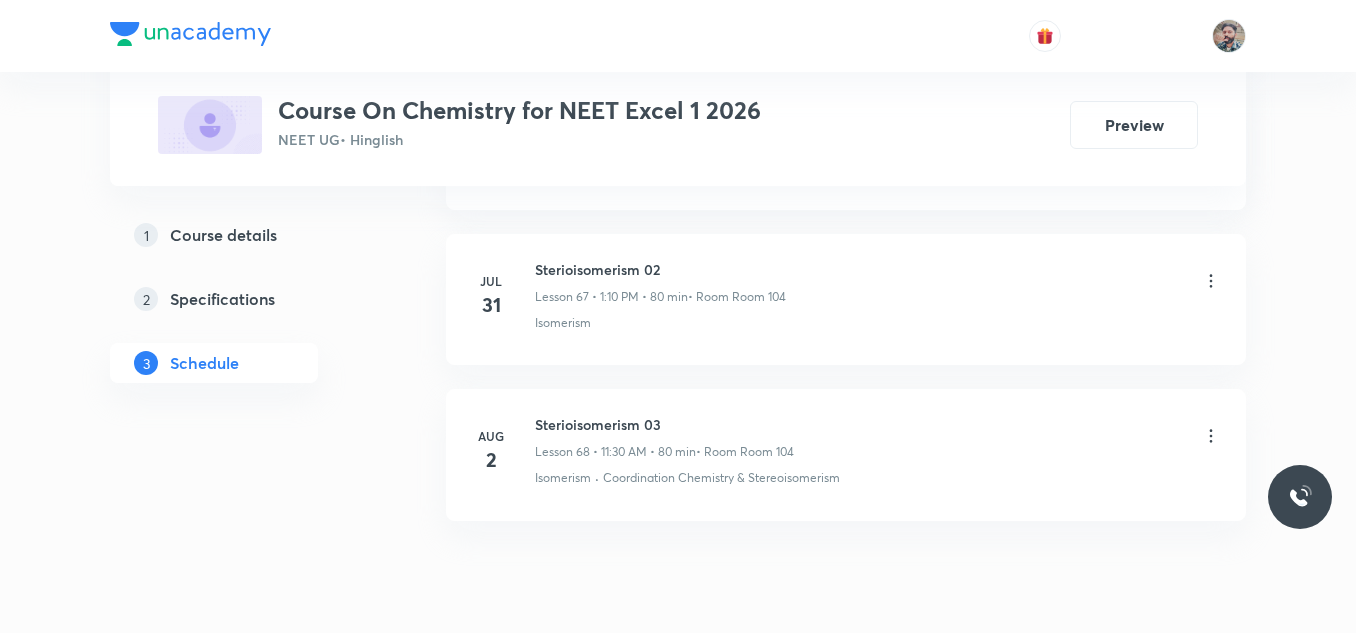 scroll, scrollTop: 11533, scrollLeft: 0, axis: vertical 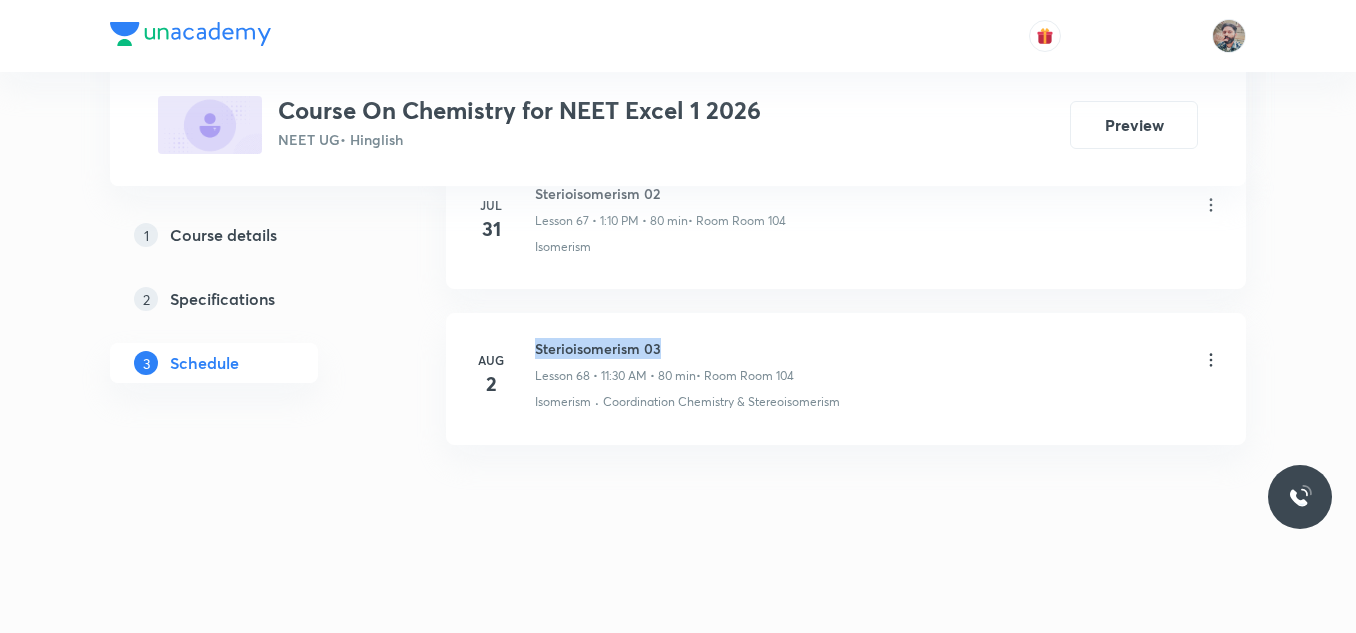 drag, startPoint x: 536, startPoint y: 346, endPoint x: 665, endPoint y: 344, distance: 129.0155 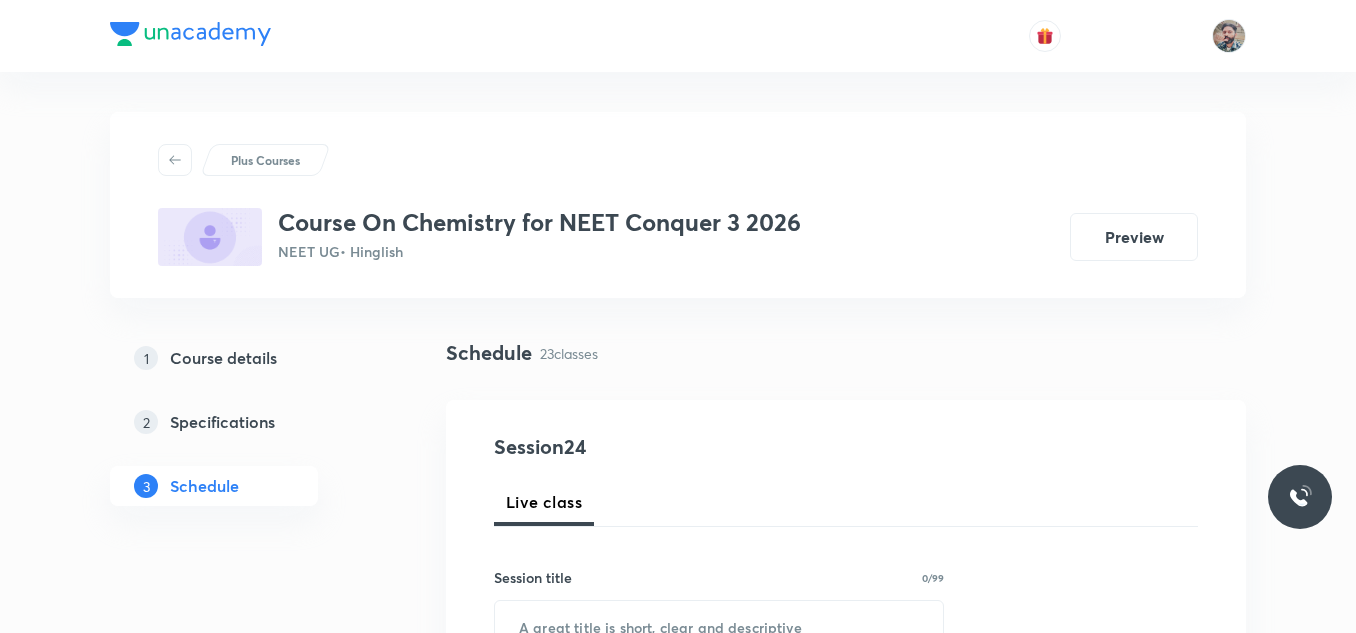scroll, scrollTop: 4453, scrollLeft: 0, axis: vertical 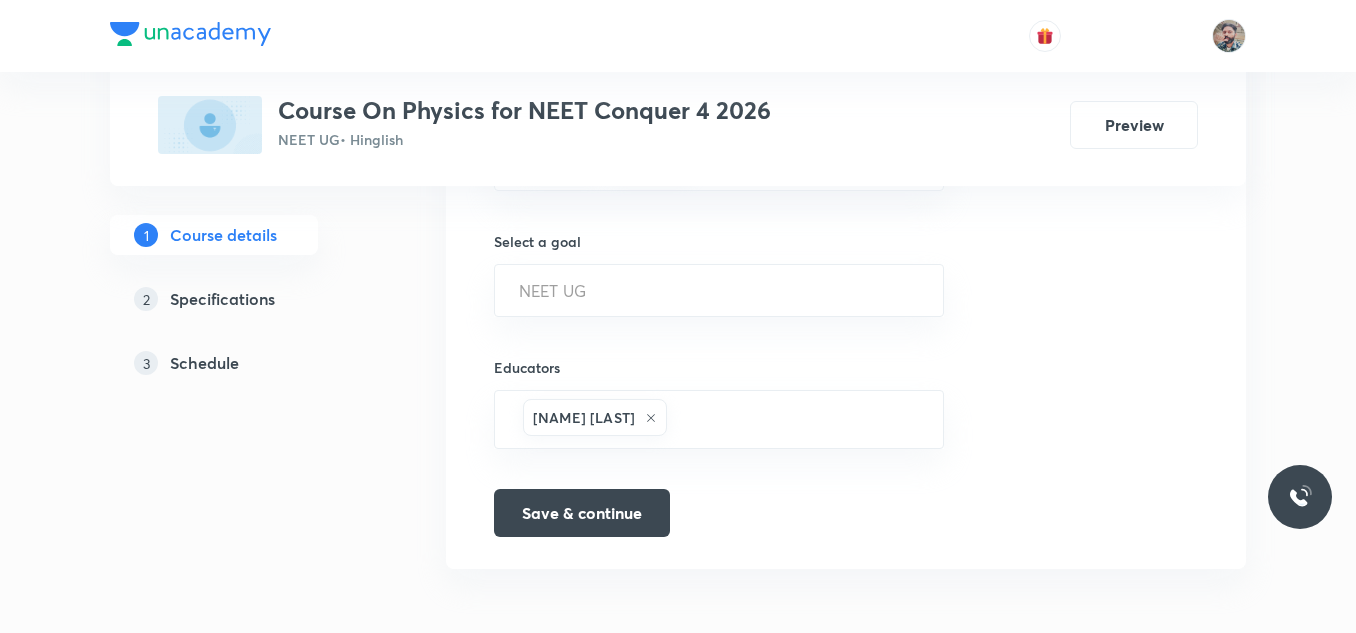 click on "Schedule" at bounding box center [204, 363] 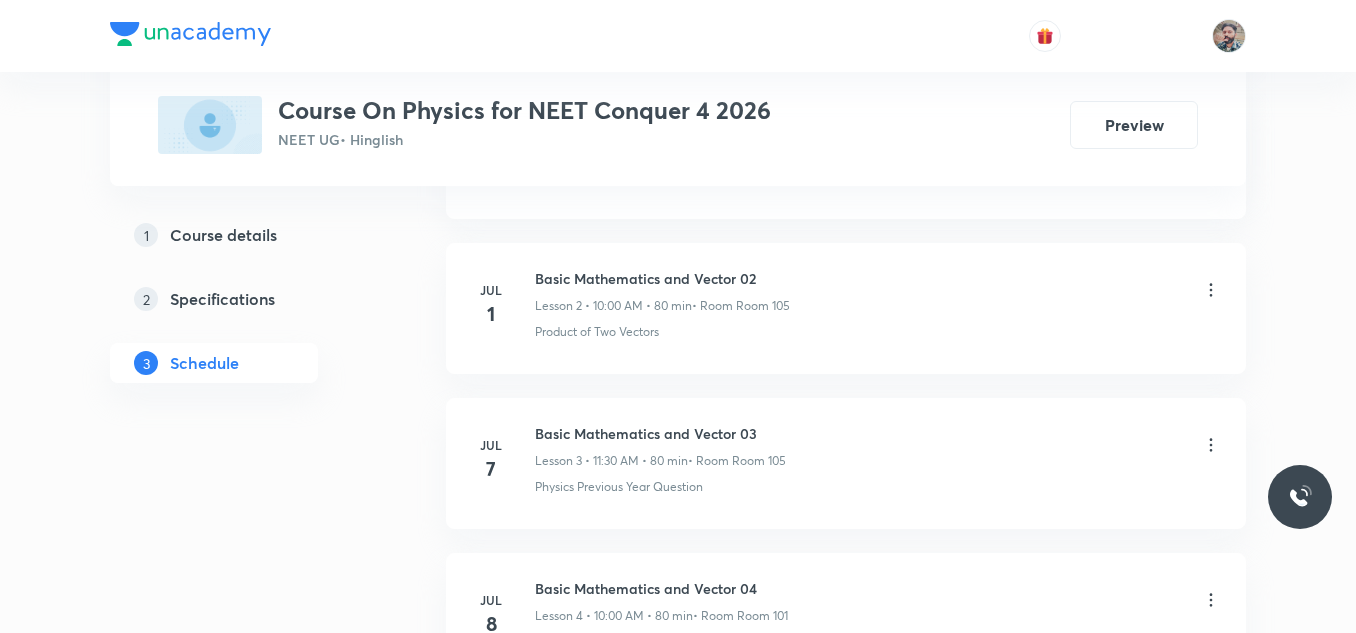 scroll, scrollTop: 0, scrollLeft: 0, axis: both 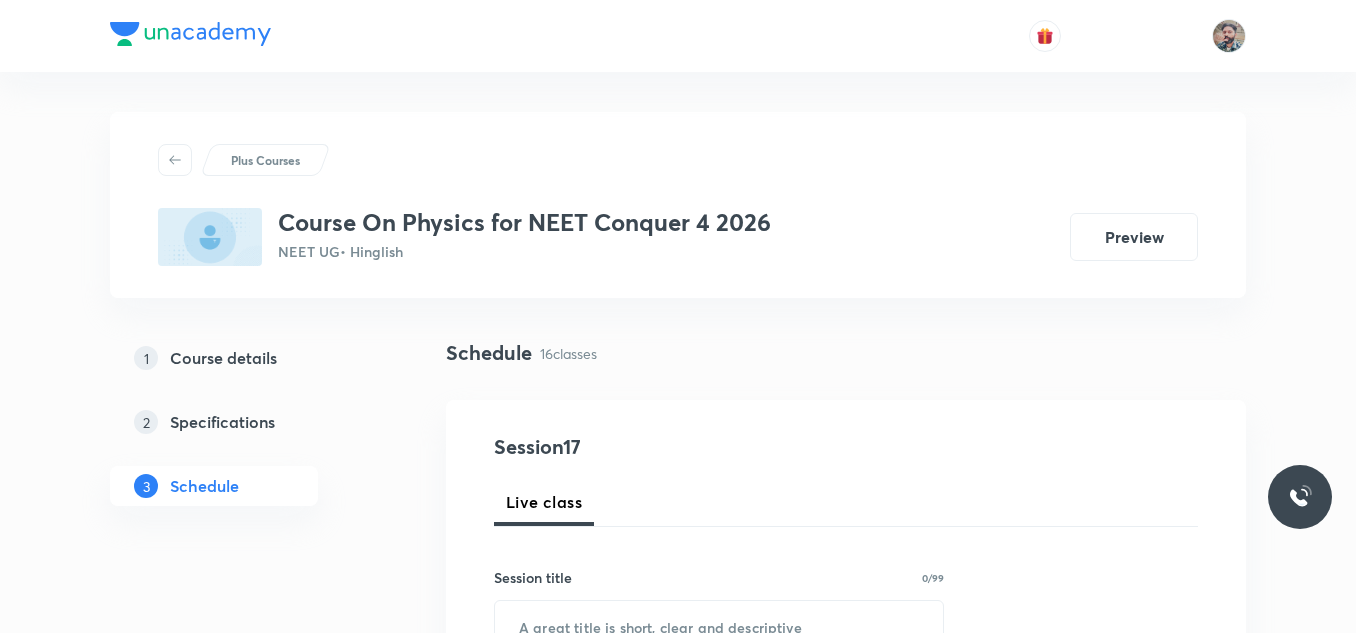 click on "Plus Courses Course On Physics for NEET Conquer 4 2026 NEET UG  • Hinglish Preview 1 Course details 2 Specifications 3 Schedule Schedule 16  classes Session  17 Live class Session title 0/99 ​ Schedule for [DATE], [TIME] ​ Duration (in minutes) ​   Session type Online Offline Room Select centre room Sub-concepts Select concepts that wil be covered in this session Add Cancel [DATE] Basic Mathematics and Vector 01 Lesson 1 • [TIME] • 80 min  • Room Room 101 Basic Mathematics [DATE] Basic Mathematics and Vector 02 Lesson 2 • [TIME] • 80 min  • Room Room 105 Product of Two Vectors [DATE] Basic Mathematics and Vector 03 Lesson 3 • [TIME] • 80 min  • Room Room 105 Physics Previous Year Question [DATE] Basic Mathematics and Vector 04 Lesson 4 • [TIME] • 80 min  • Room Room 101 Physics - Full Syllabus Mock Questions [DATE] Basic Mathematics and Vector 05 Lesson 5 • [TIME] • 80 min  • Room Room 105 Physics - Full Syllabus Mock Questions [DATE]  • Room room 103" at bounding box center [678, 2041] 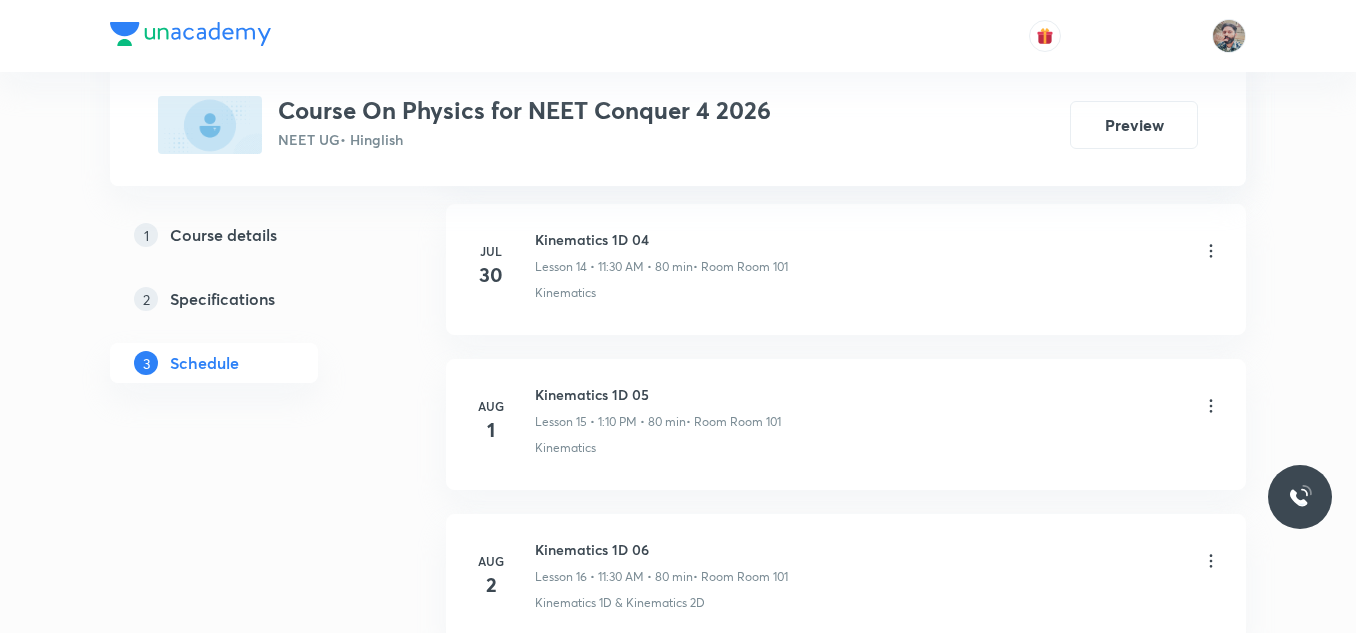 scroll, scrollTop: 3450, scrollLeft: 0, axis: vertical 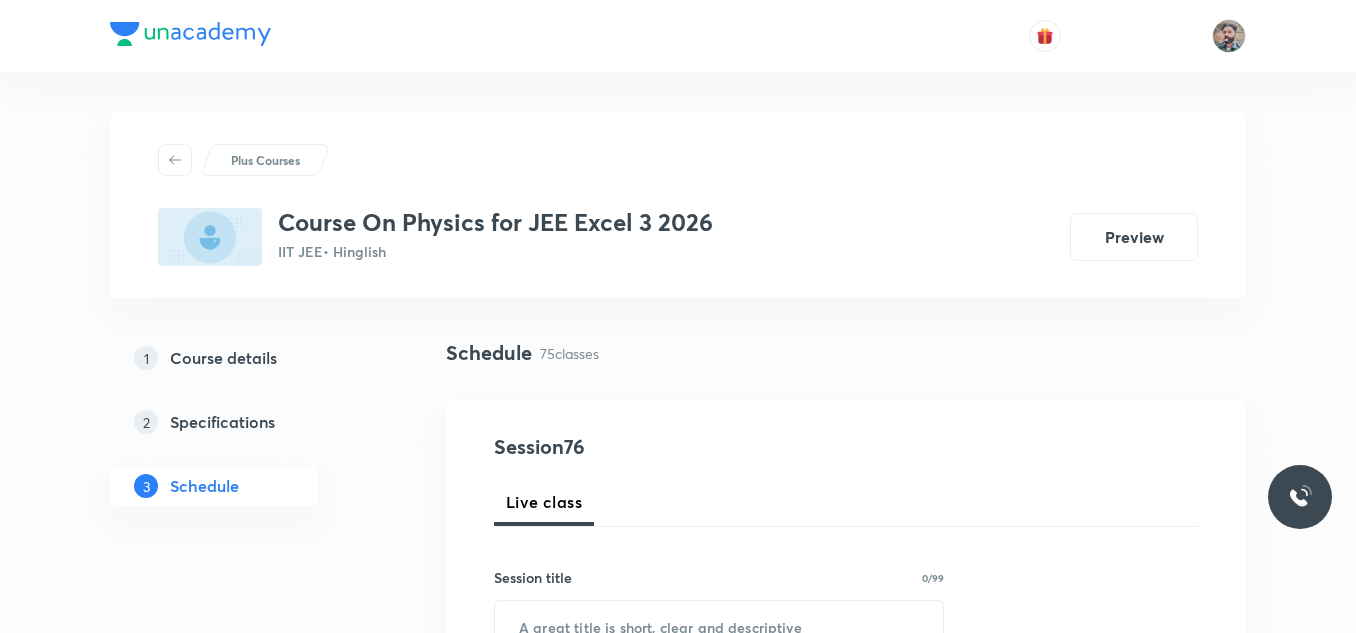 click on "Plus Courses Course On Physics for JEE Excel 3 2026 IIT JEE  • Hinglish Preview 1 Course details 2 Specifications 3 Schedule Schedule 75  classes Session  76 Live class Session title 0/99 ​ Schedule for Aug 3, 2025, 3:00 PM ​ Duration (in minutes) ​   Session type Online Offline Room Select centre room Sub-concepts Select concepts that wil be covered in this session Add Cancel Mar 26 Electrostatics 01 Lesson 1 • 10:20 AM • 60 min  • Room room 103 Electrostatics Mar 27 Electrostatics 02 Lesson 2 • 1:10 PM • 80 min  • Room room 103 Electrostatics Apr 1 Electrostatics 03 Lesson 3 • 10:05 AM • 75 min  • Room Room 102 Electrostatics Apr 3 Electrostatics 04 Lesson 4 • 1:10 PM • 80 min  • Room Room 102 Electrostatics Apr 5 Electrostatics 05 Lesson 5 • 1:10 PM • 80 min  • Room Room 102 Electrostatics Apr 7 Electrostatics 06 Lesson 6 • 11:30 AM • 80 min  • Room Room 102 Electrostatics Apr 8 Electrostatics Lesson 7 • 10:00 AM • 80 min  • Room Room 102 Apr 8 Apr 2" at bounding box center [678, 6614] 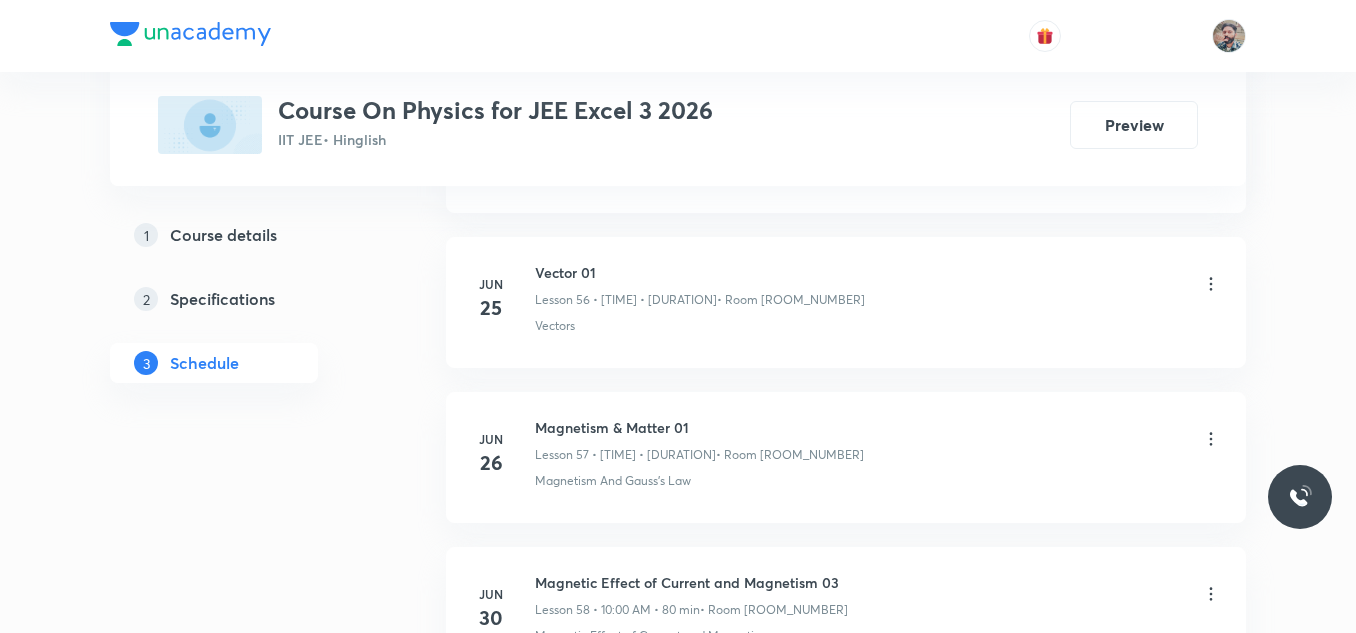 scroll, scrollTop: 12595, scrollLeft: 0, axis: vertical 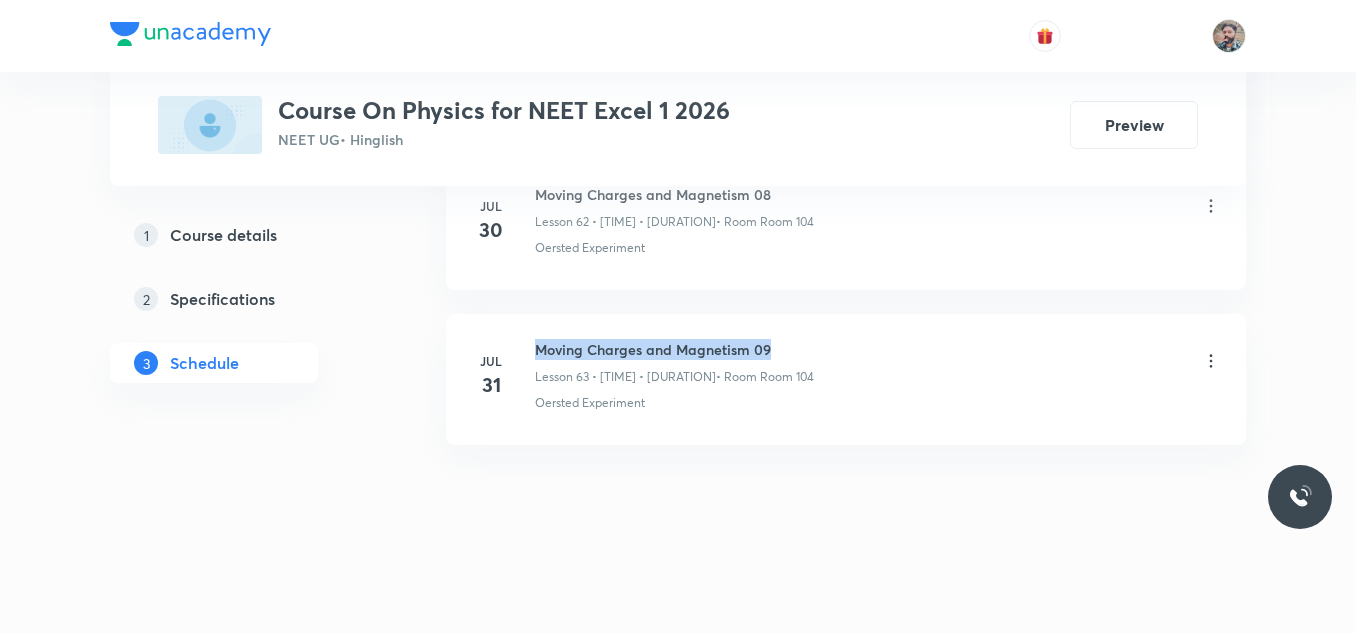 drag, startPoint x: 536, startPoint y: 350, endPoint x: 771, endPoint y: 338, distance: 235.30618 